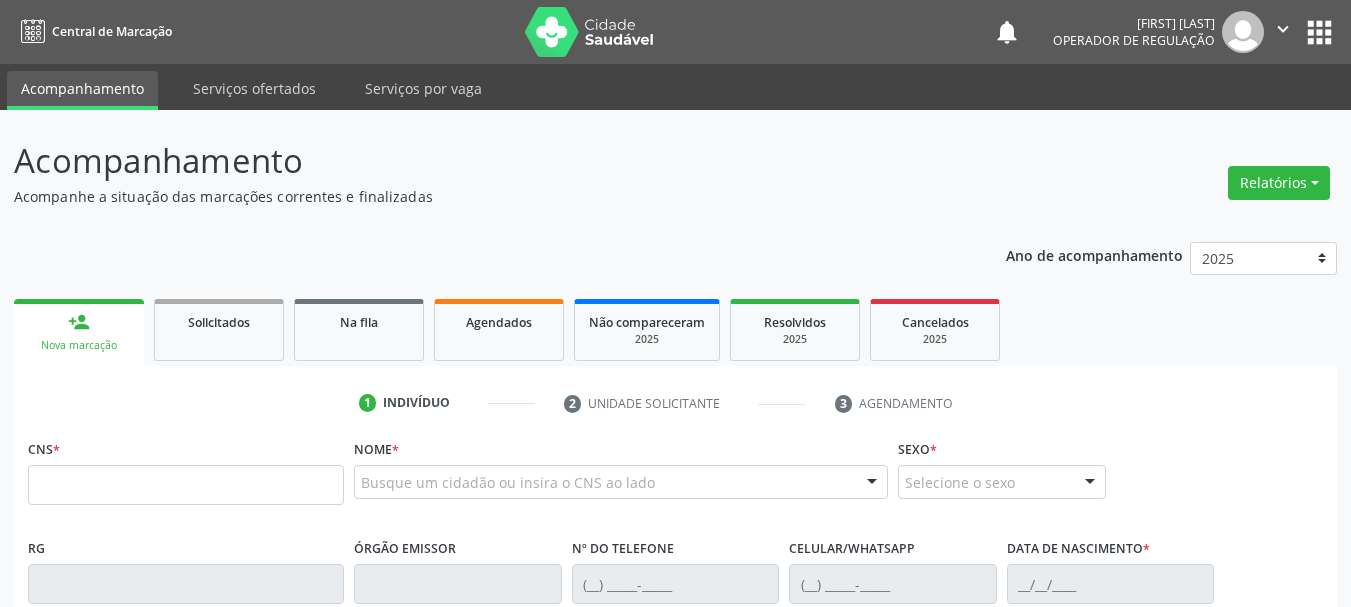 scroll, scrollTop: 0, scrollLeft: 0, axis: both 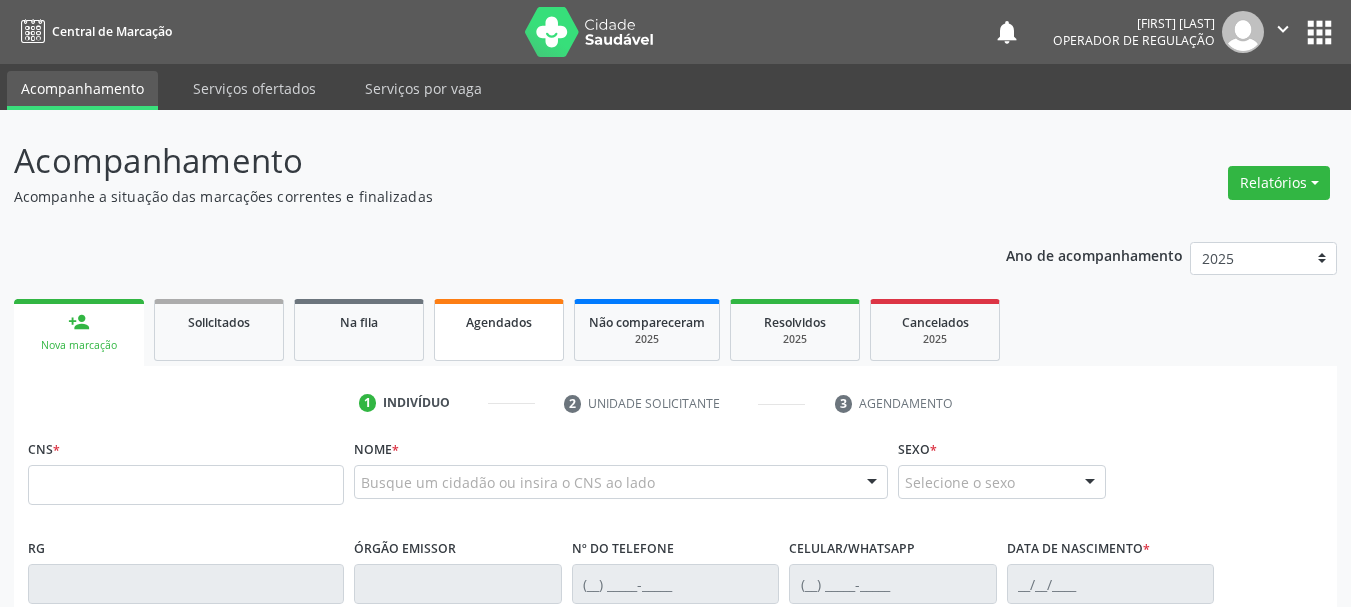 click on "Agendados" at bounding box center [499, 330] 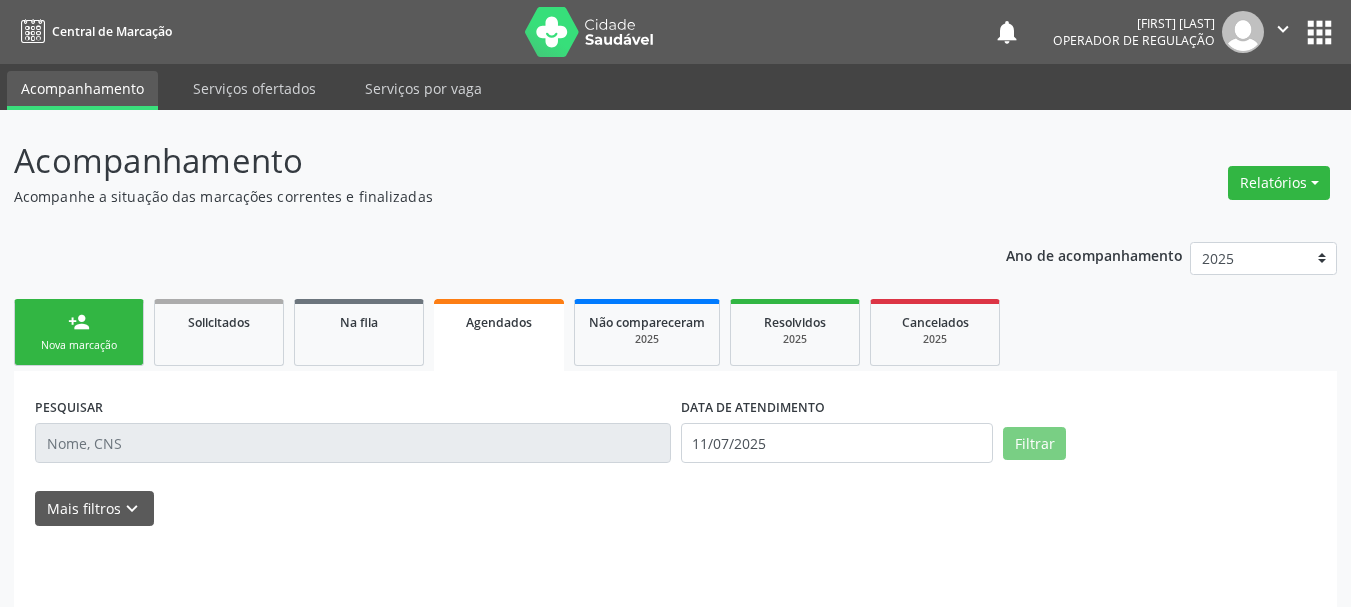 click on "Agendados" at bounding box center (499, 335) 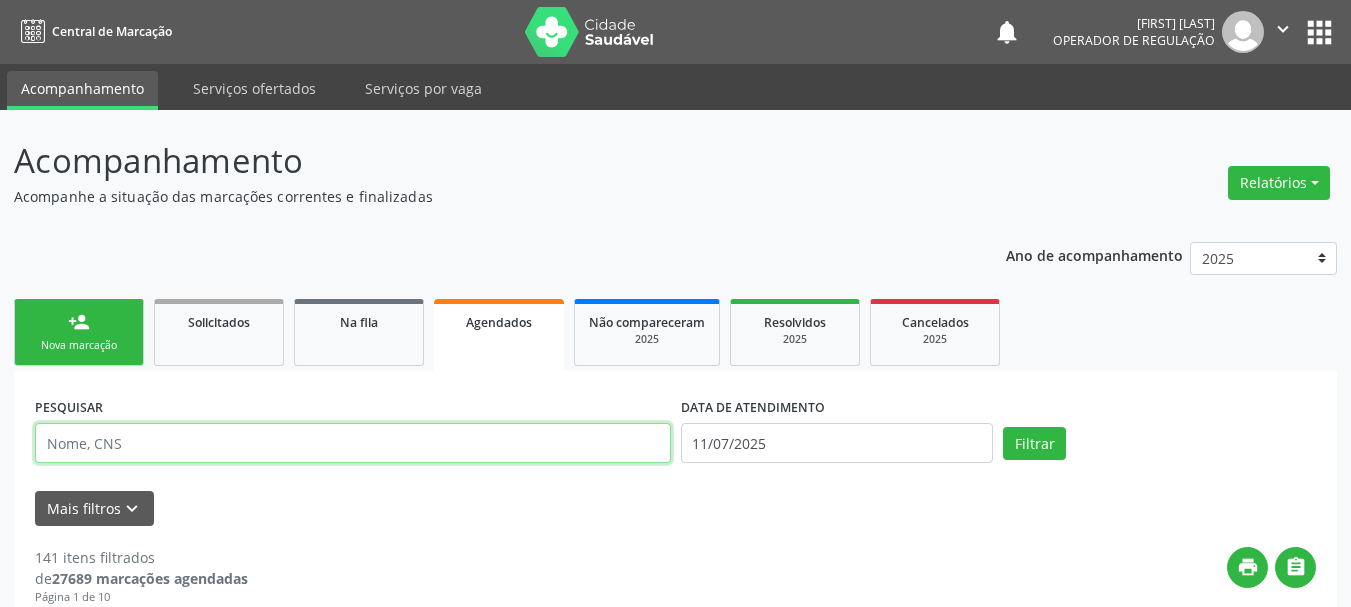 click at bounding box center (353, 443) 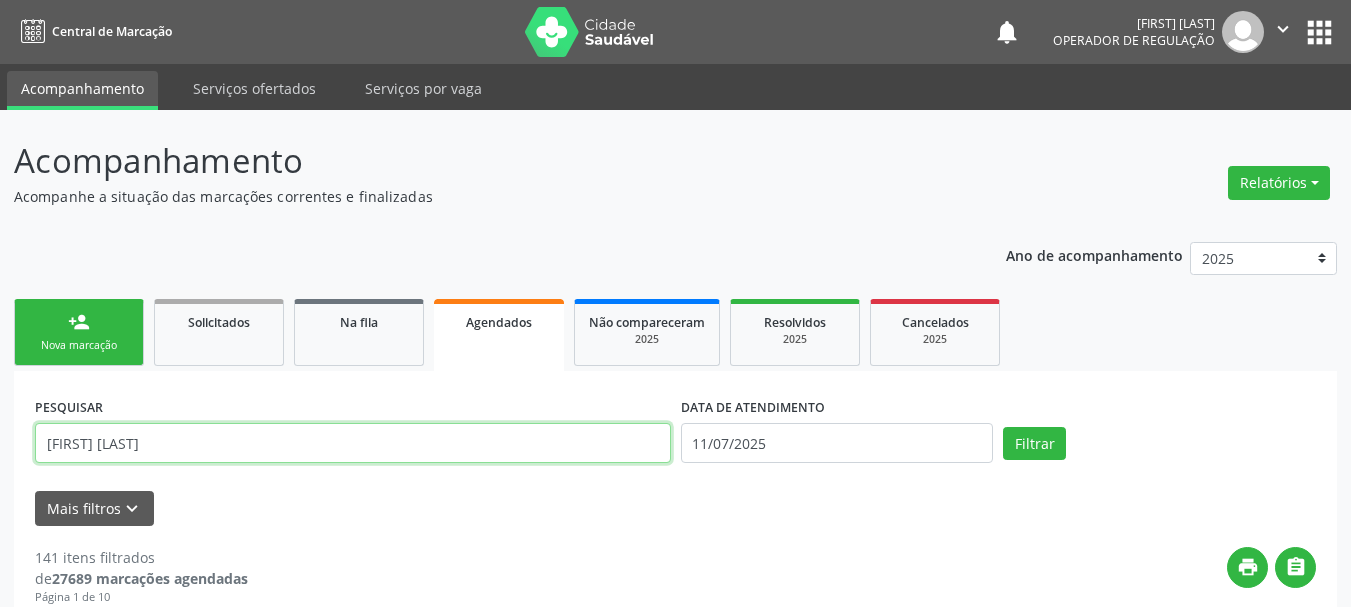 type on "[FIRST] [LAST]" 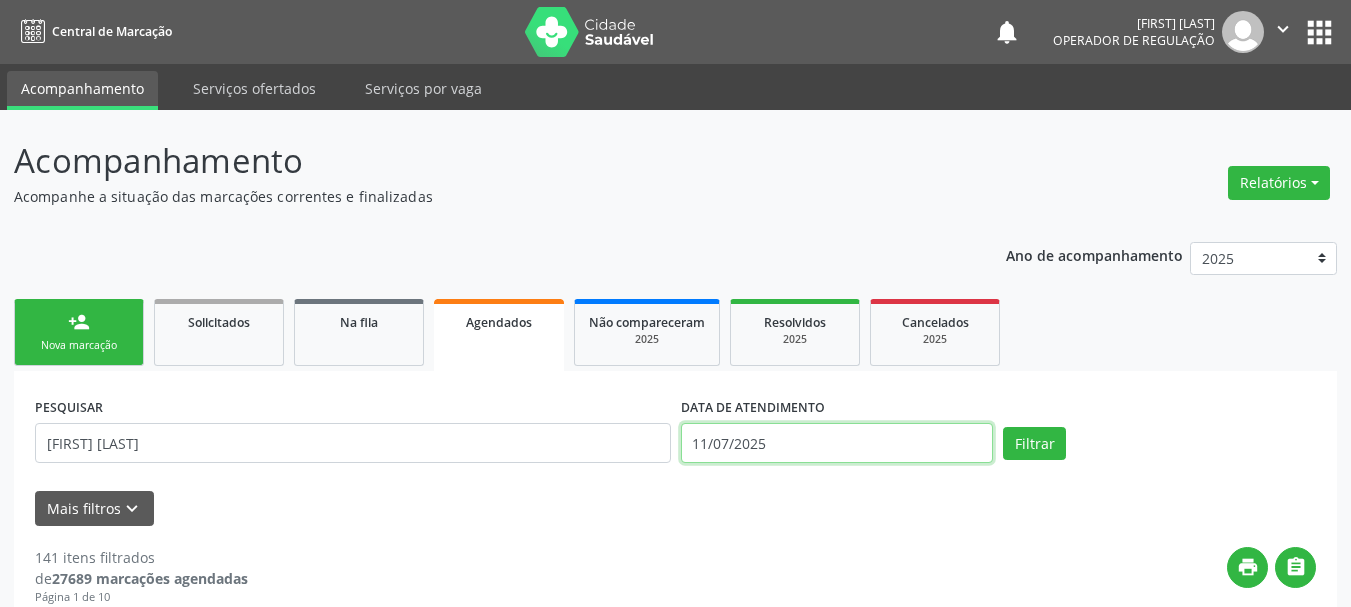 click on "11/07/2025" at bounding box center [837, 443] 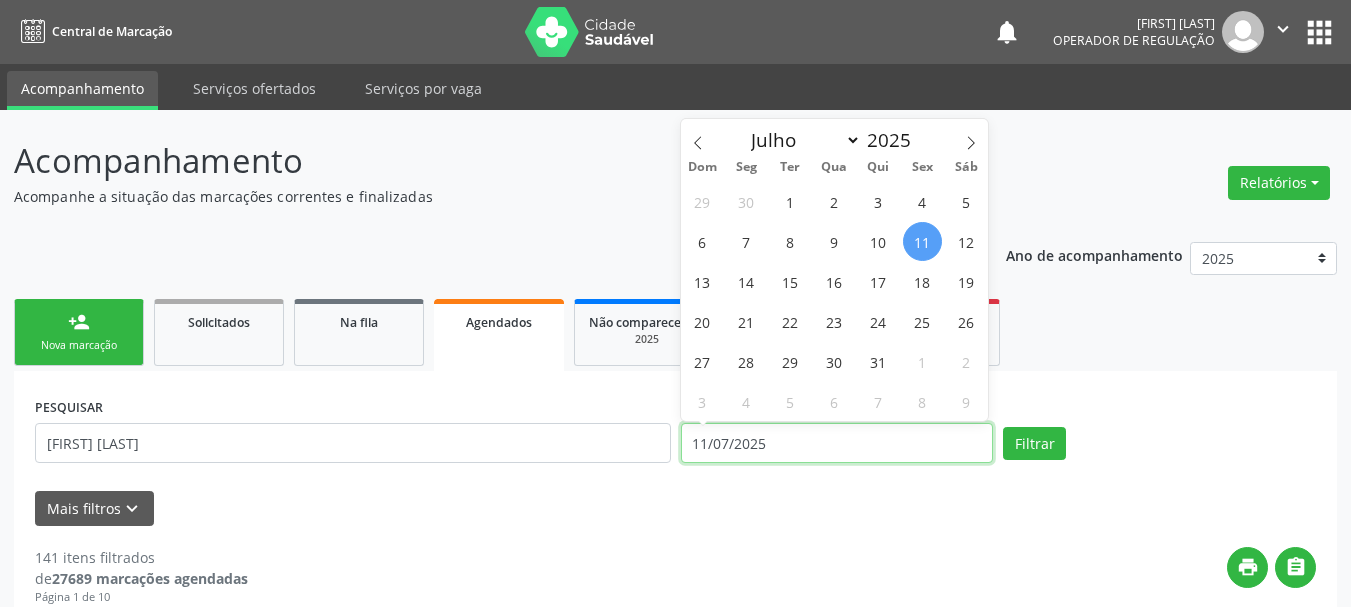 type 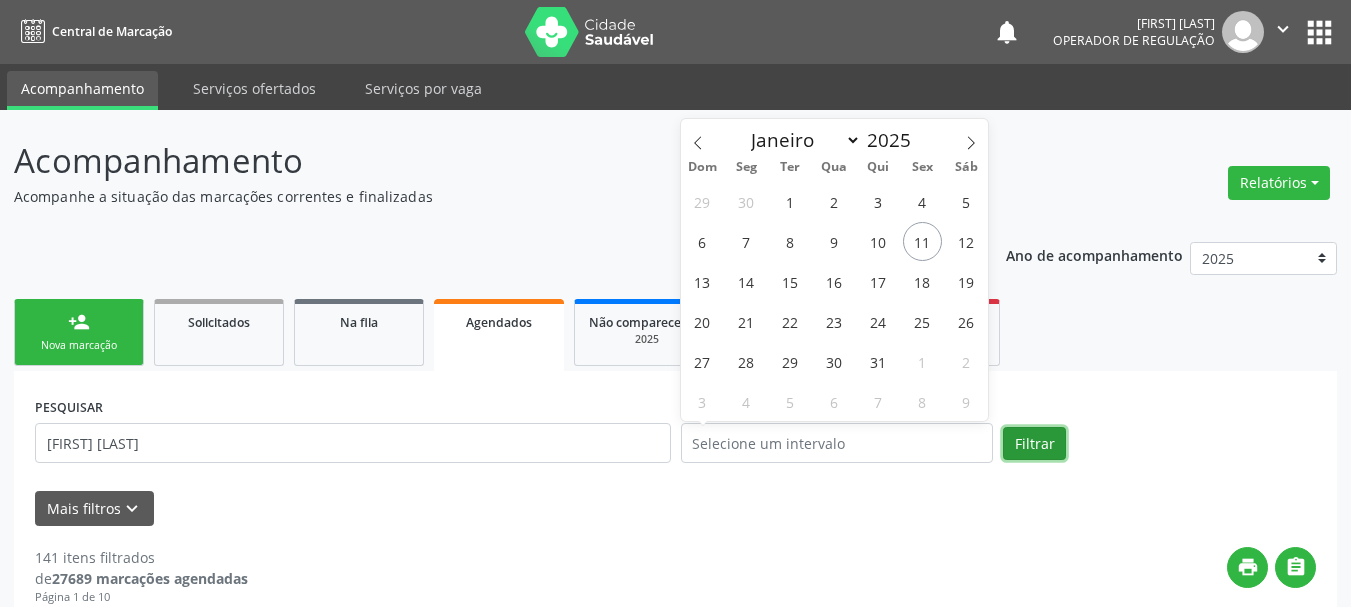 click on "Filtrar" at bounding box center [1034, 444] 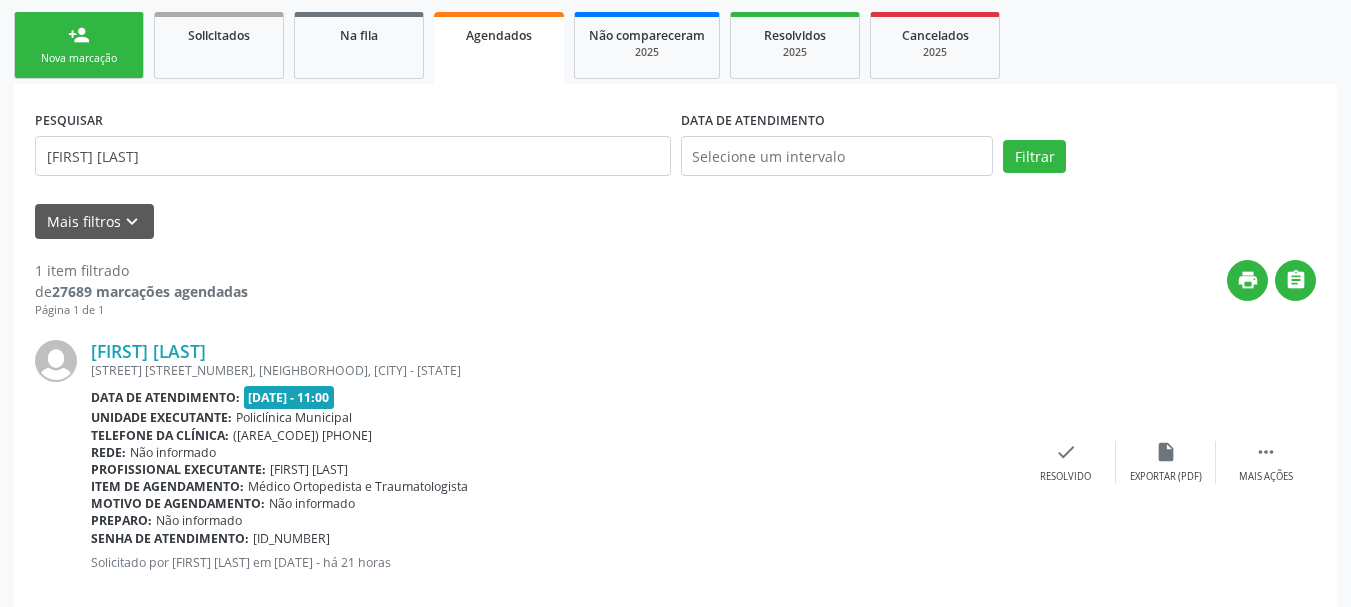 scroll, scrollTop: 321, scrollLeft: 0, axis: vertical 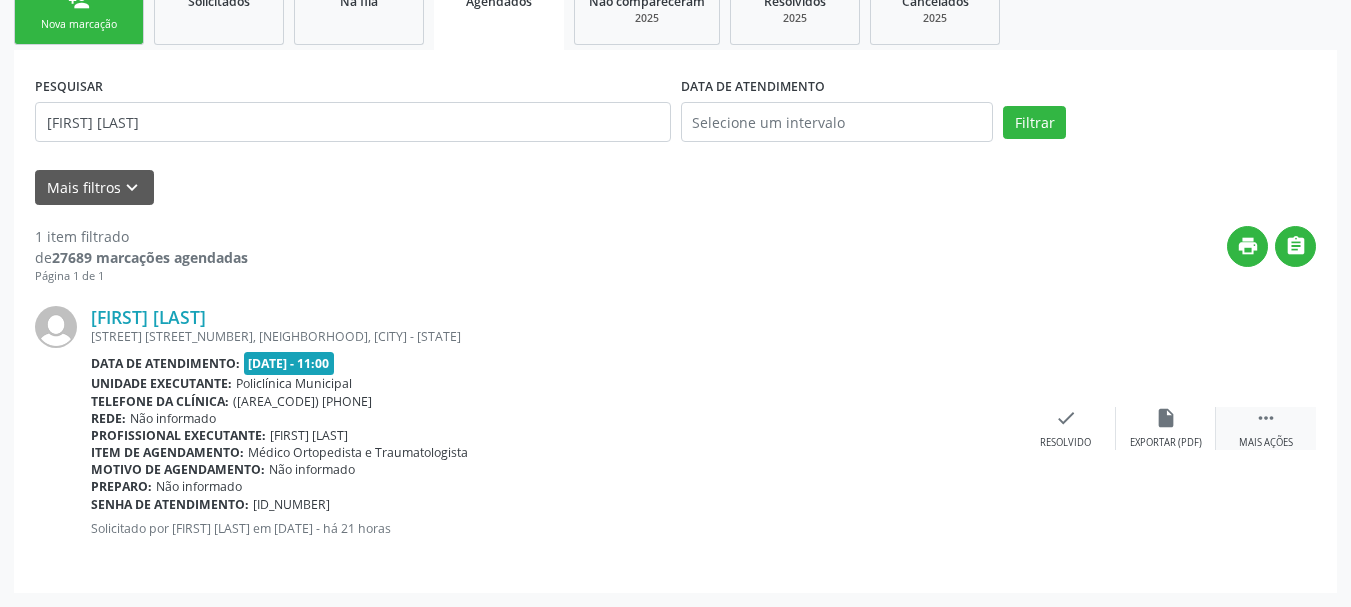 click on "
Mais ações" at bounding box center [1266, 428] 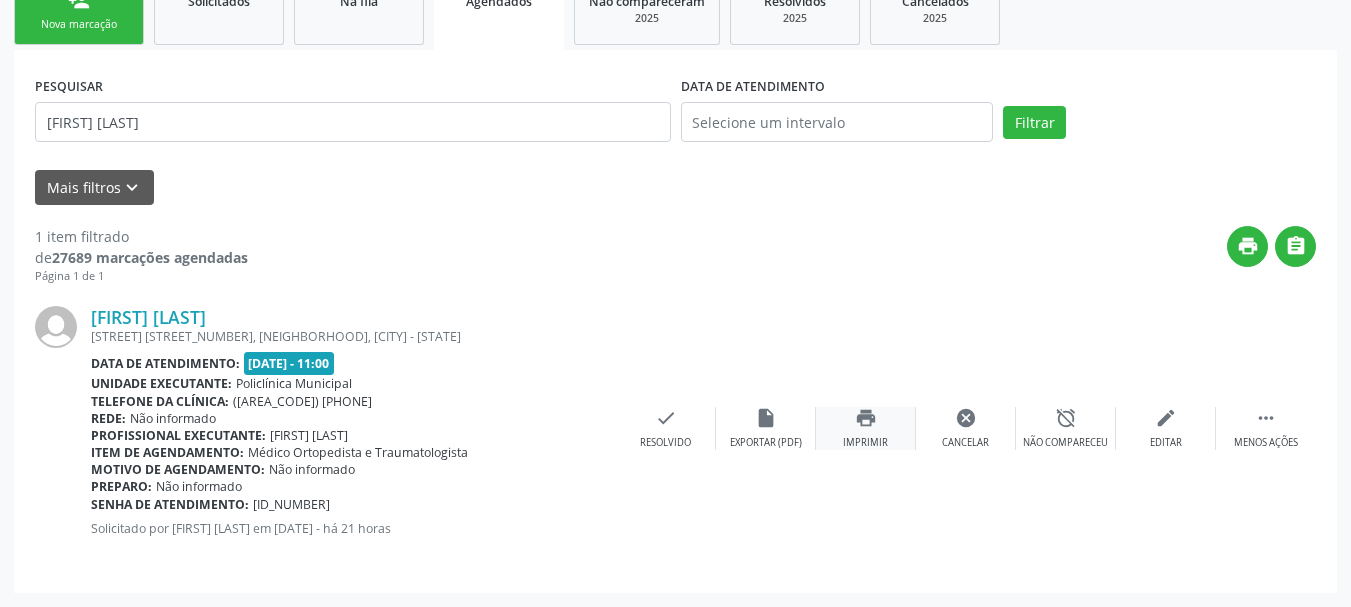 click on "print
Imprimir" at bounding box center [866, 428] 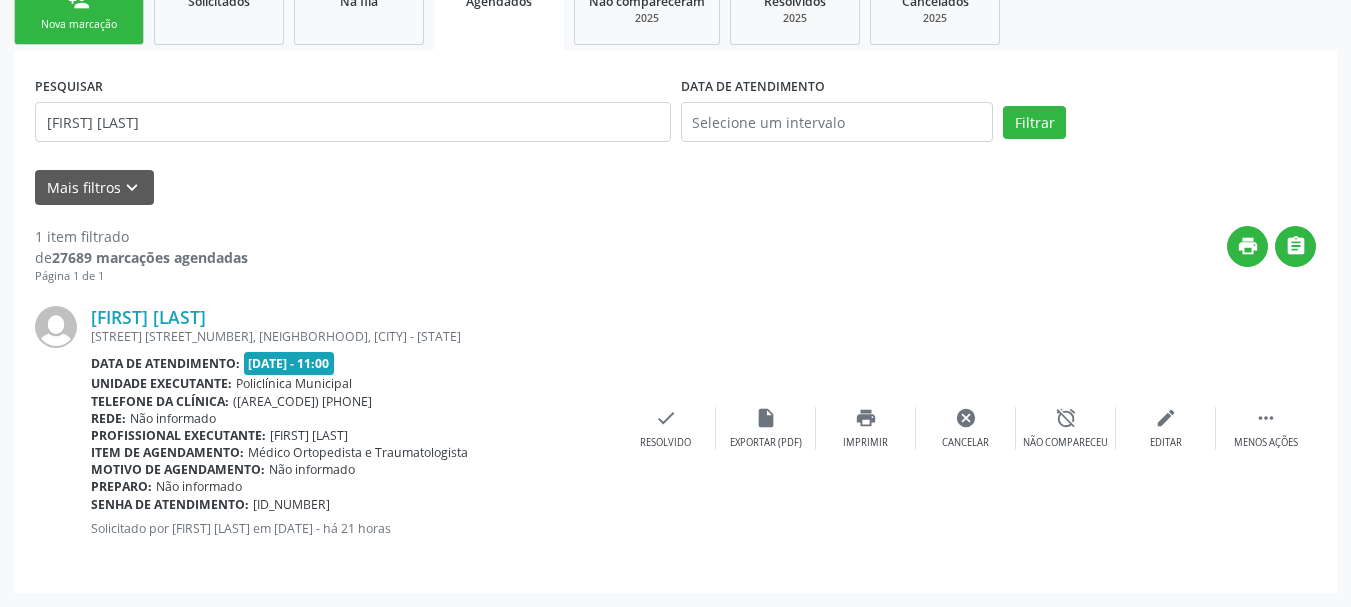 click on "person_add
Nova marcação" at bounding box center [79, 11] 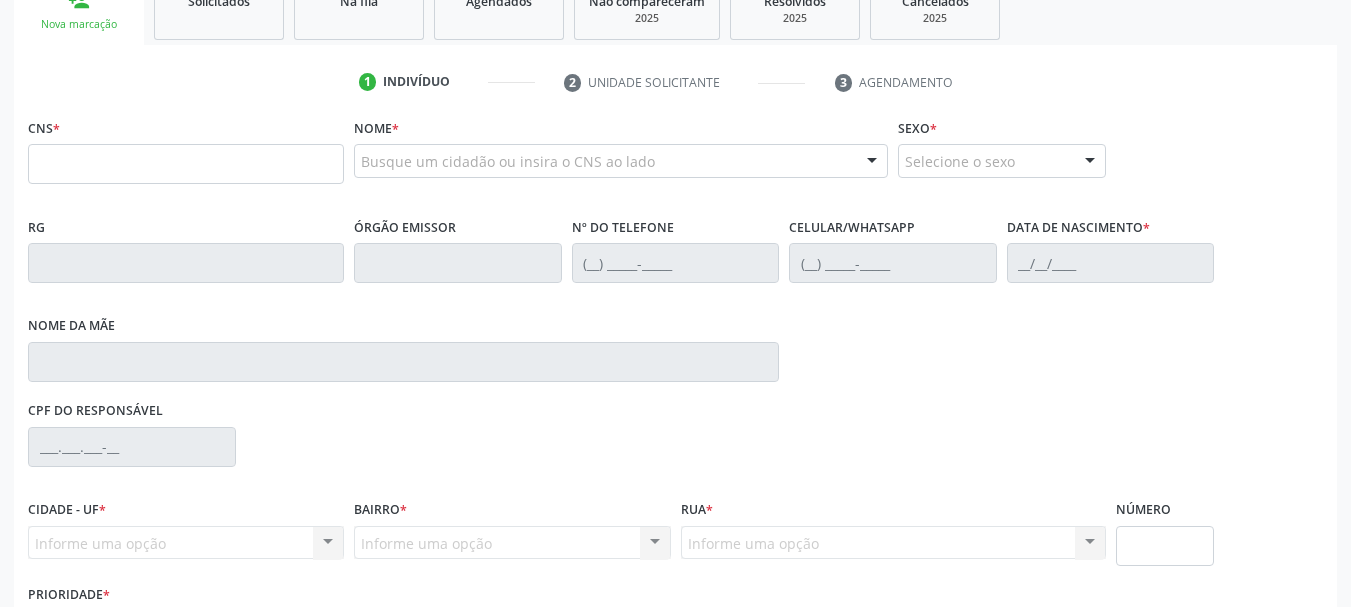 click on "person_add
Nova marcação" at bounding box center (79, 11) 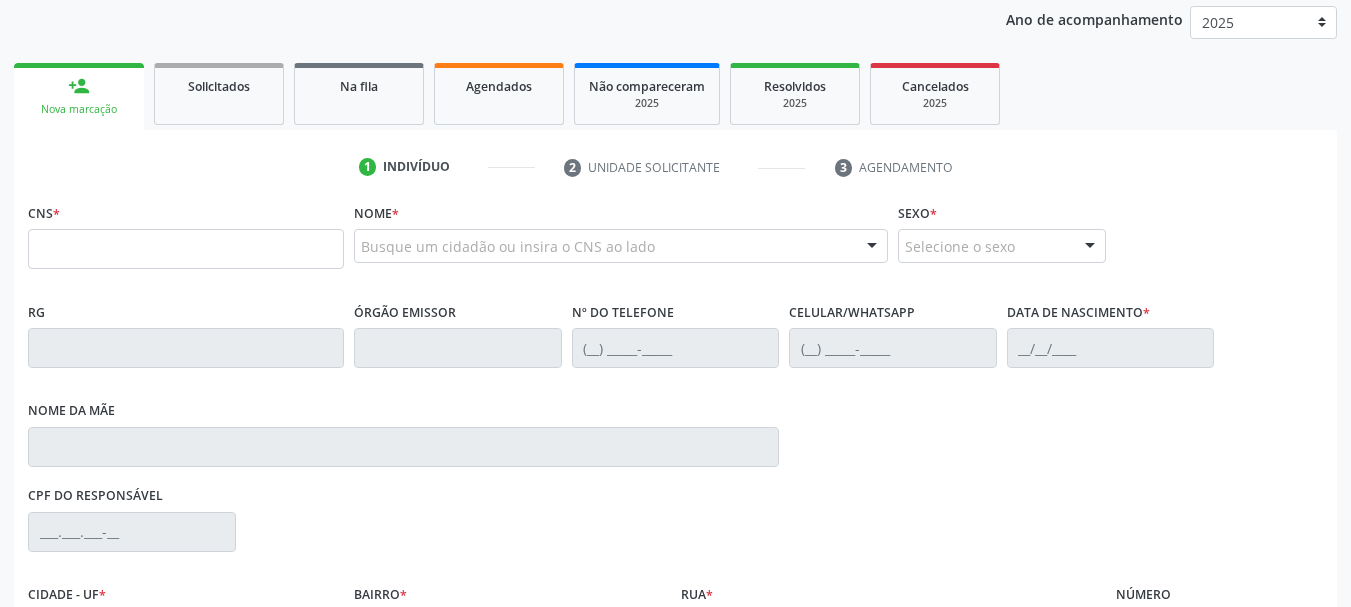 scroll, scrollTop: 121, scrollLeft: 0, axis: vertical 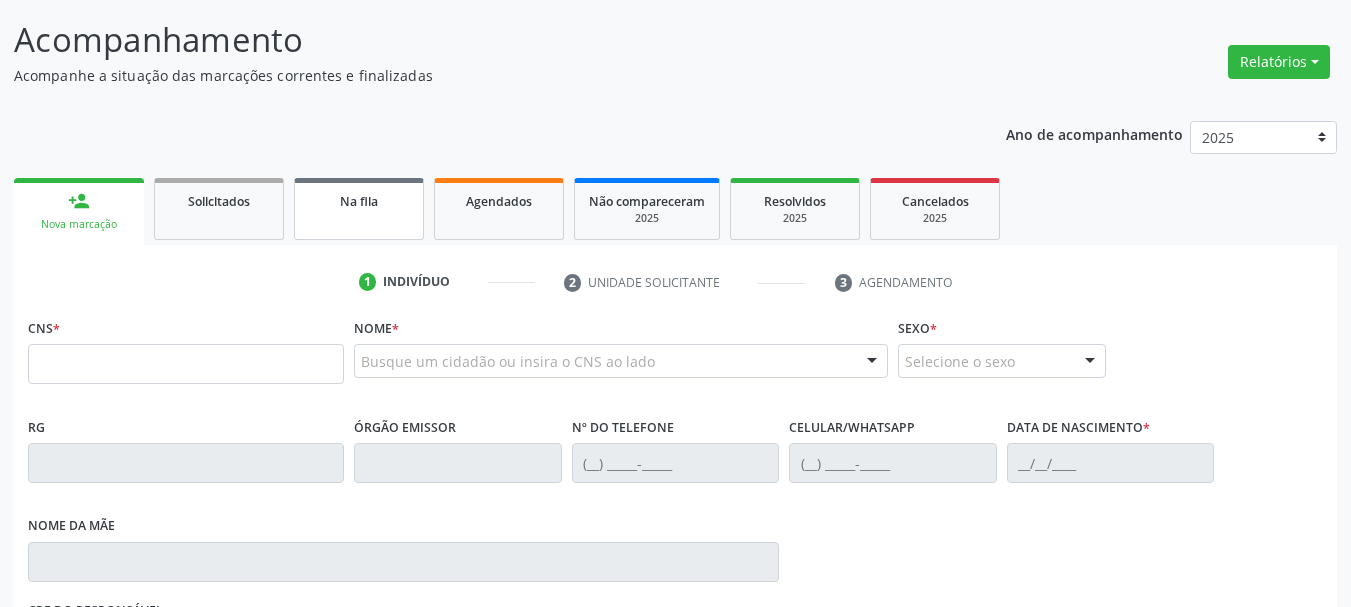 click on "Na fila" at bounding box center [359, 201] 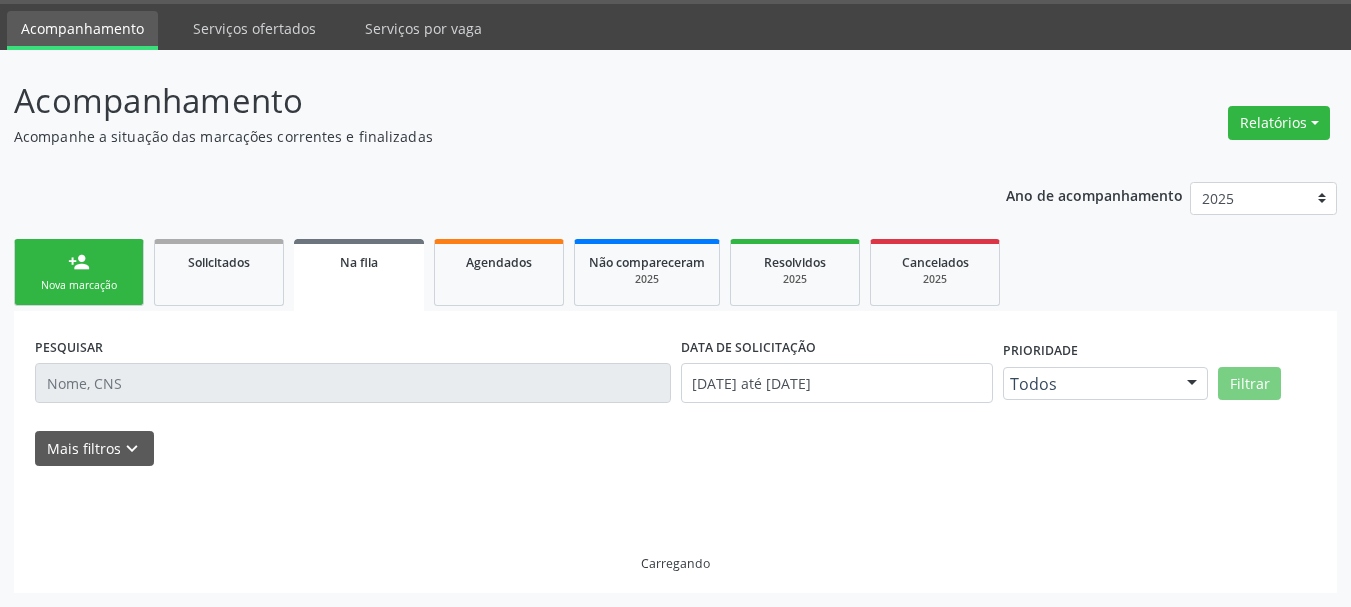 scroll, scrollTop: 60, scrollLeft: 0, axis: vertical 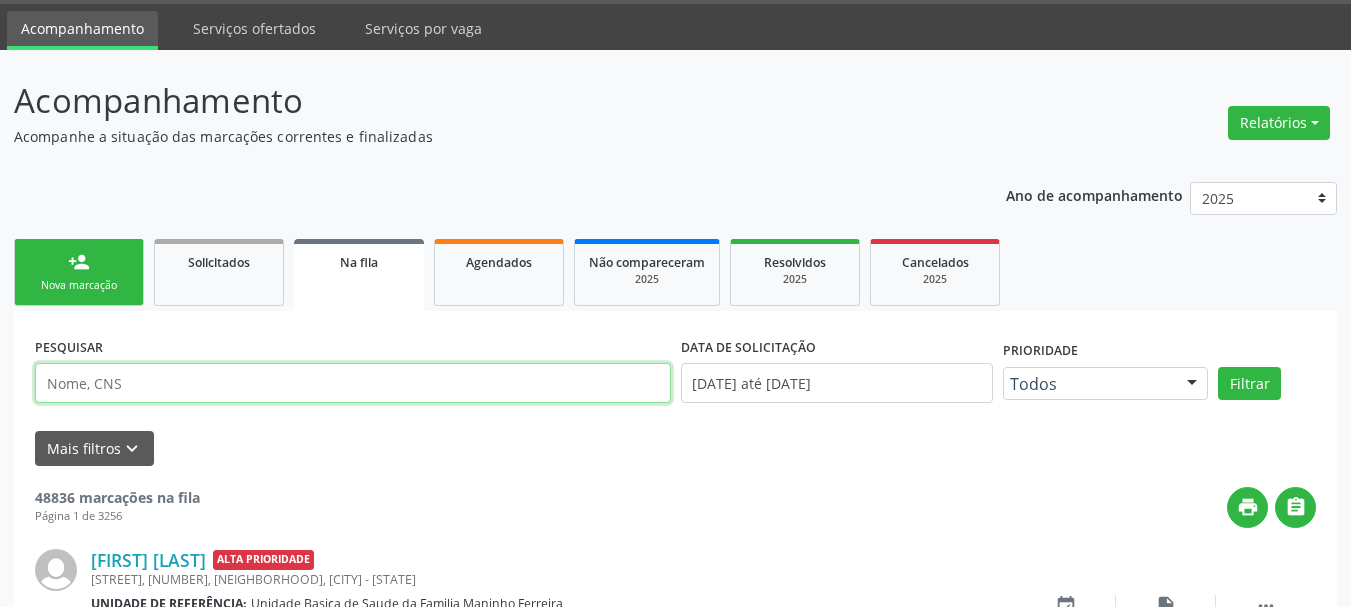 click at bounding box center (353, 383) 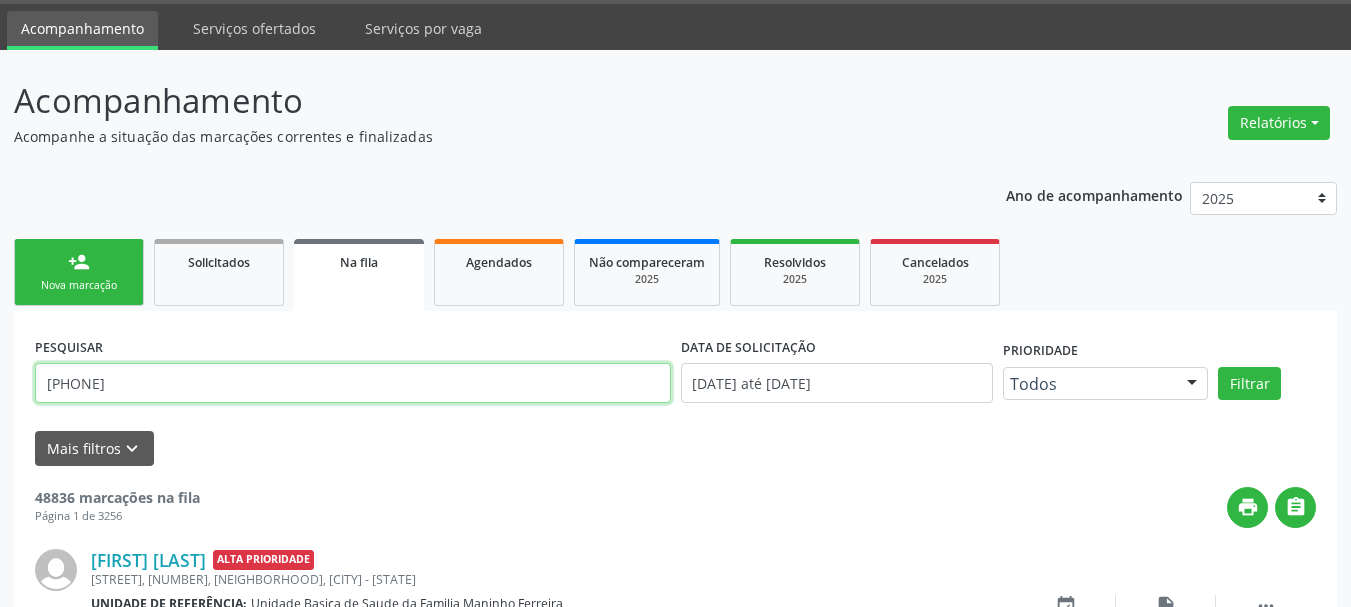 type on "[PHONE]" 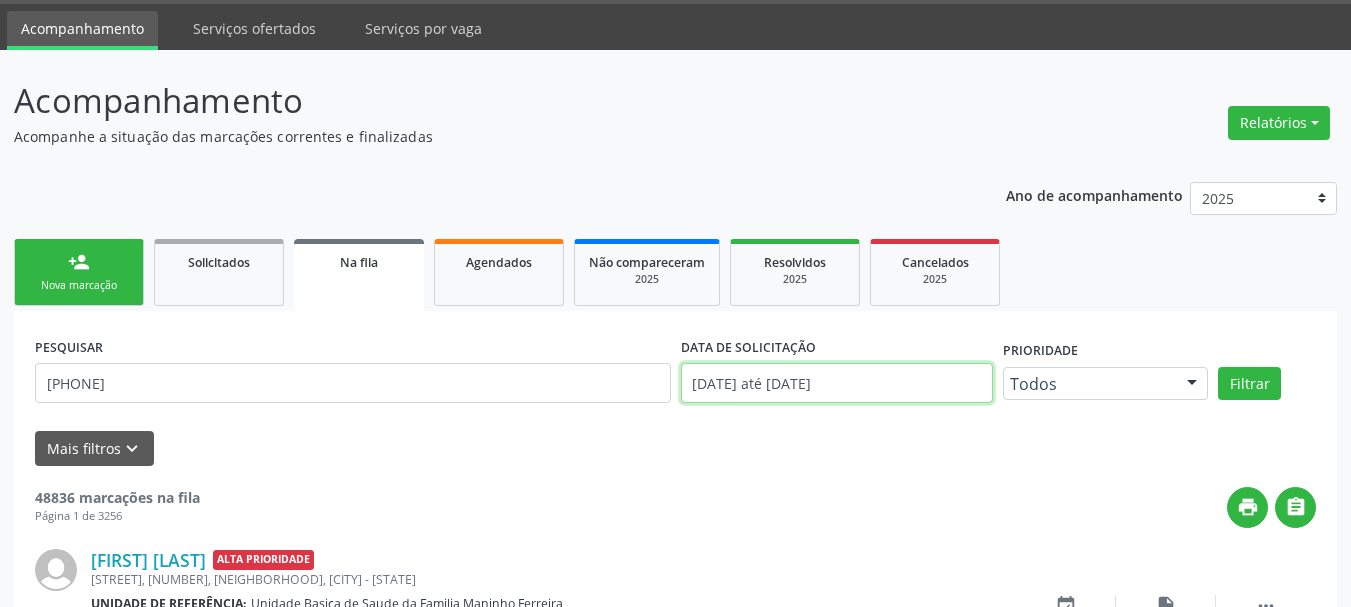 click on "[DATE] até [DATE]" at bounding box center [837, 383] 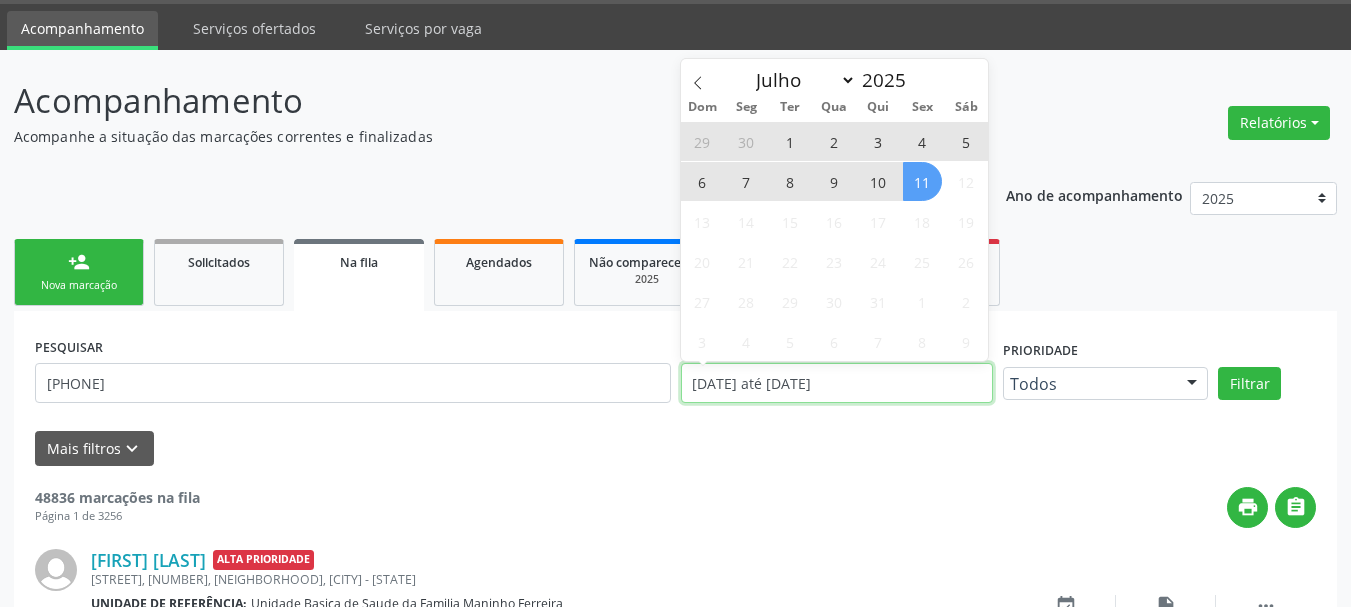 type 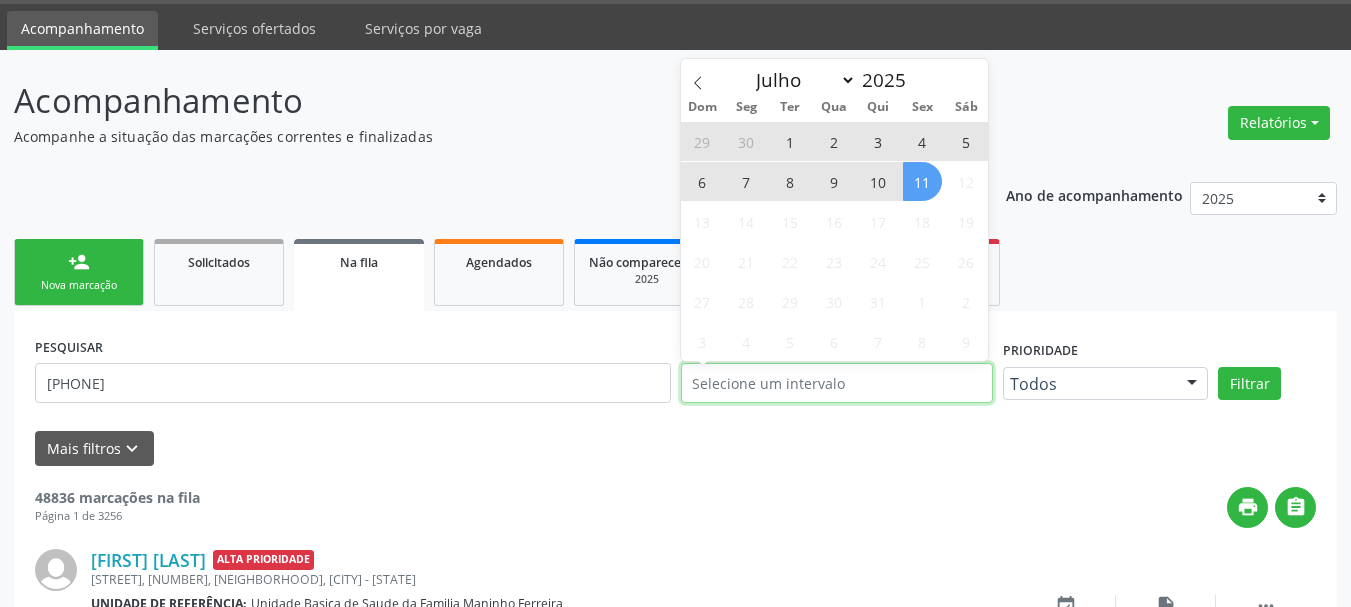 type on "2023" 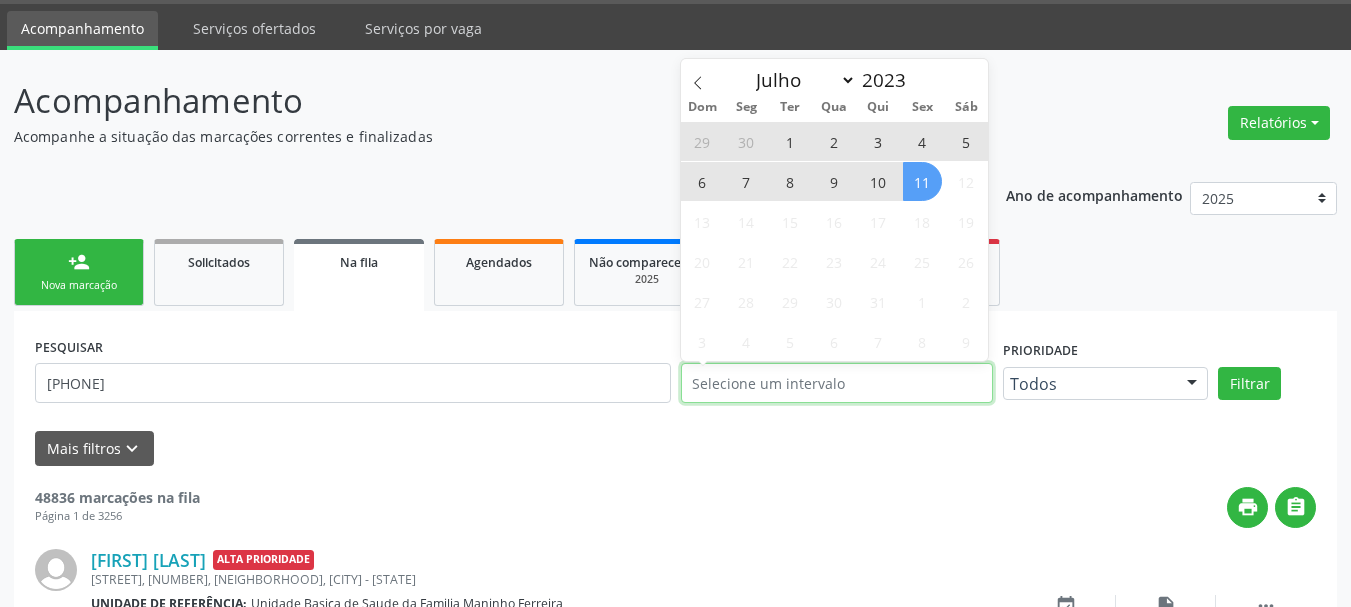 select on "0" 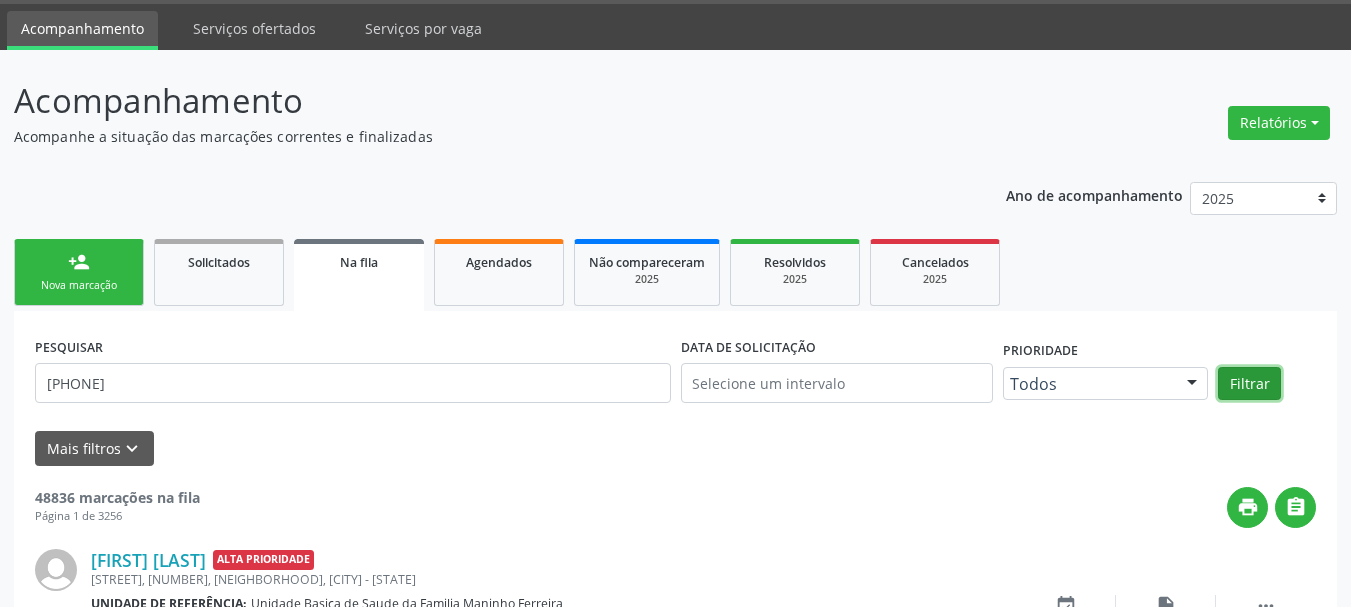 click on "Filtrar" at bounding box center [1249, 384] 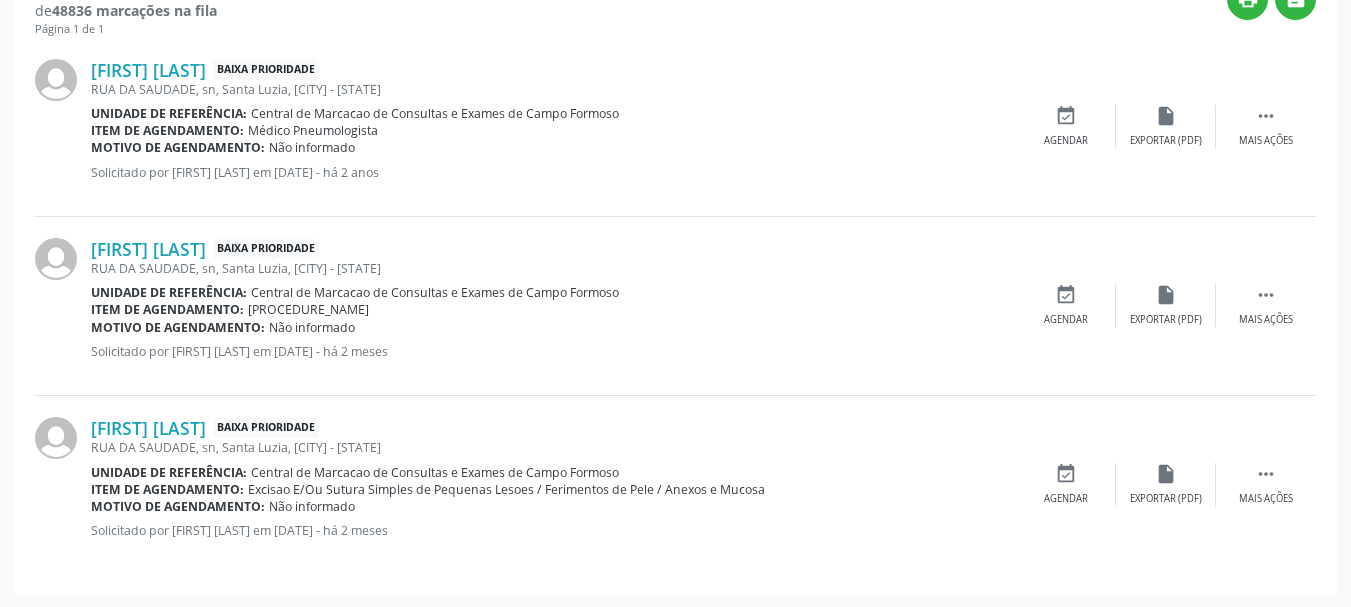 scroll, scrollTop: 570, scrollLeft: 0, axis: vertical 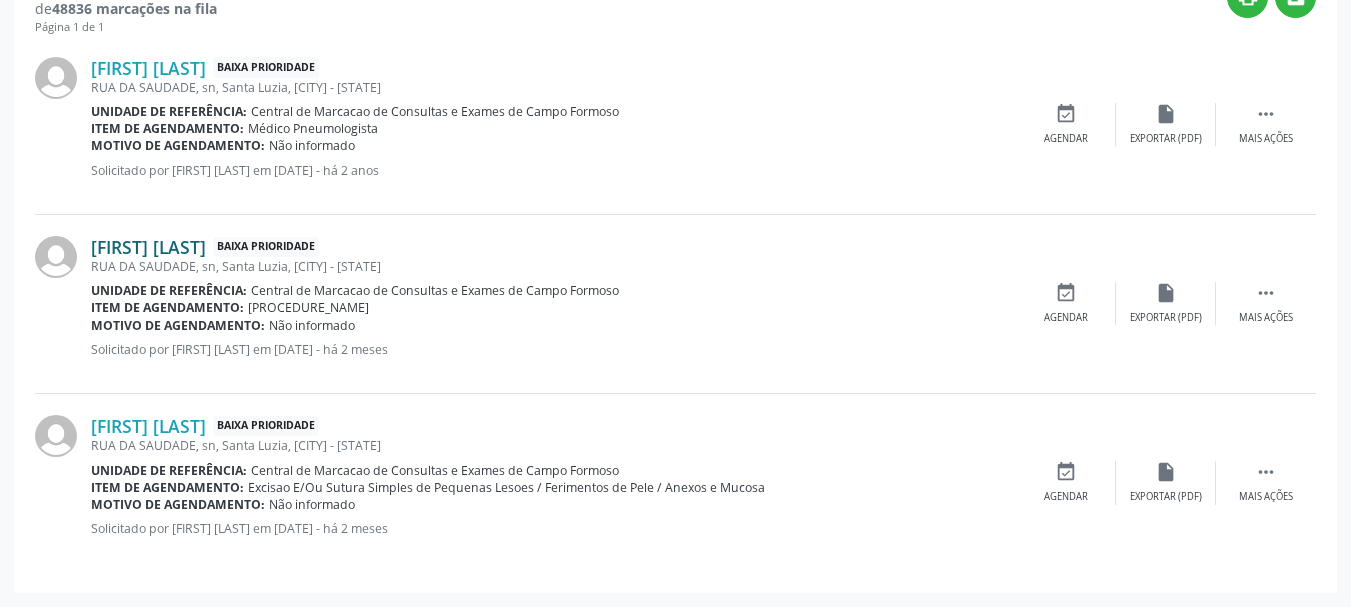 click on "[FIRST] [LAST]" at bounding box center (148, 247) 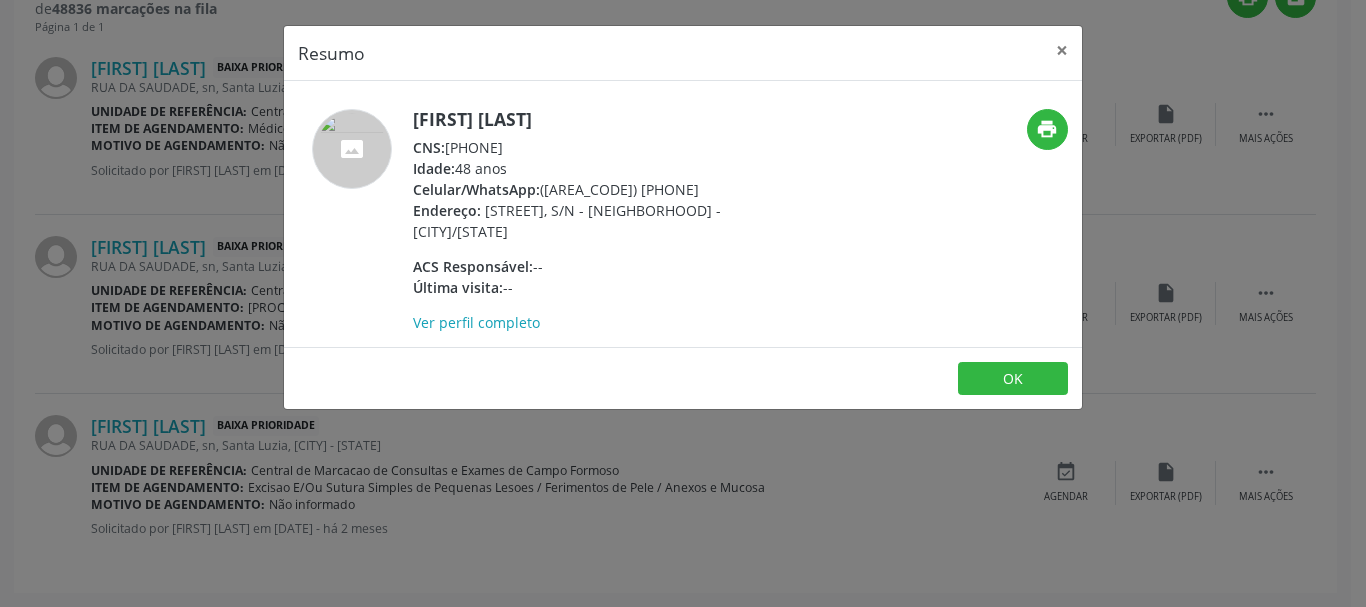 click on "Resumo ×
[FIRST] [LAST]
CNS:
[PHONE]
Idade:
[AGE] anos
Celular/WhatsApp:
([PHONE])
Endereço:
[STREET],
S/N -
[NEIGHBORHOOD]
-
[CITY]/[STATE]
ACS Responsável:
--
Última visita:
--
Ver perfil completo
print   OK" at bounding box center [683, 303] 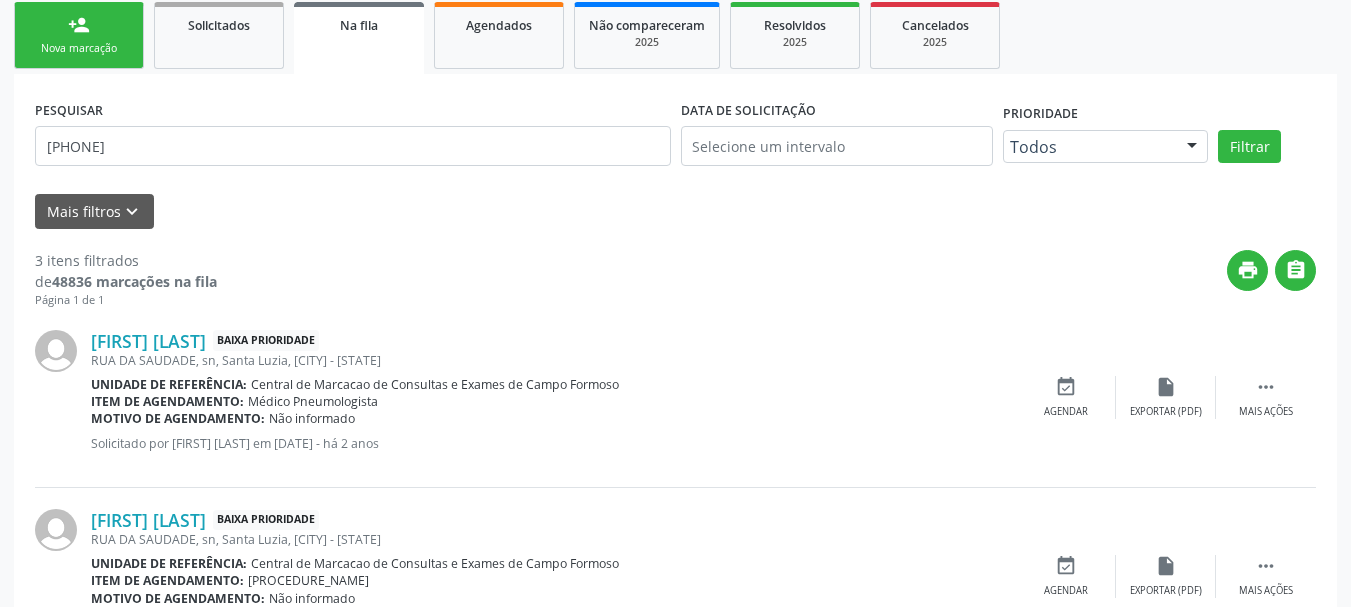 scroll, scrollTop: 0, scrollLeft: 0, axis: both 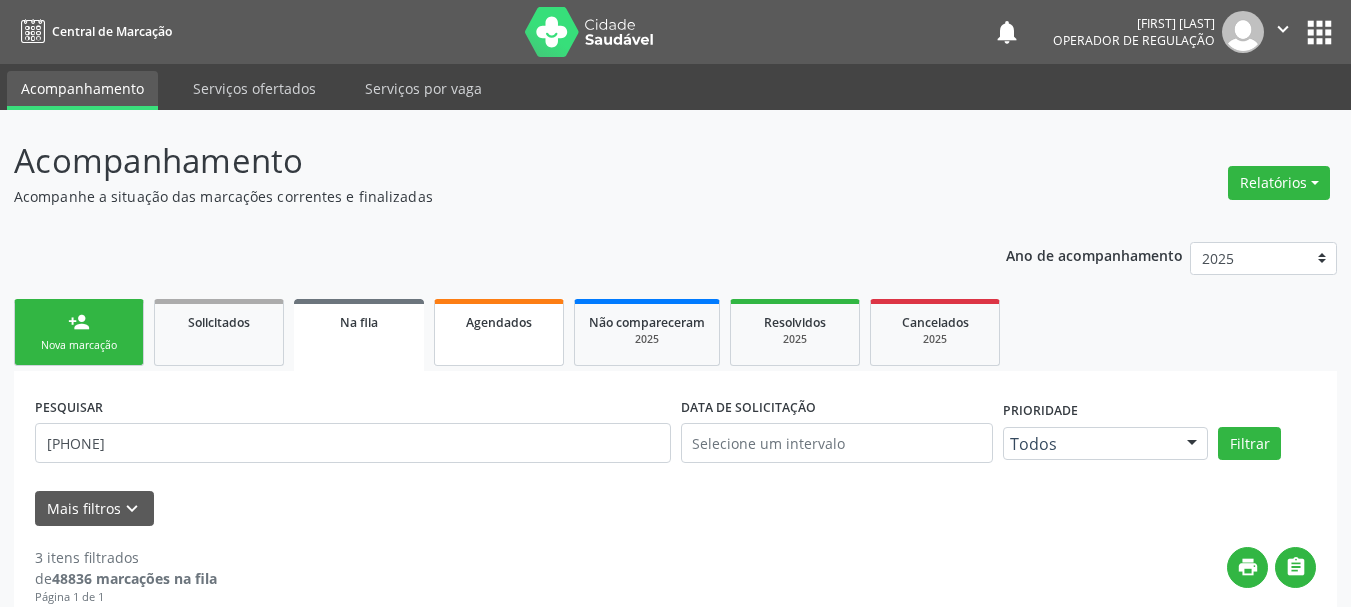 click on "Agendados" at bounding box center (499, 332) 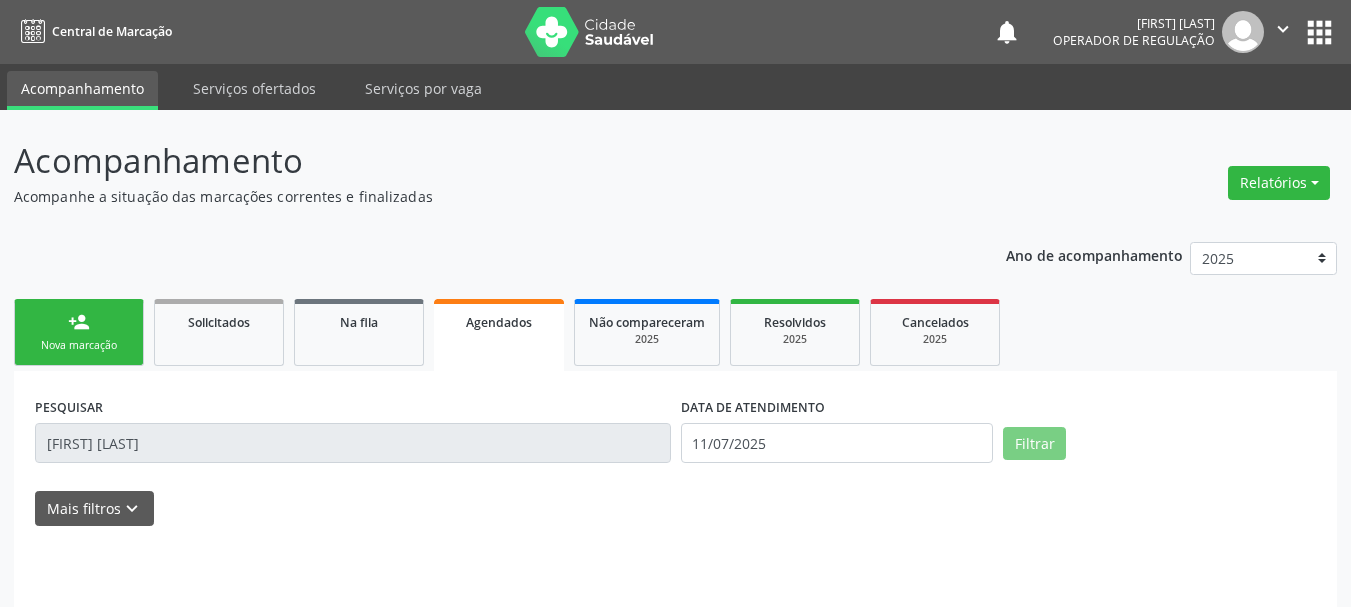 click on "Agendados" at bounding box center [499, 335] 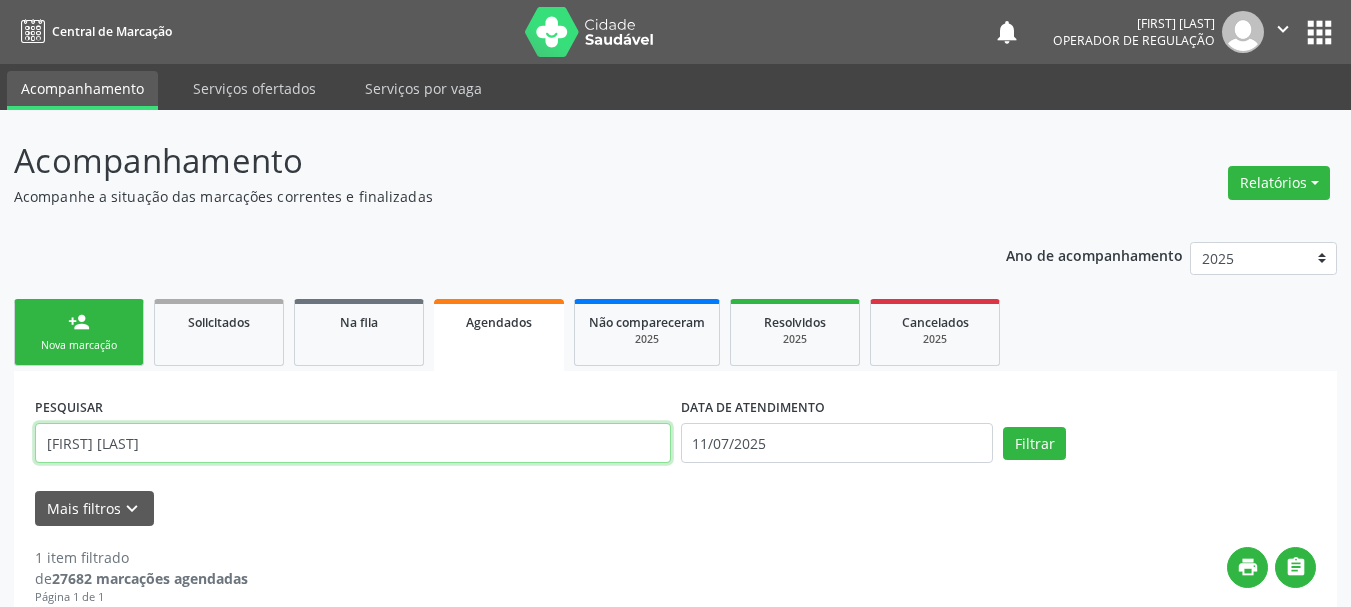 click on "[FIRST] [LAST]" at bounding box center [353, 443] 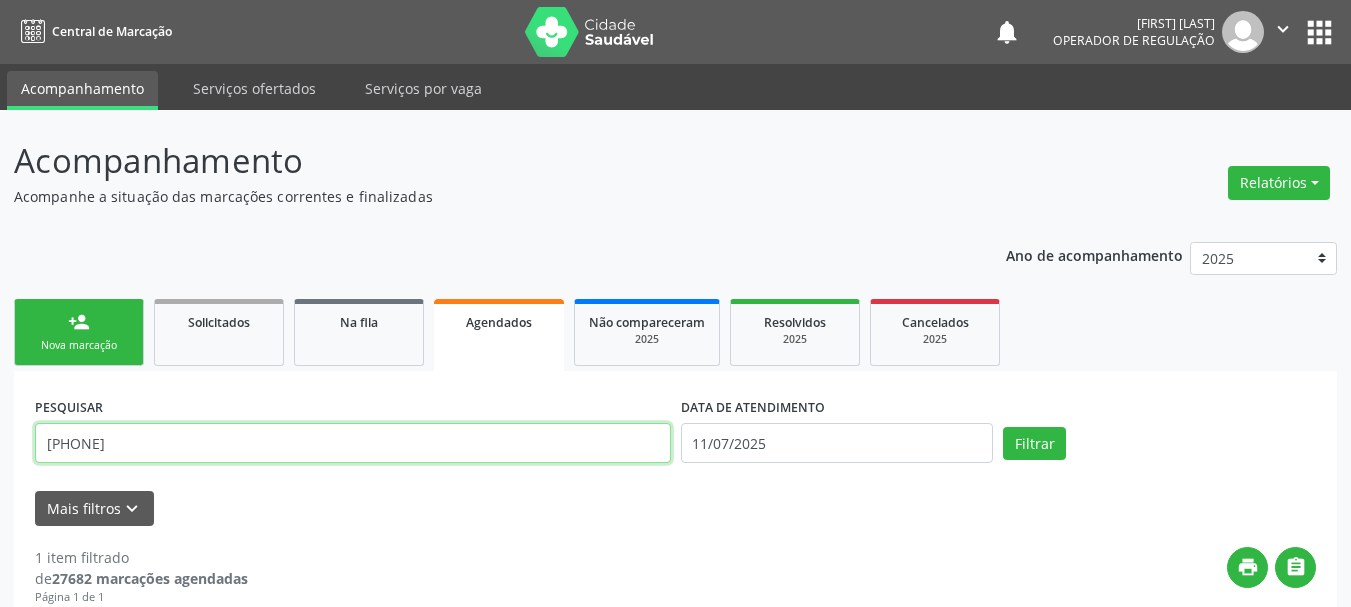 type on "[PHONE]" 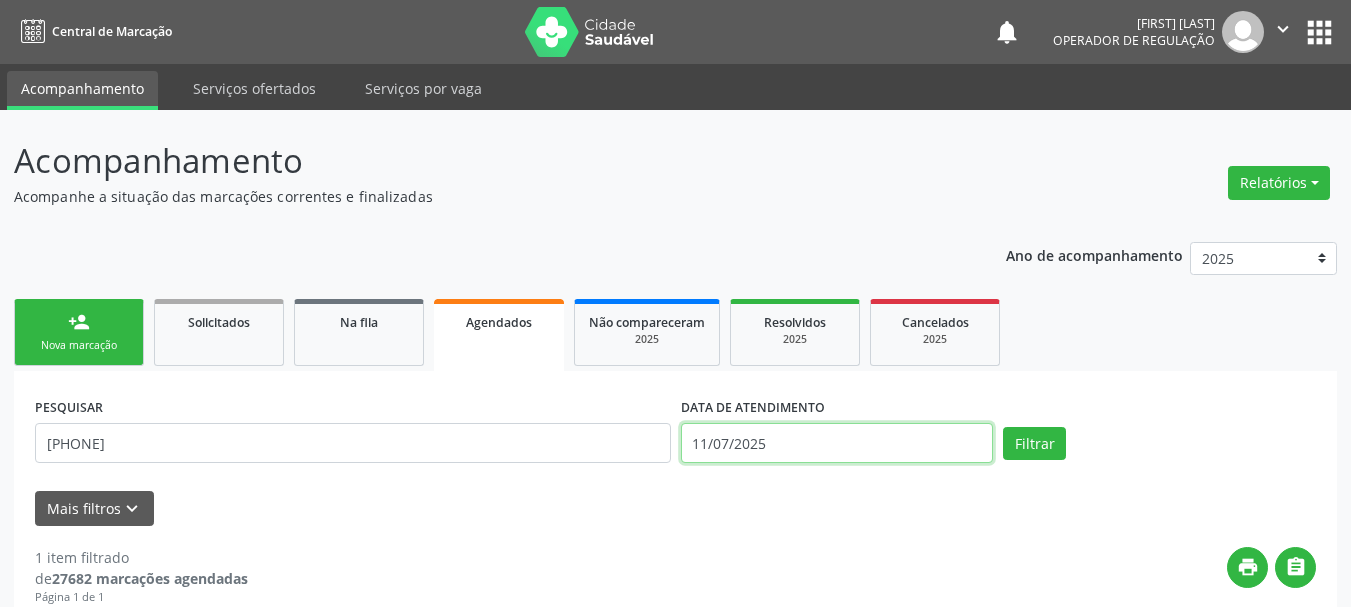 click on "11/07/2025" at bounding box center (837, 443) 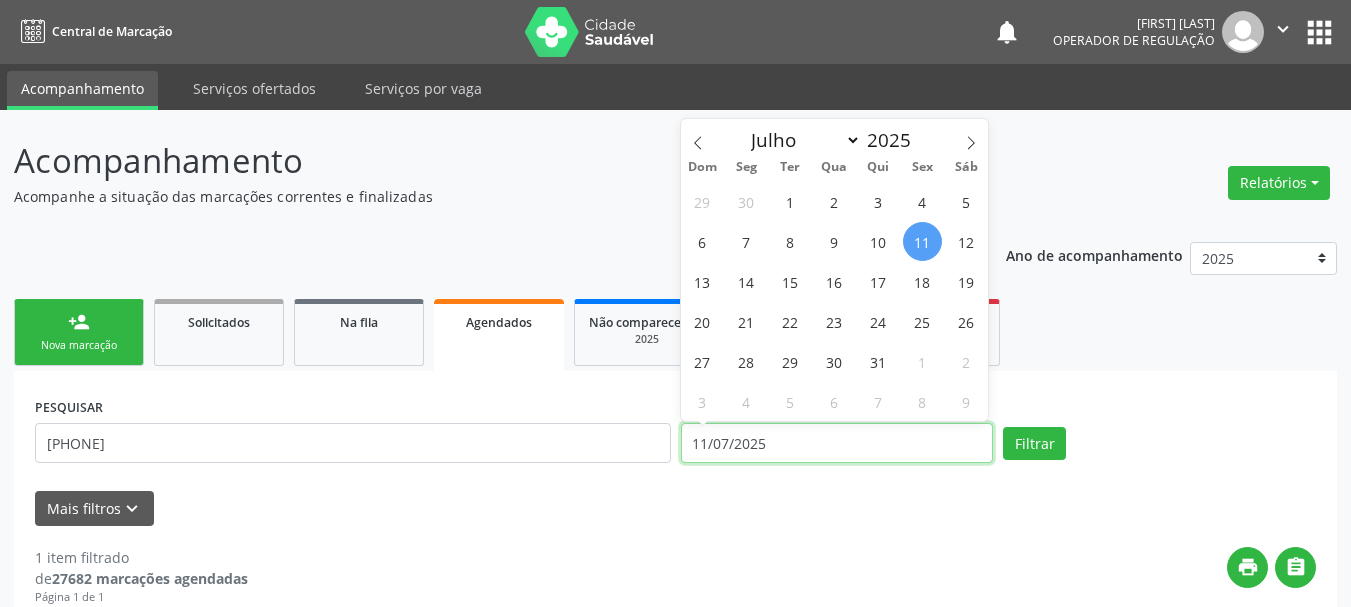 type 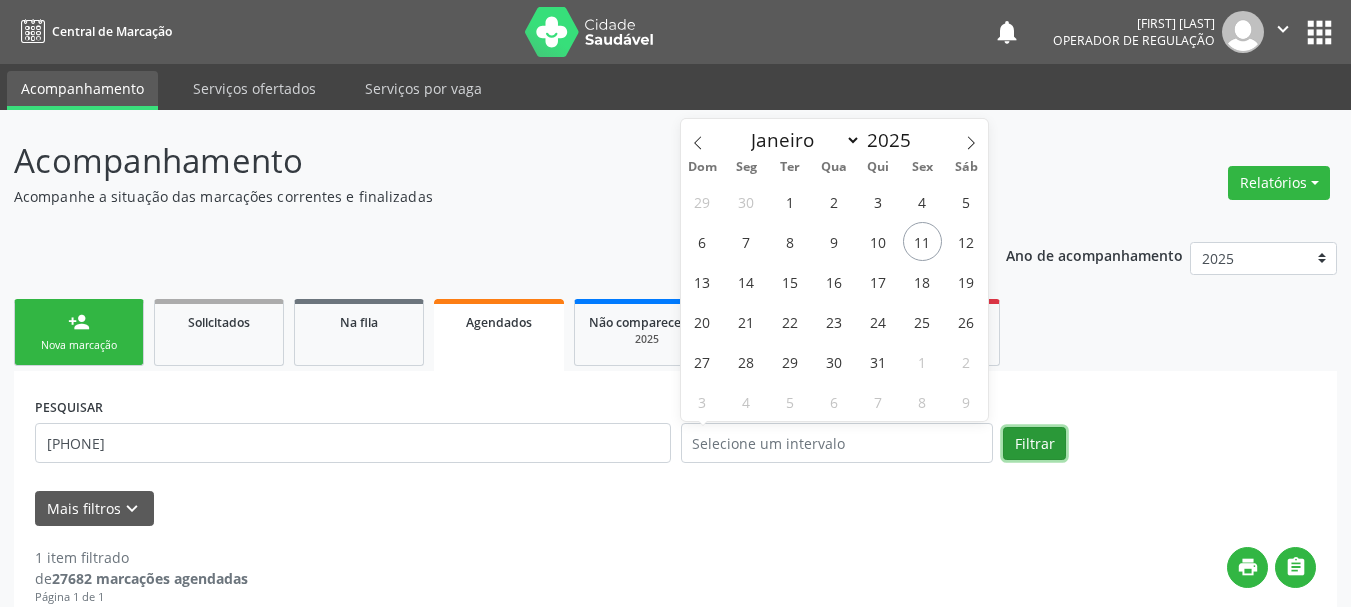 click on "Filtrar" at bounding box center [1034, 444] 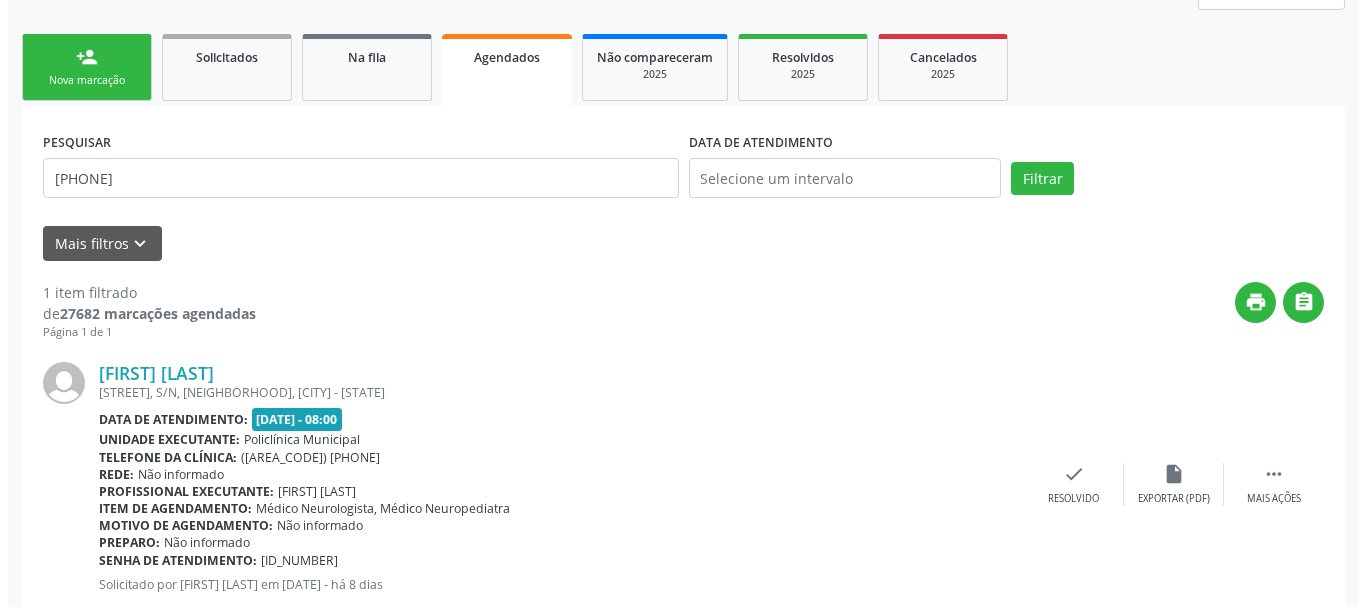scroll, scrollTop: 321, scrollLeft: 0, axis: vertical 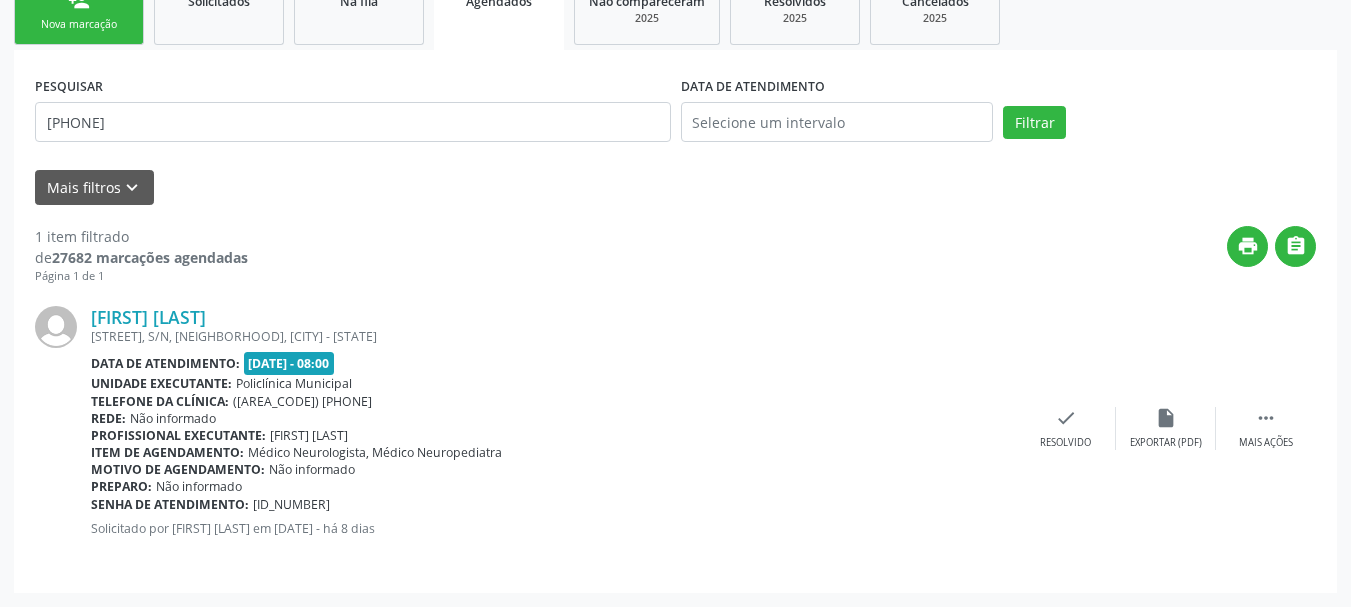 click on "[FIRST] [LAST]
[STREET], S/N, [NEIGHBORHOOD], [CITY] - [STATE]
Data de atendimento:
[DATE] - 08:00
Unidade executante:
[ORGANIZATION]
Telefone da clínica:
([PHONE])
Rede:
[NONE]
Profissional executante:
[FIRST] [LAST]
Item de agendamento:
[MEDICAL_SPECIALTY], [MEDICAL_SPECIALTY]
Motivo de agendamento:
[NONE]
Preparo:
[NONE]
Senha de atendimento:
[ID]
Solicitado por [FIRST] [LAST] em [DATE] - há 8 dias

Mais ações
insert_drive_file
Exportar (PDF)
check
Resolvido" at bounding box center (675, 428) 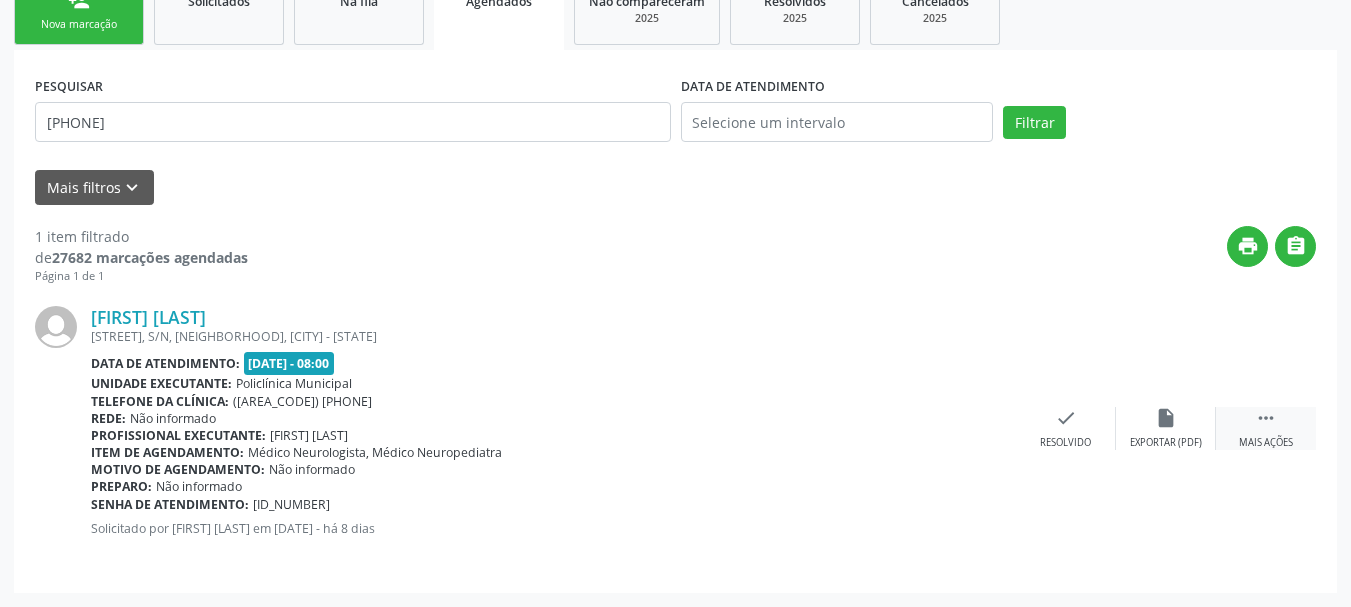 click on "" at bounding box center [1266, 418] 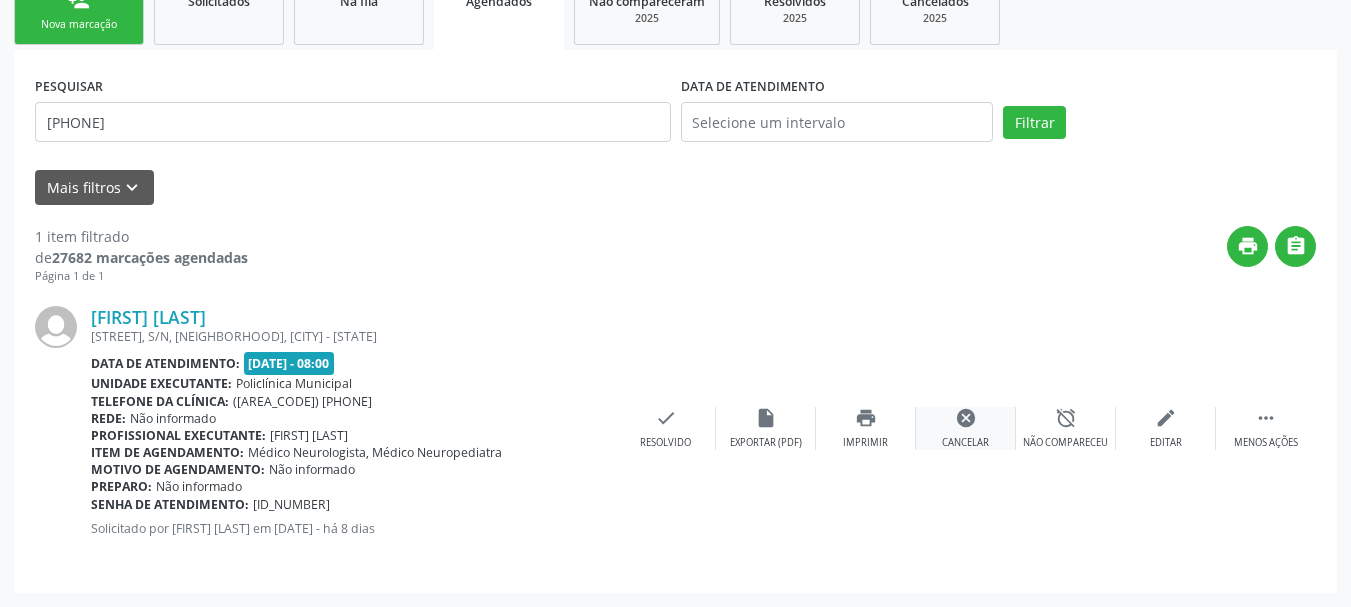 click on "cancel" at bounding box center (966, 418) 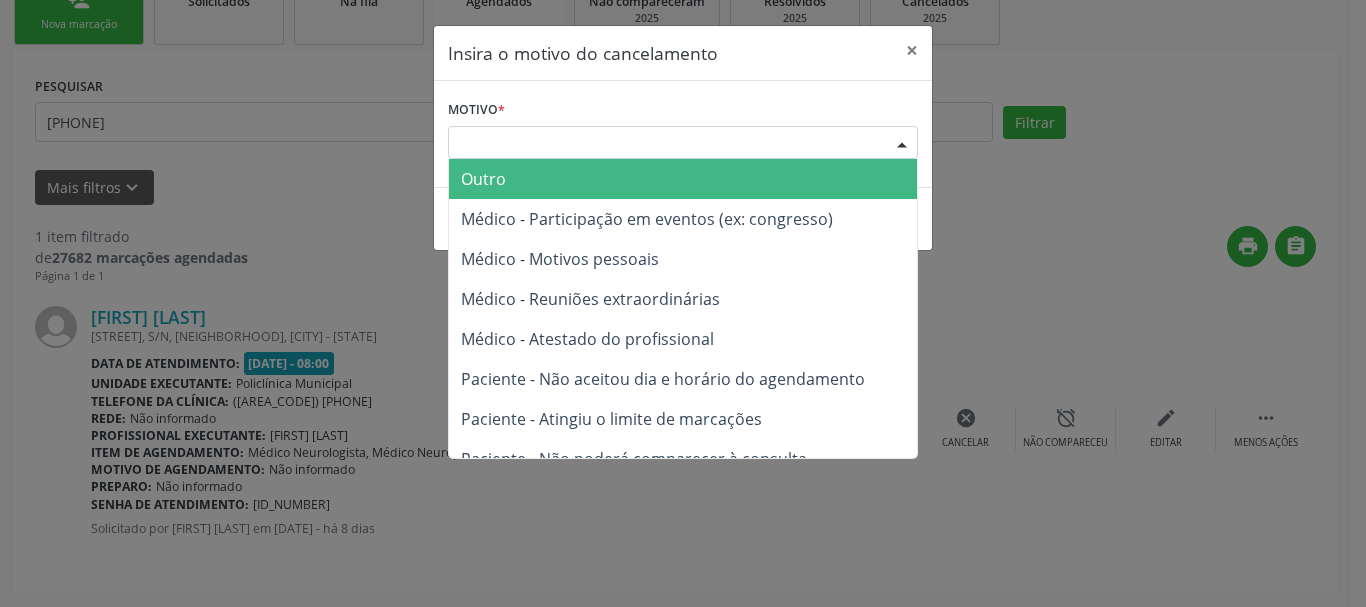 click on "Escolha o motivo" at bounding box center [683, 143] 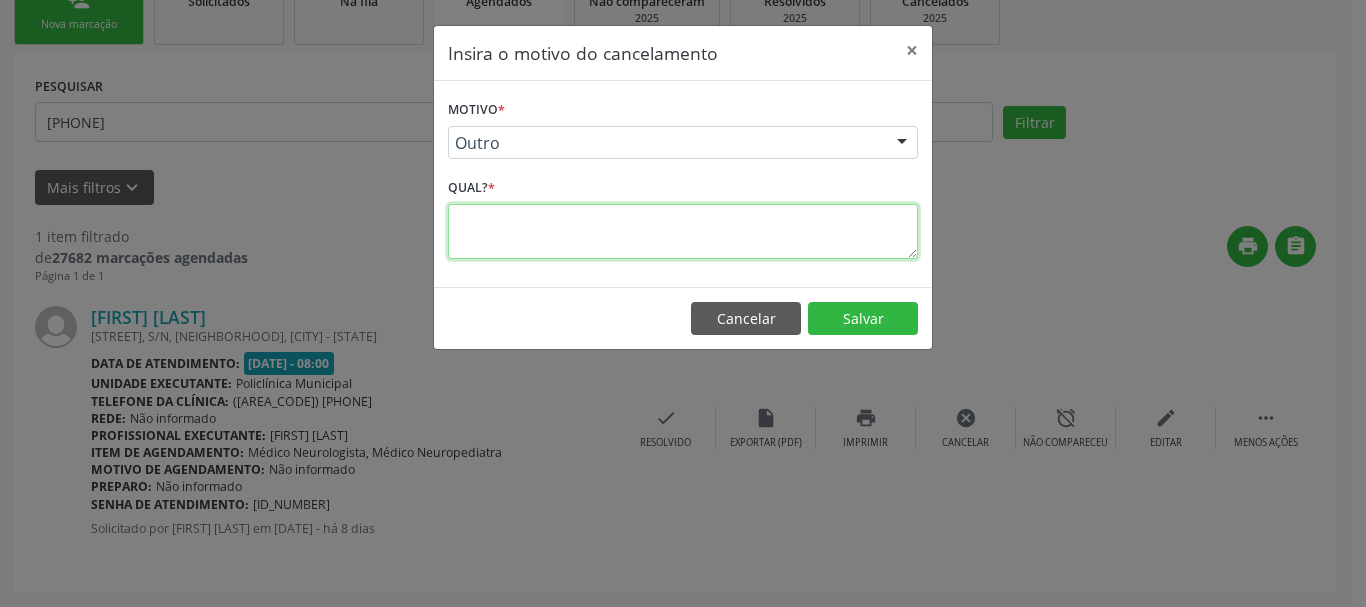 click at bounding box center (683, 231) 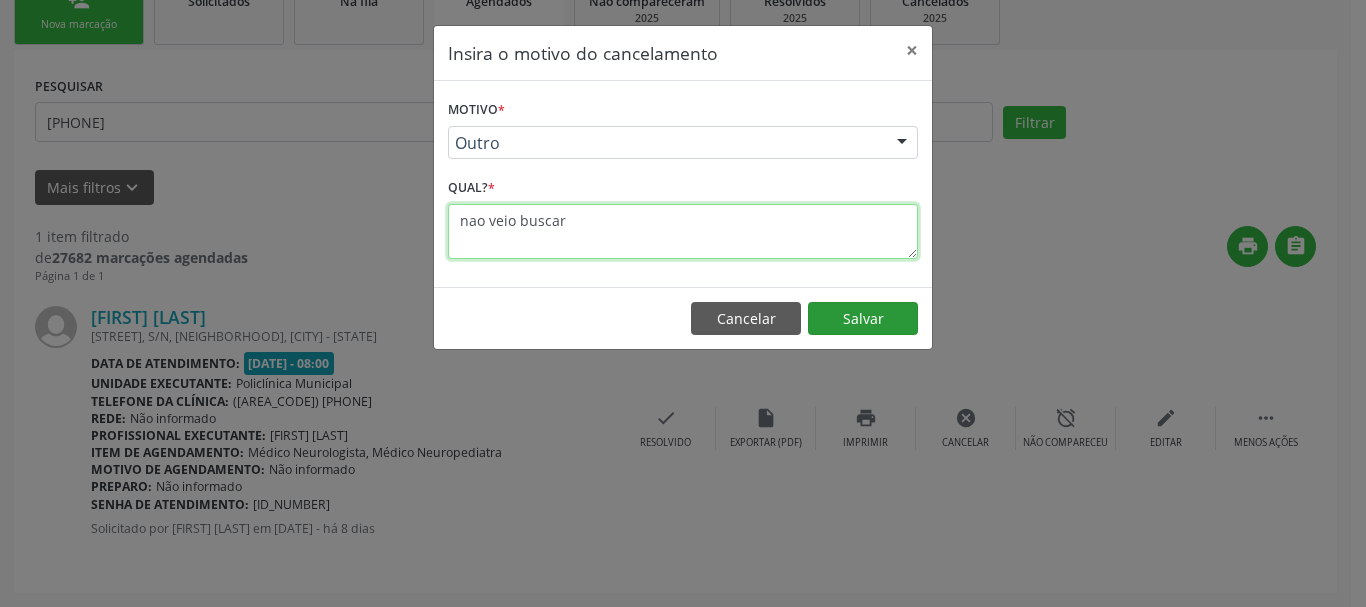 type on "nao veio buscar" 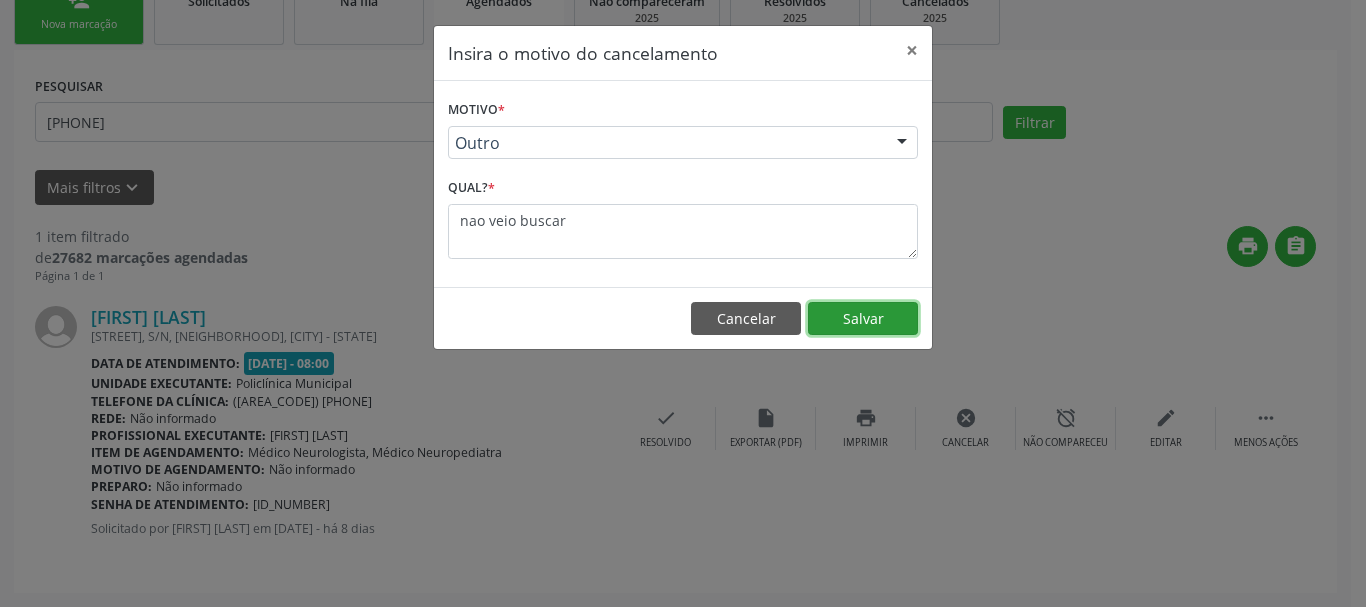 click on "Salvar" at bounding box center (863, 319) 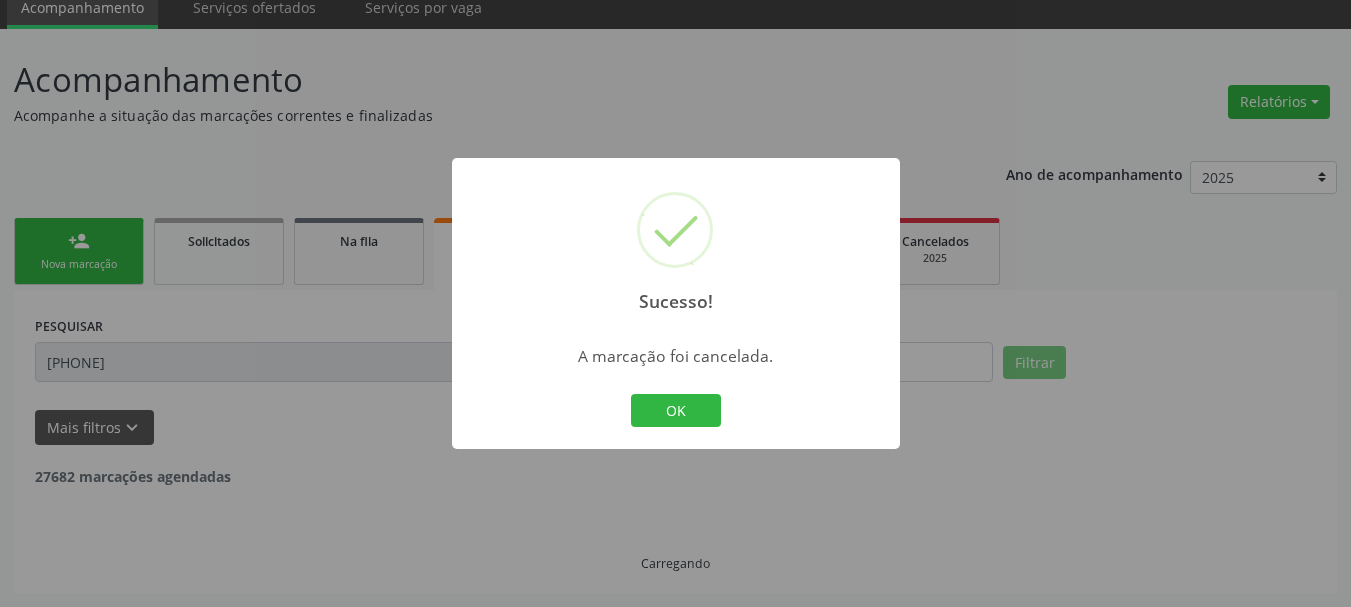 scroll, scrollTop: 17, scrollLeft: 0, axis: vertical 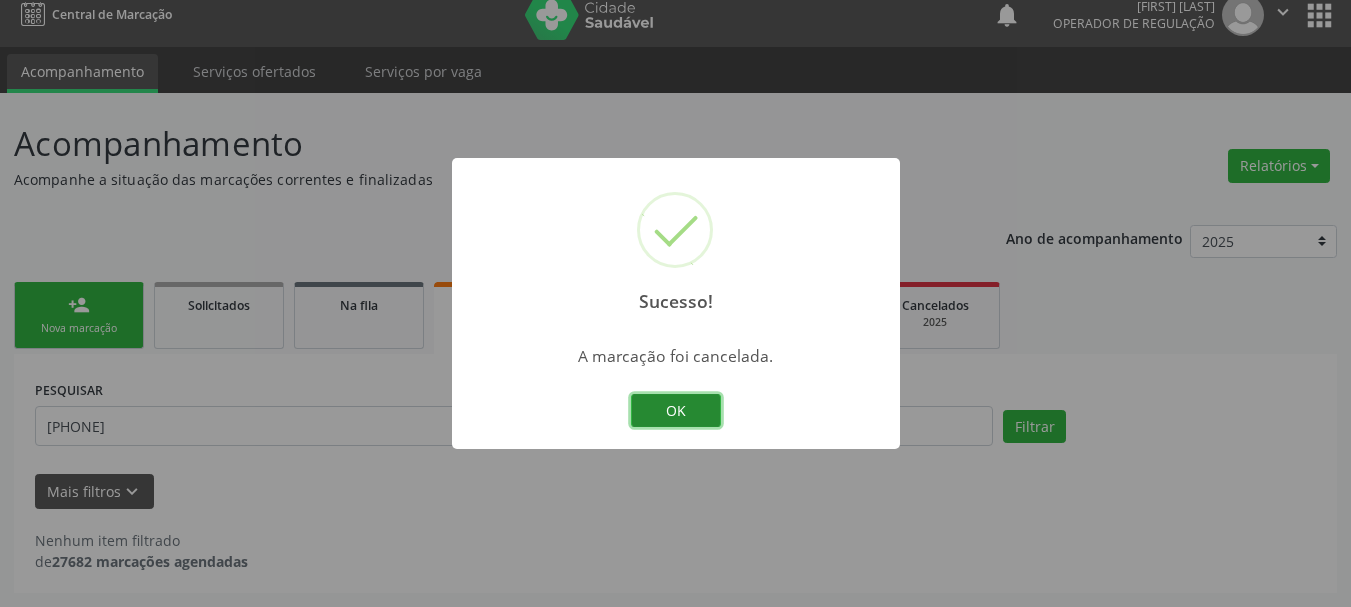 click on "OK" at bounding box center (676, 411) 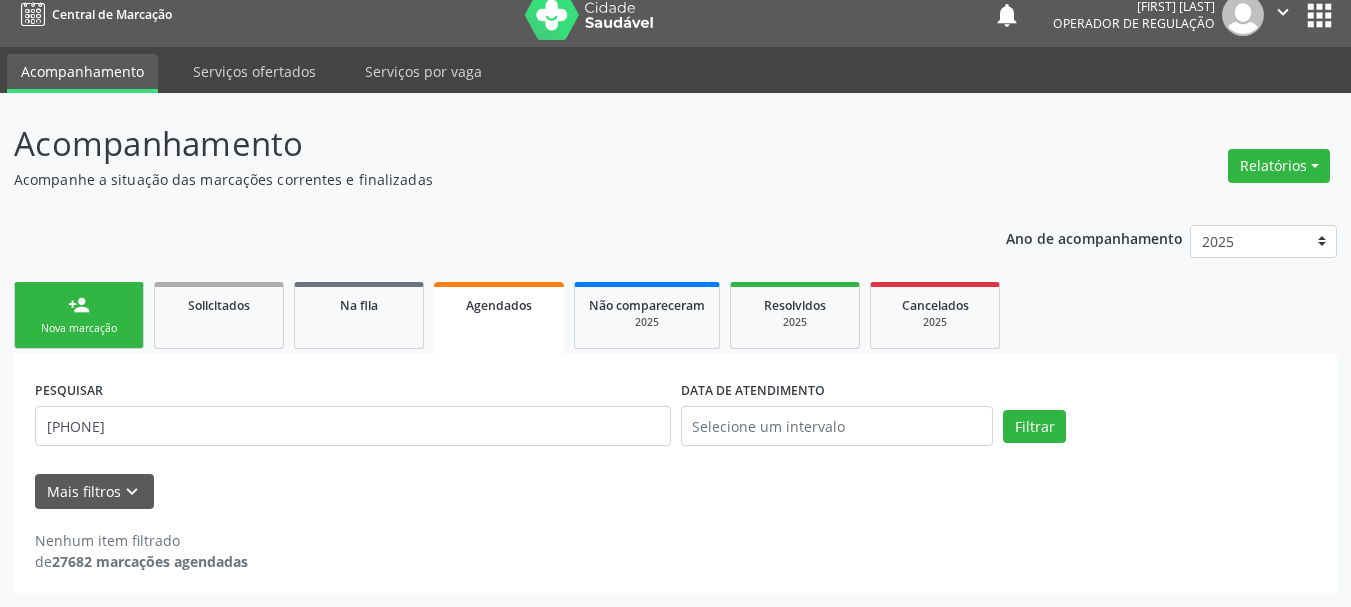 click on "person_add
Nova marcação" at bounding box center [79, 315] 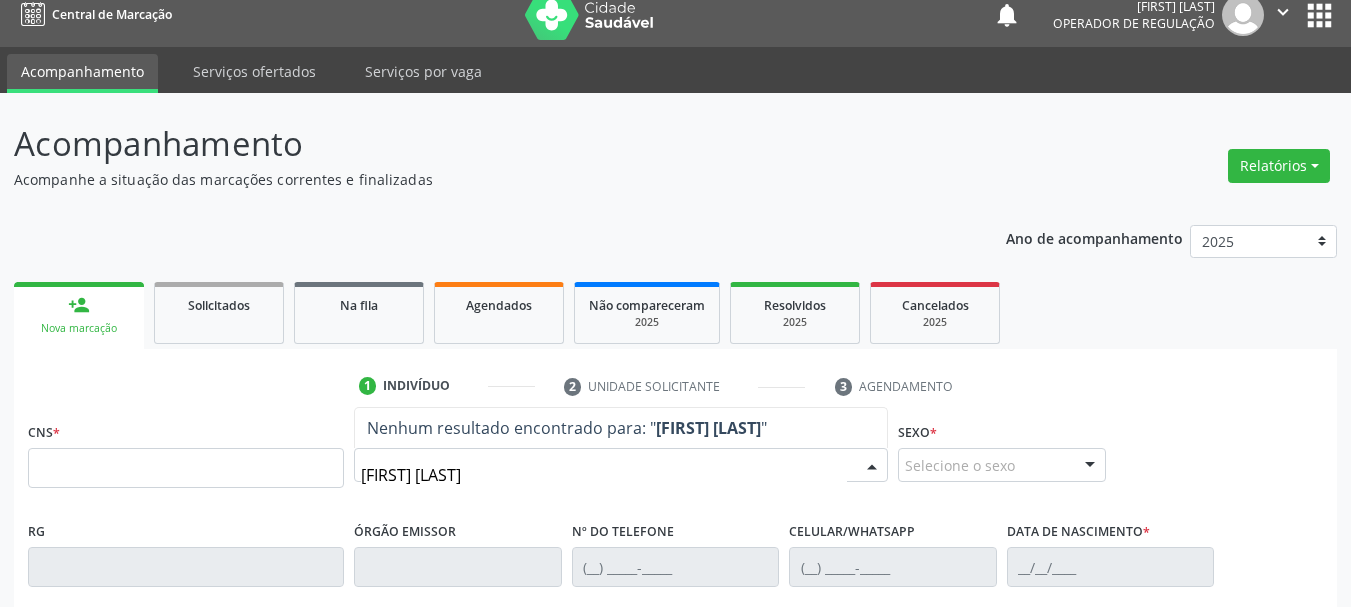 type on "lucas sera" 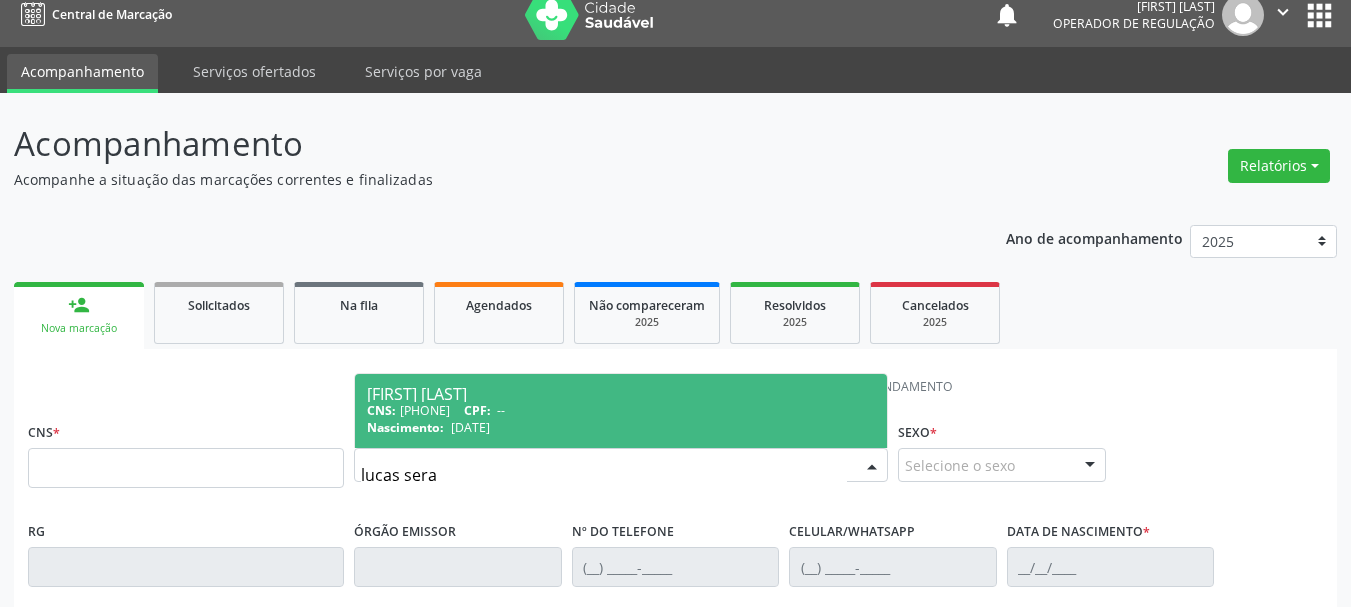 click on "CNS:
[NUMBER]
CPF:    --" at bounding box center (621, 410) 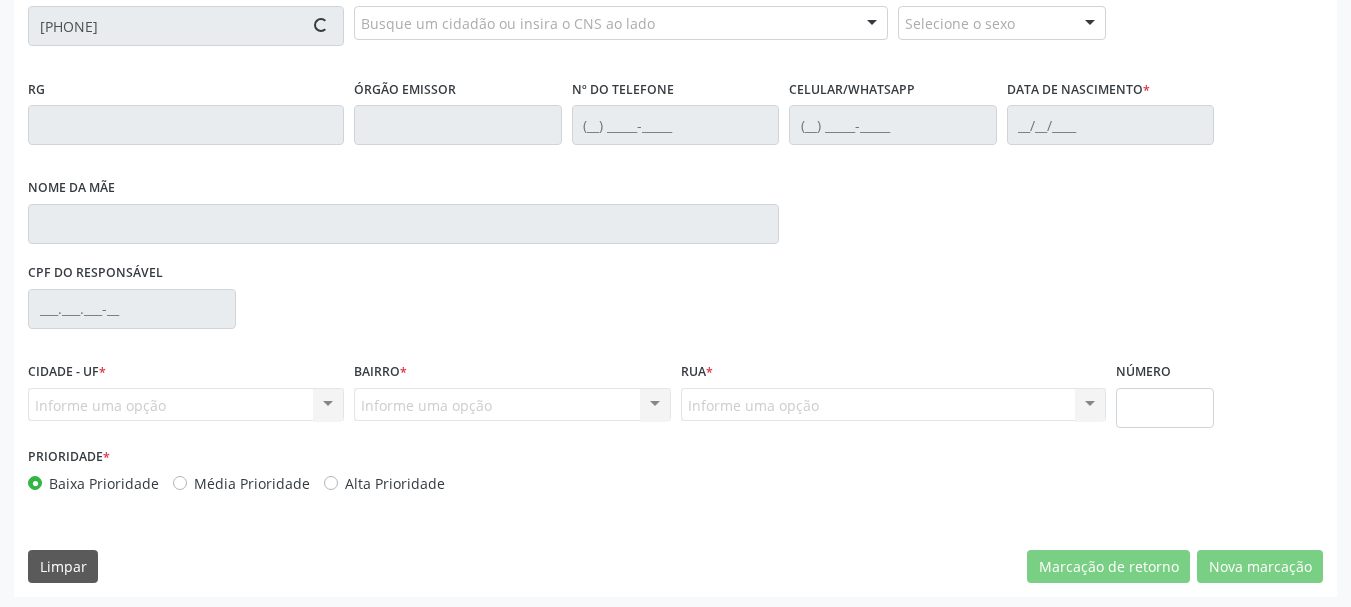 type on "[PHONE]" 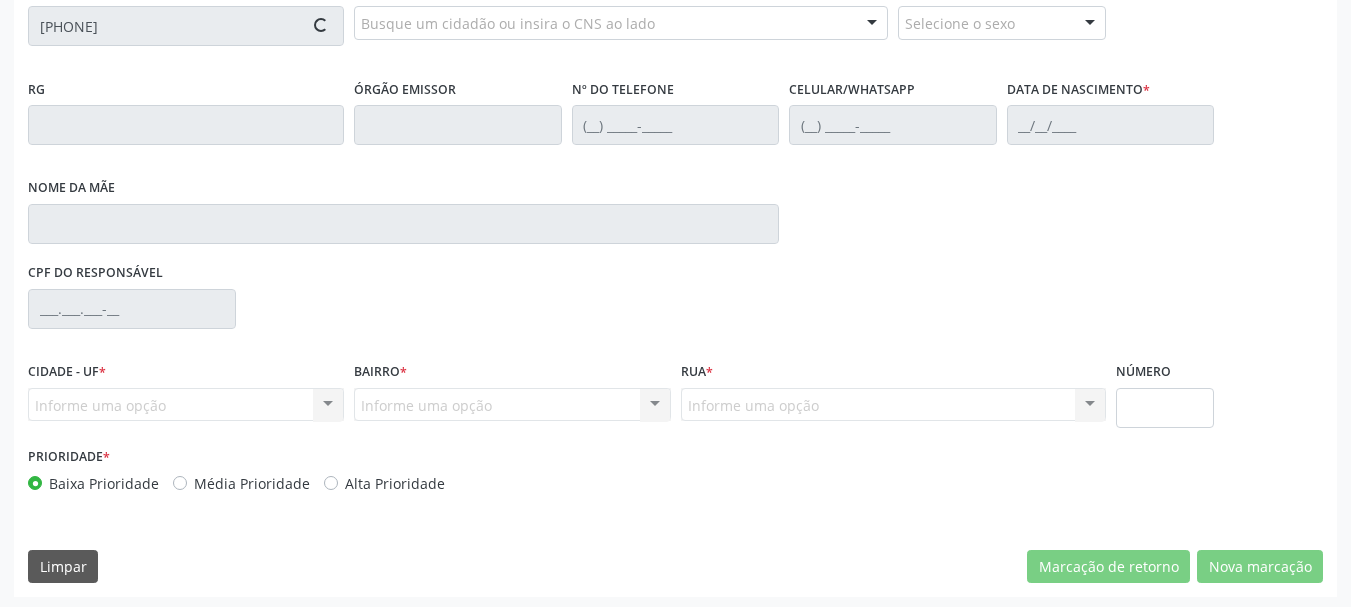 scroll, scrollTop: 463, scrollLeft: 0, axis: vertical 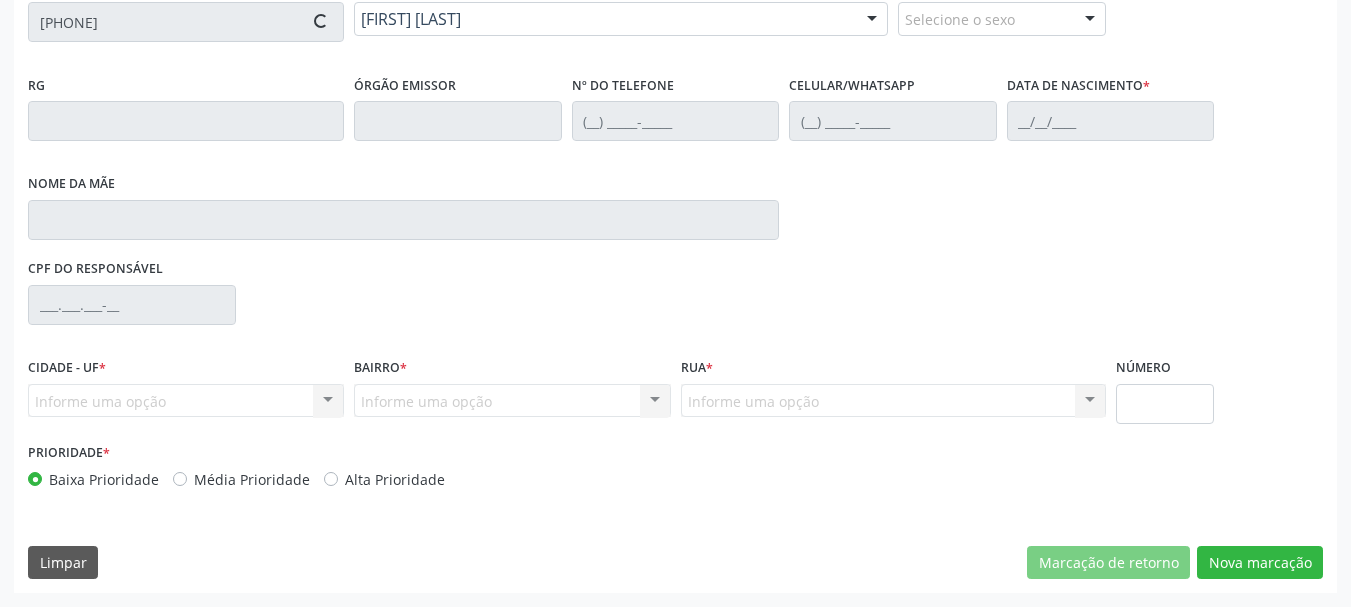 type on "[DATE]" 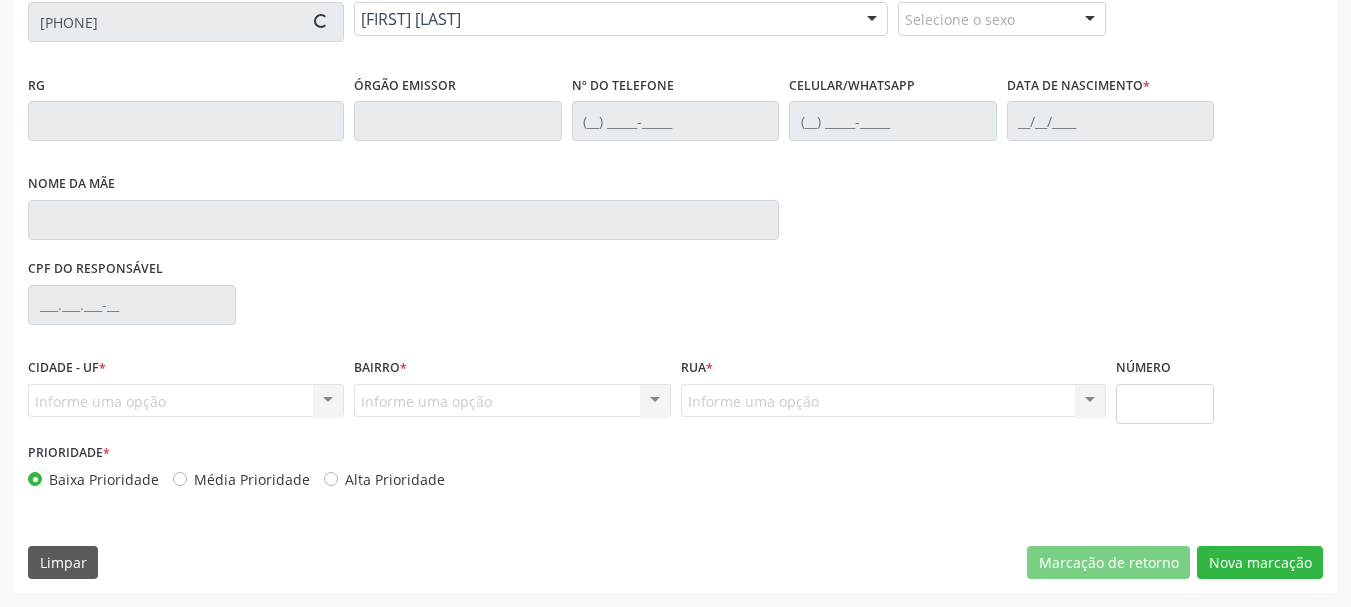 type on "S/N" 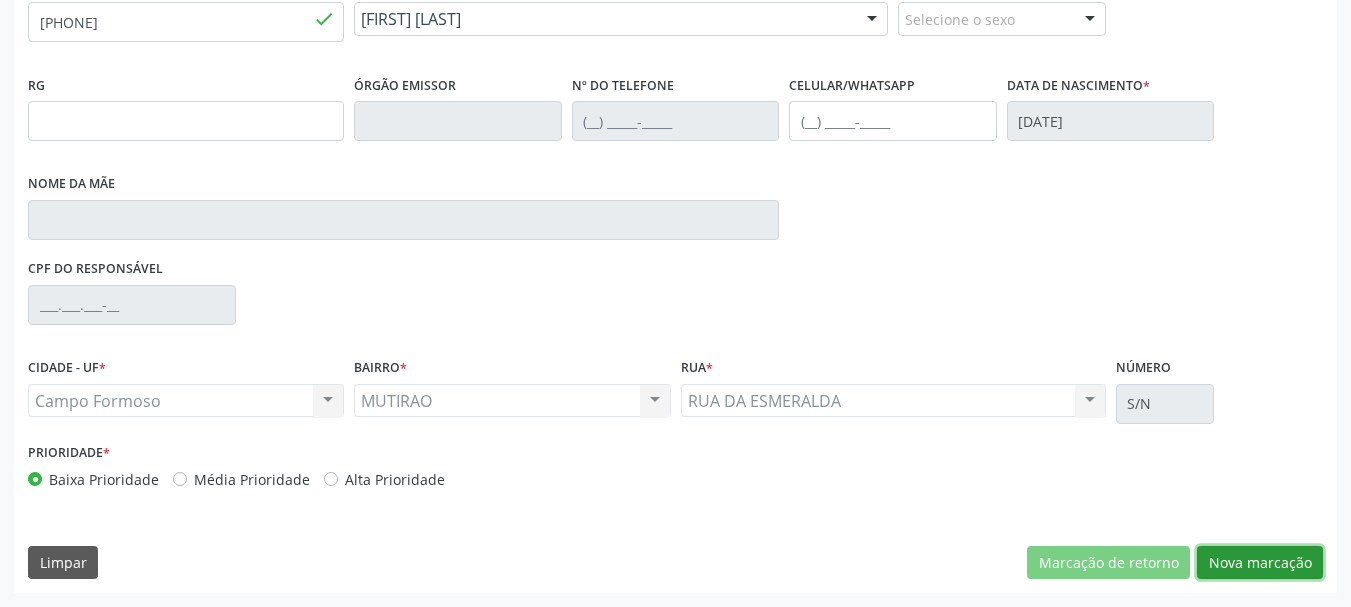 click on "Nova marcação" at bounding box center (1260, 563) 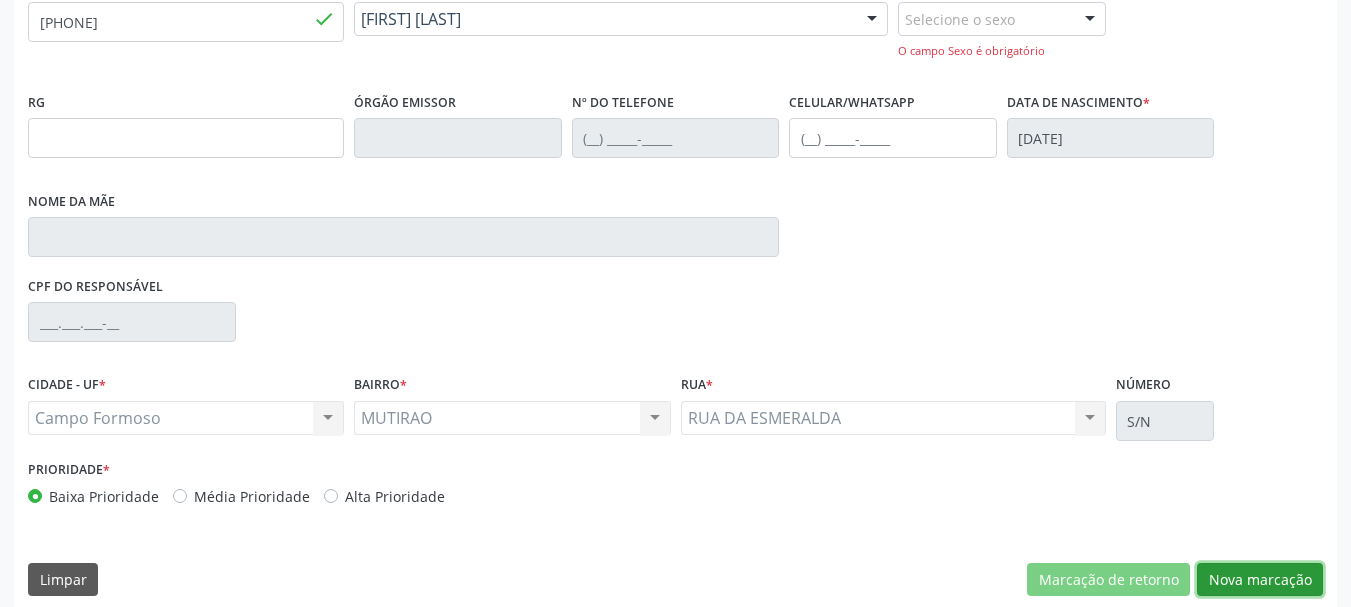 click on "Nova marcação" at bounding box center [1260, 580] 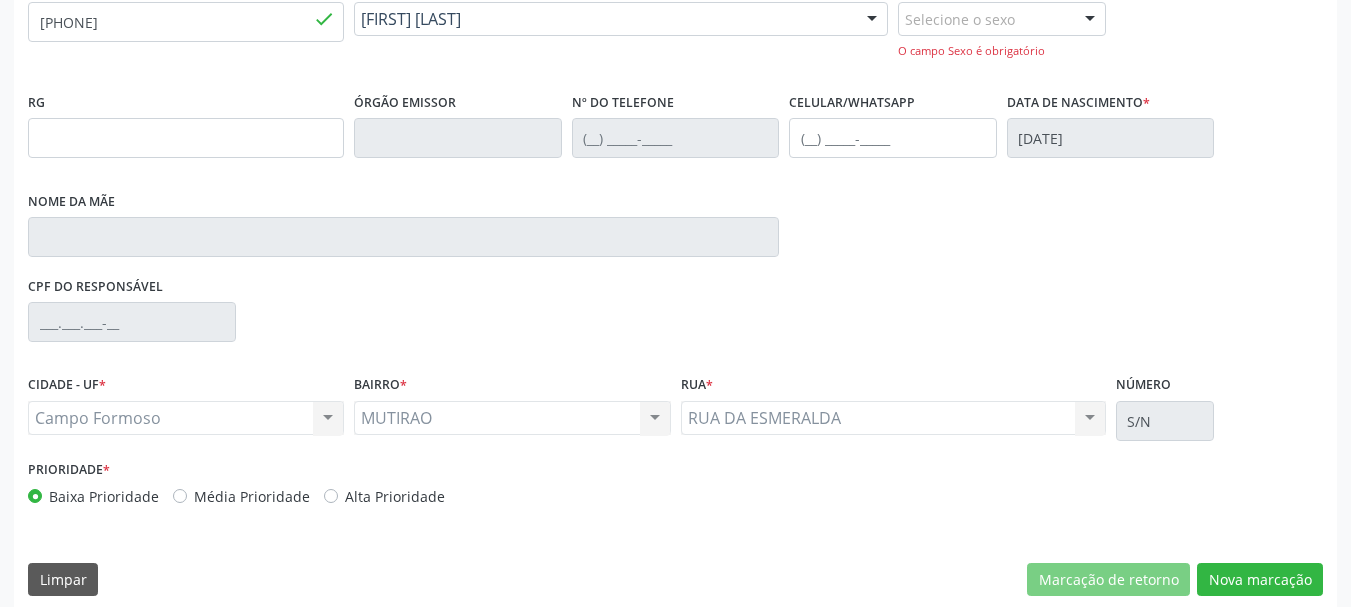 click on "Selecione o sexo" at bounding box center (1002, 19) 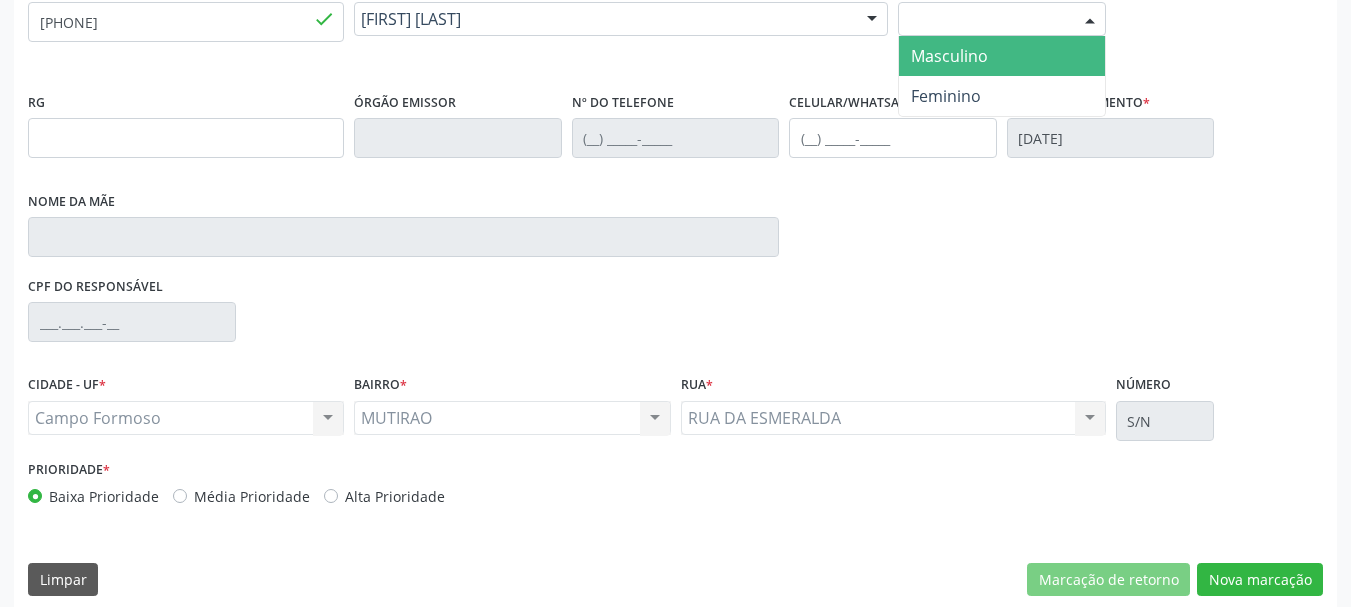 click on "Masculino" at bounding box center [949, 56] 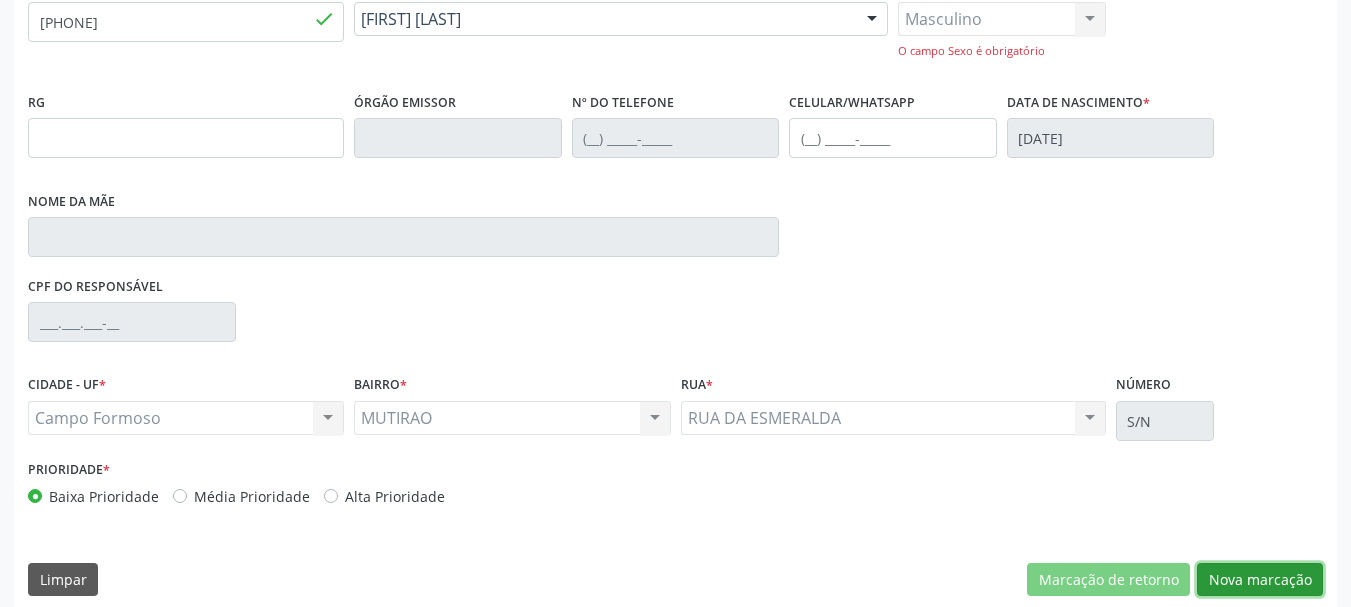 click on "Nova marcação" at bounding box center (1260, 580) 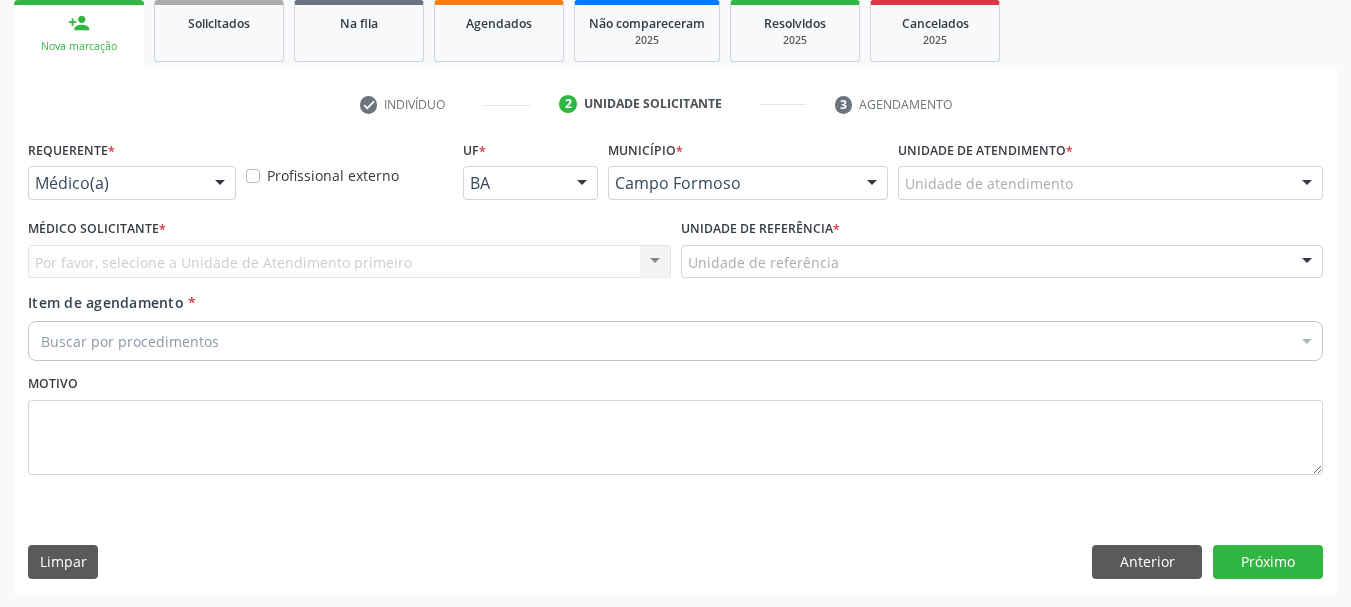 scroll, scrollTop: 299, scrollLeft: 0, axis: vertical 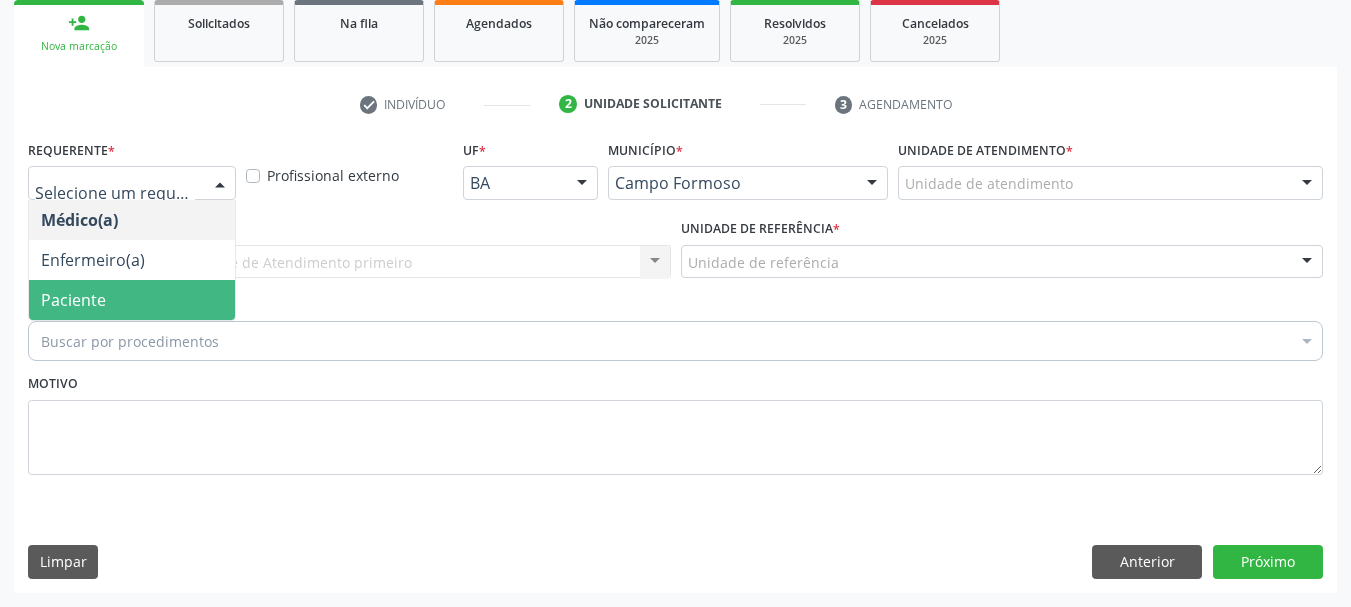 drag, startPoint x: 97, startPoint y: 293, endPoint x: 117, endPoint y: 255, distance: 42.941822 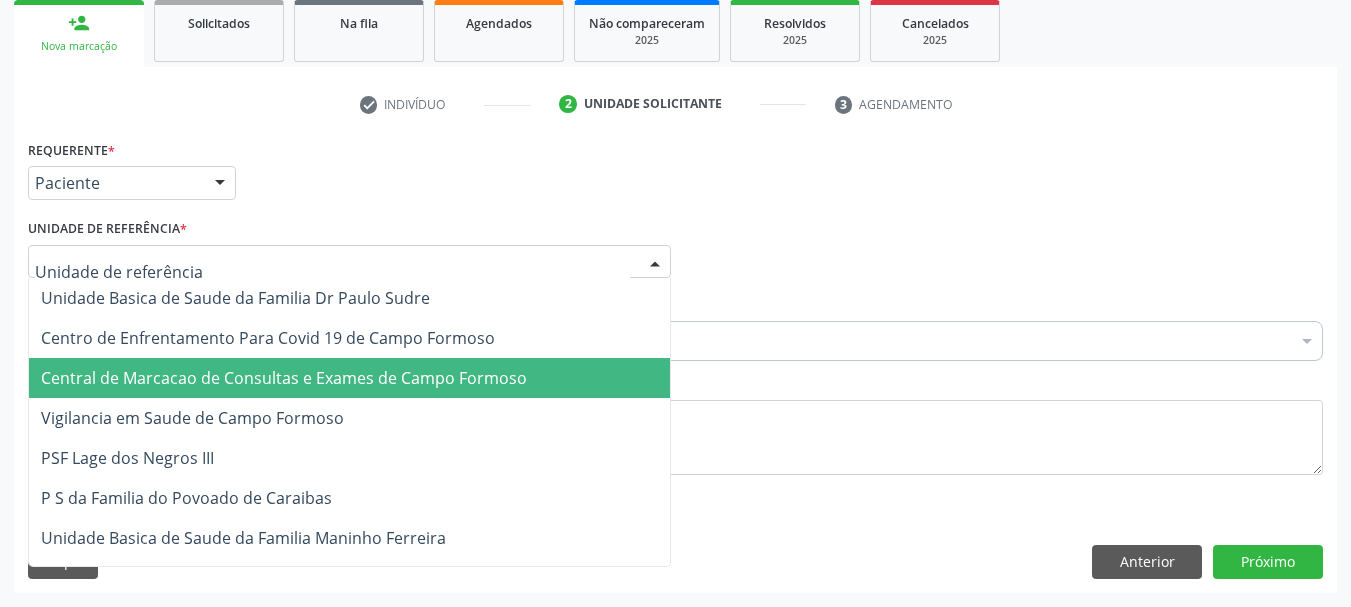 drag, startPoint x: 111, startPoint y: 369, endPoint x: 94, endPoint y: 349, distance: 26.24881 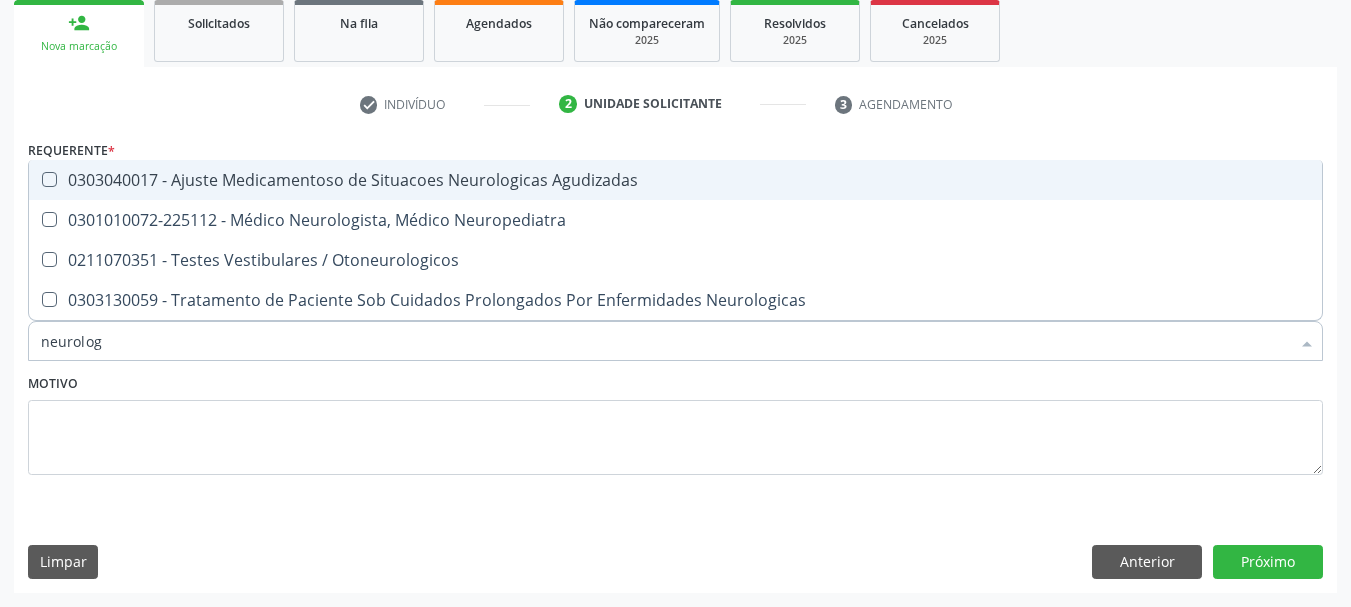 type on "neurologi" 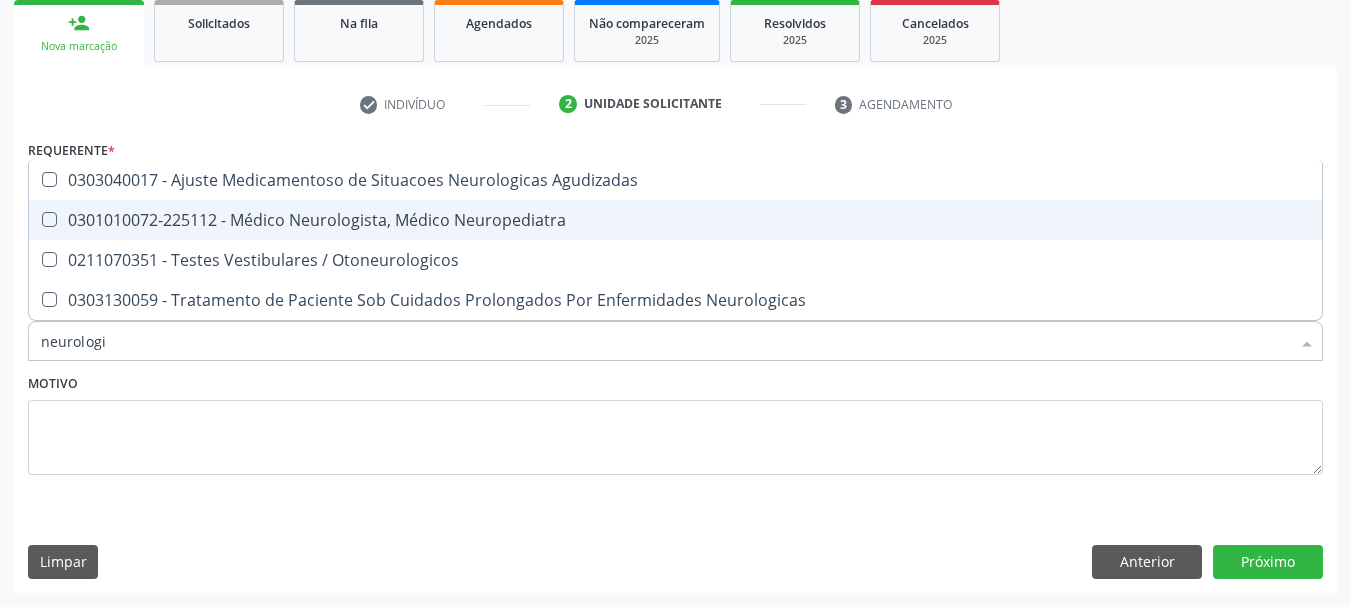 click on "0301010072-225112 - Médico Neurologista, Médico Neuropediatra" at bounding box center [675, 220] 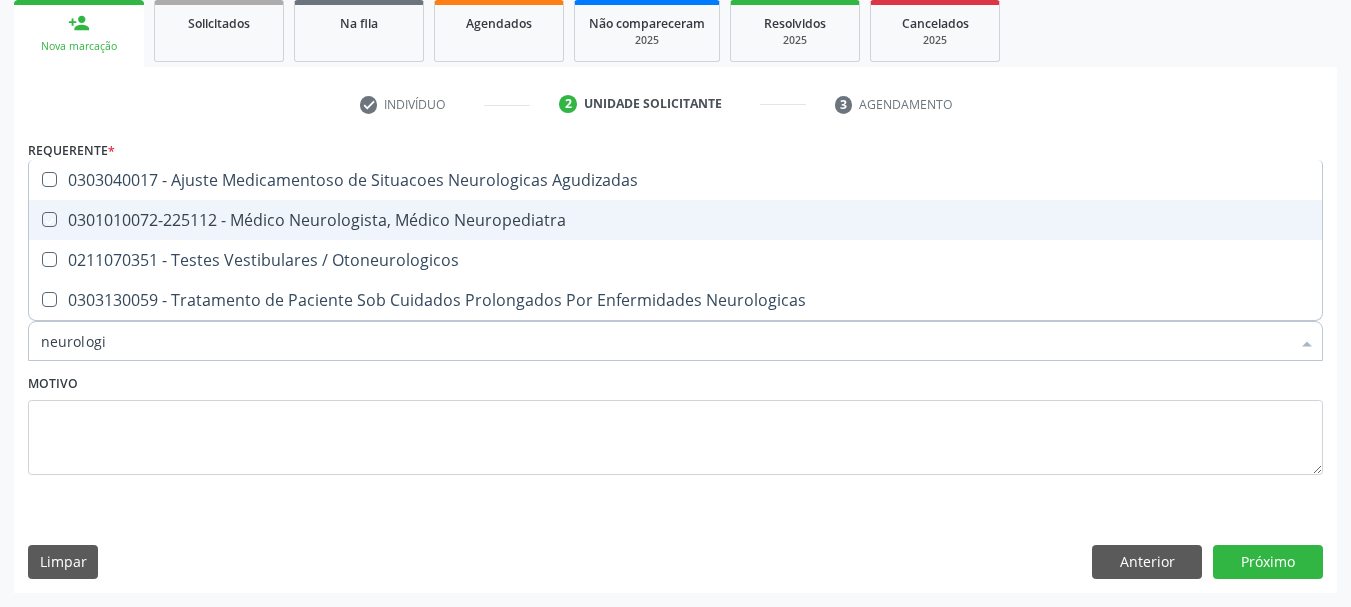 checkbox on "true" 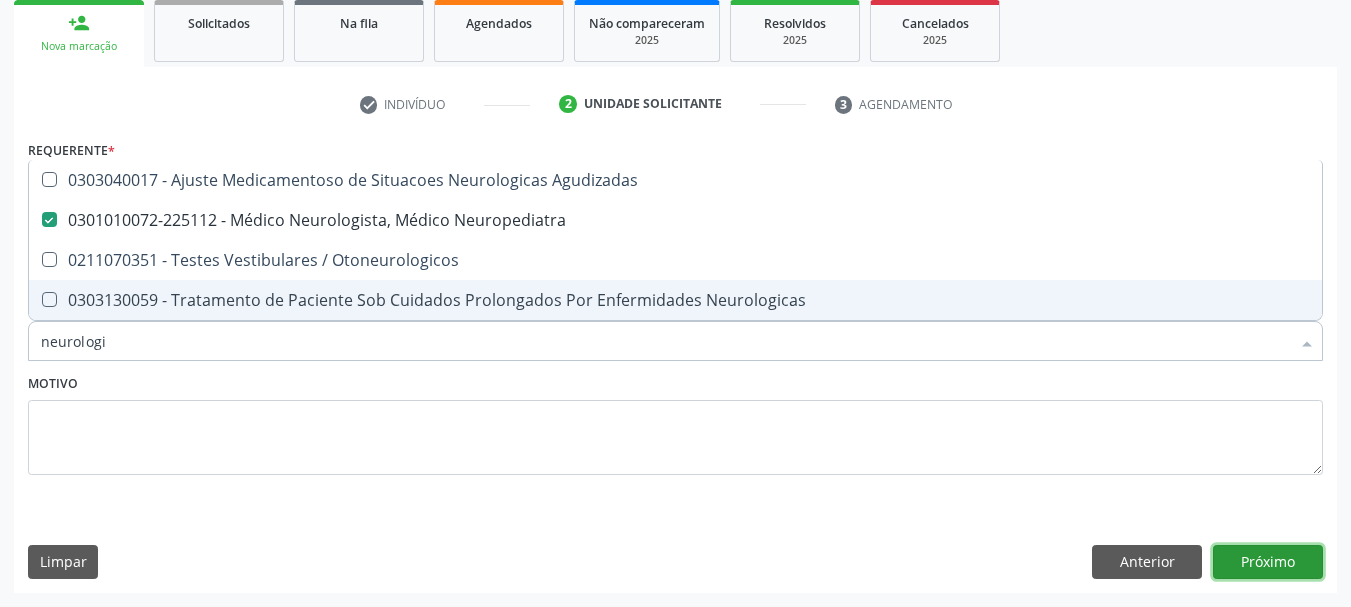 click on "Próximo" at bounding box center [1268, 562] 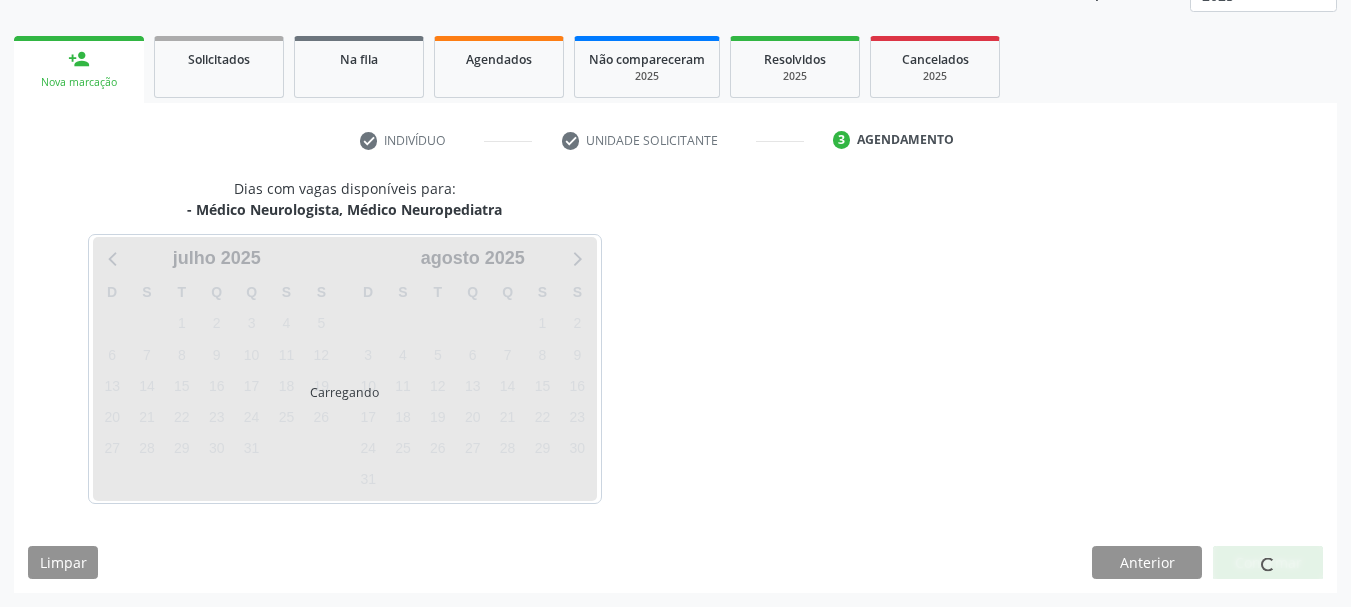 scroll, scrollTop: 263, scrollLeft: 0, axis: vertical 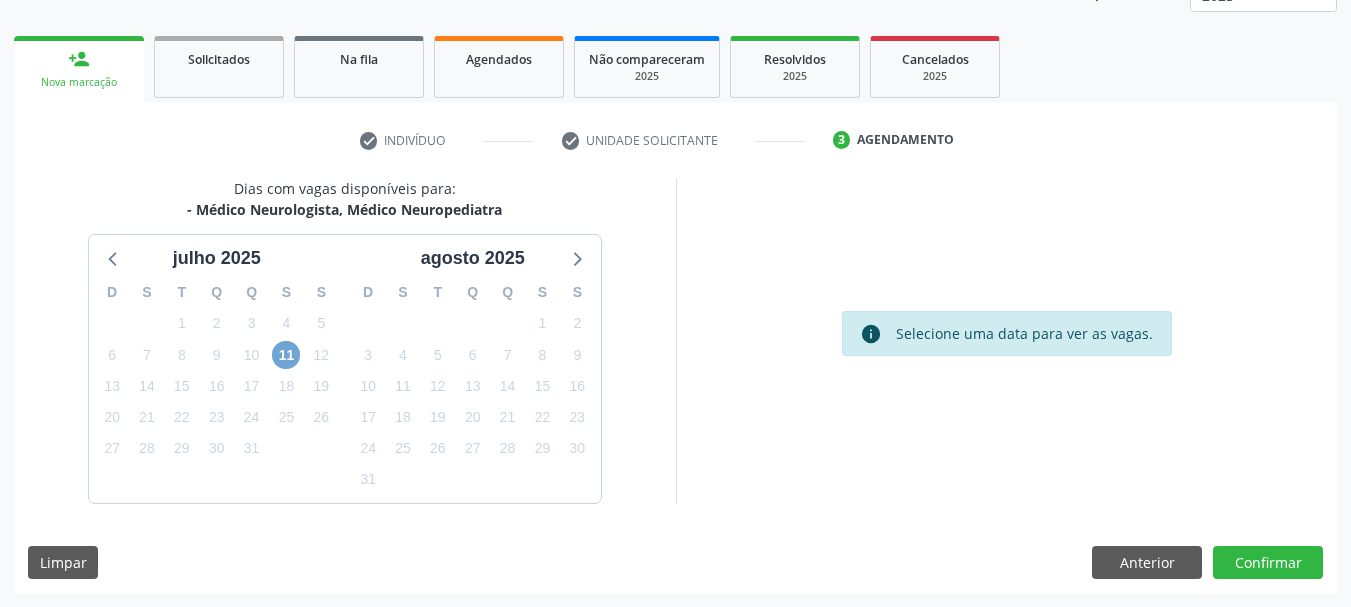 click on "11" at bounding box center [286, 355] 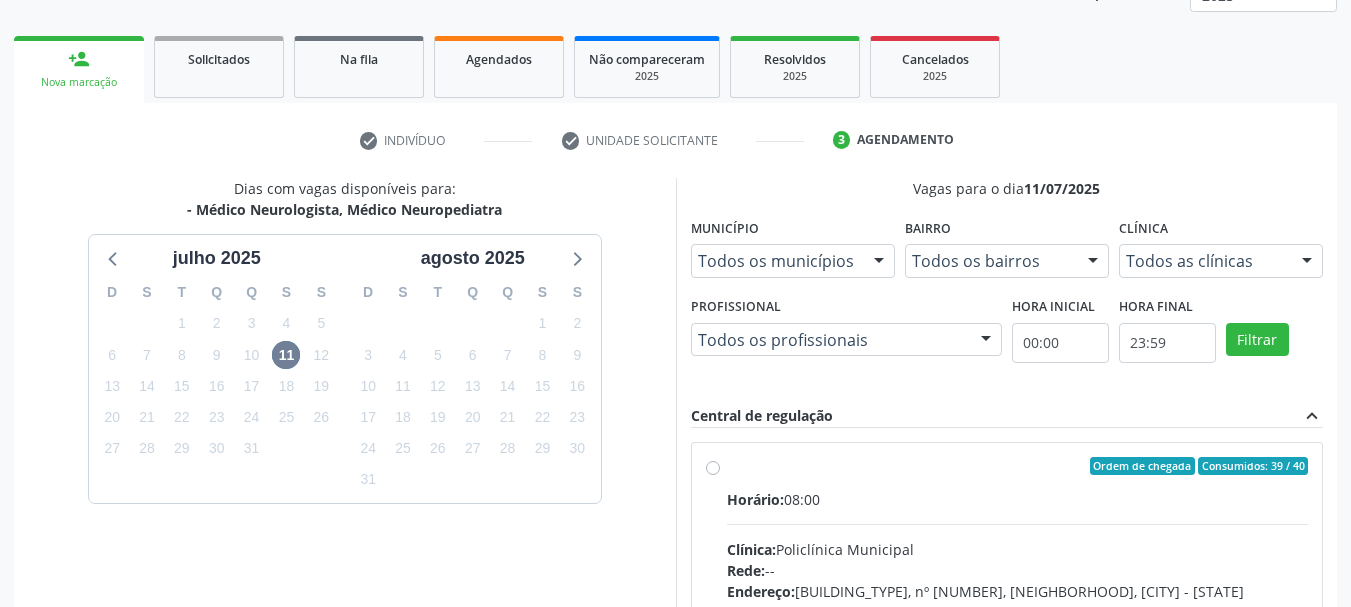 click on "Horário:   08:00
Clínica:  [ORGANIZATION]
Rede:
--
Endereço:   [BUILDING_TYPE], nº [NUMBER], [NEIGHBORHOOD], [CITY] - [STATE]
Telefone:   ([PHONE])
Profissional:
[FIRST] [LAST]
Informações adicionais sobre o atendimento
Idade de atendimento:
de 0 a 120 anos
Gênero(s) atendido(s):
Masculino e Feminino
Informações adicionais:
--" at bounding box center (1018, 626) 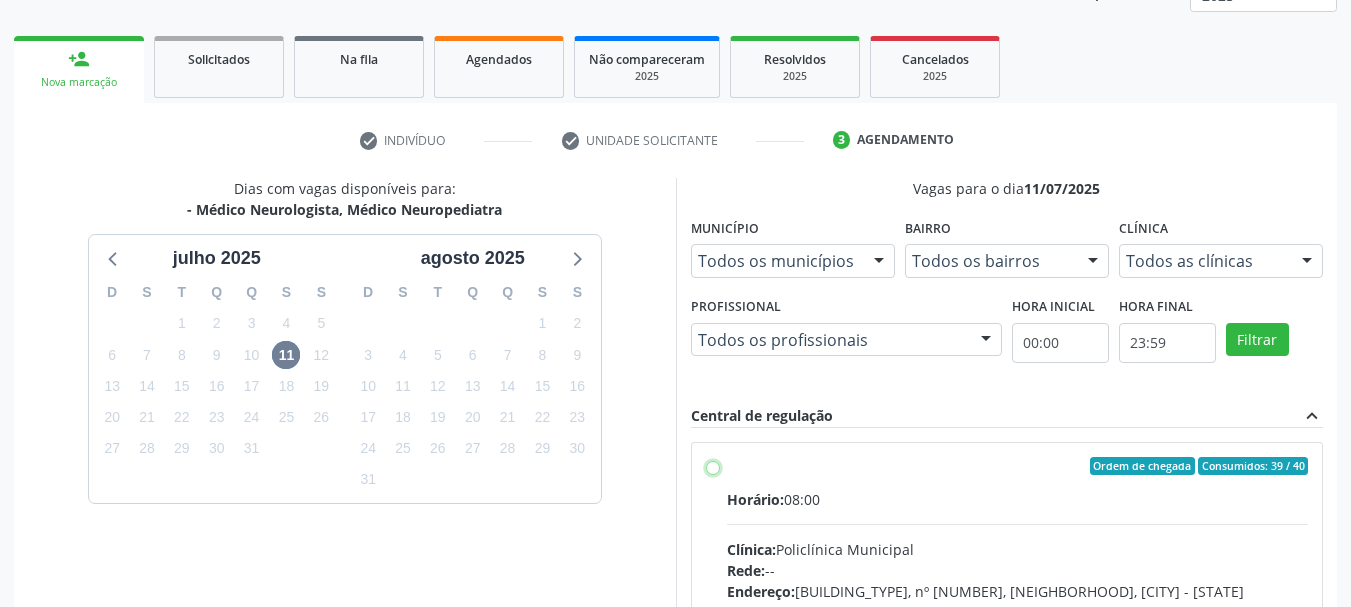 click on "Ordem de chegada
Consumidos: 39 / 40
Horário:   08:00
Clínica:  Policlínica Municipal
Rede:
--
Endereço:   Predio, nº 386, Centro, [CITY] - [STATE]
Telefone:   ([AREA_CODE]) [PHONE]
Profissional:
[FIRST] [LAST]
Informações adicionais sobre o atendimento
Idade de atendimento:
de 0 a 120 anos
Gênero(s) atendido(s):
Masculino e Feminino
Informações adicionais:
--" at bounding box center (713, 466) 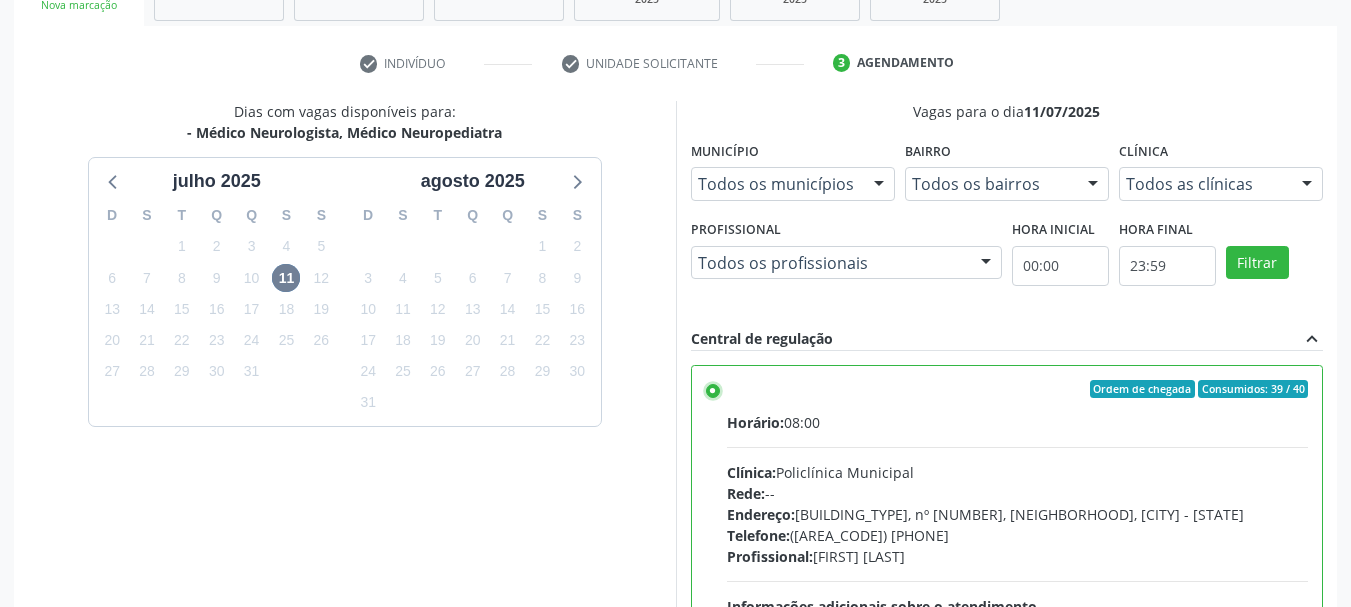 scroll, scrollTop: 588, scrollLeft: 0, axis: vertical 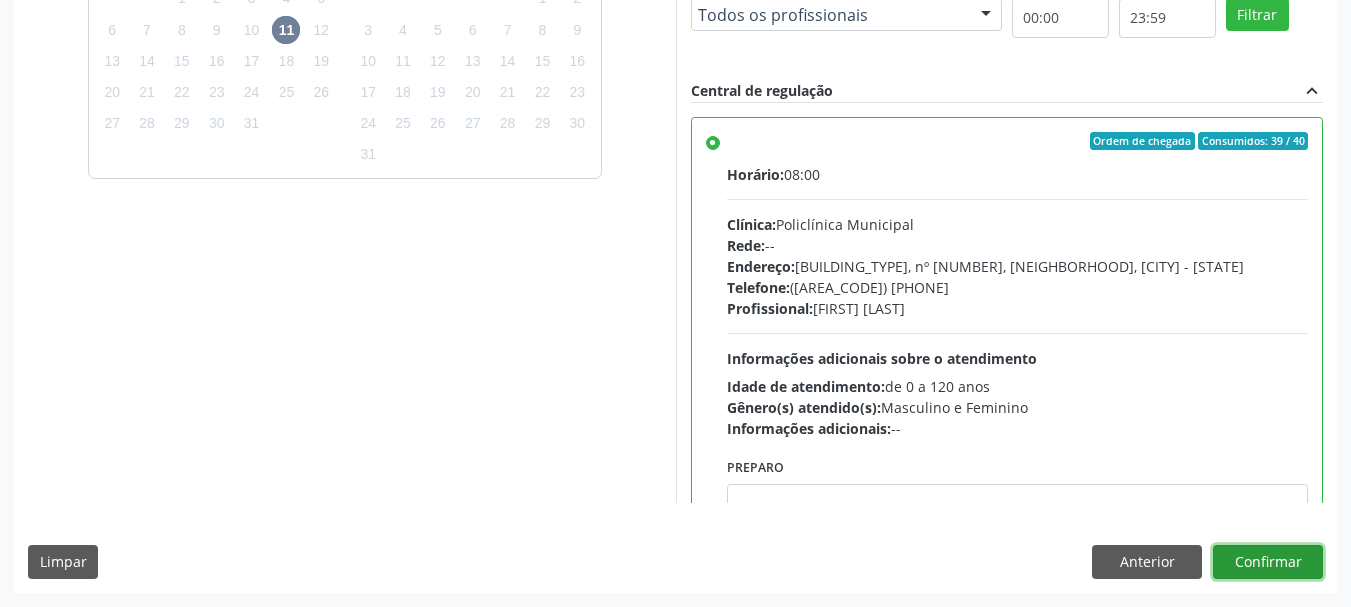 click on "Confirmar" at bounding box center [1268, 562] 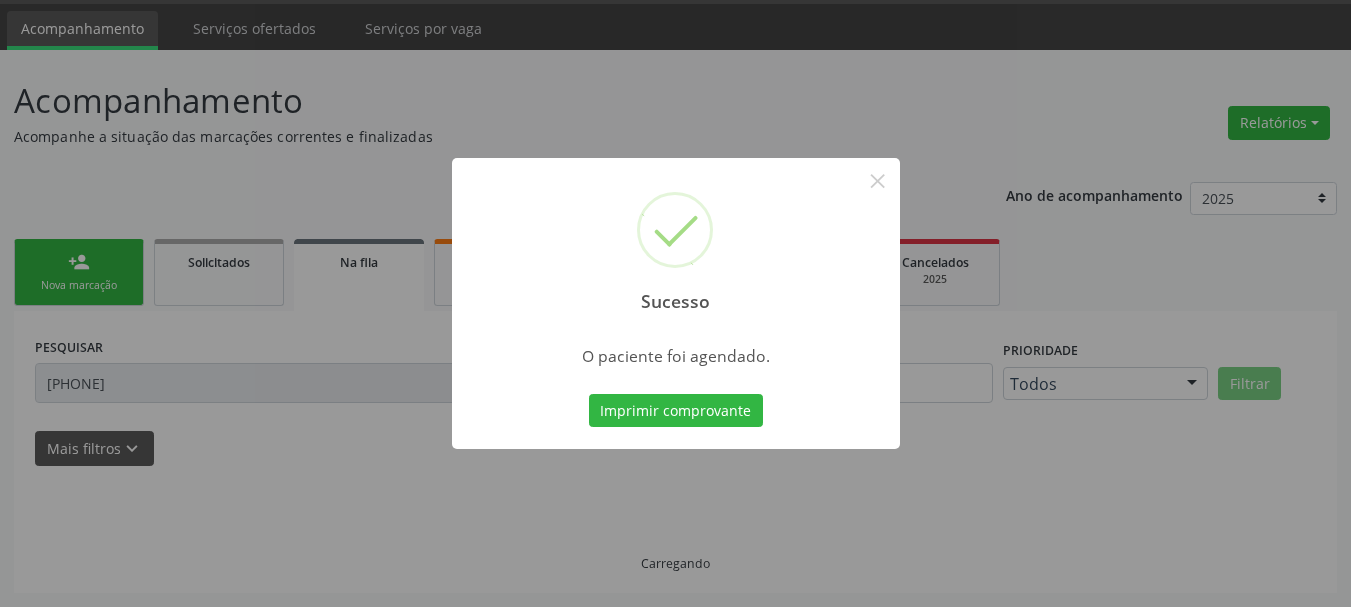 scroll, scrollTop: 60, scrollLeft: 0, axis: vertical 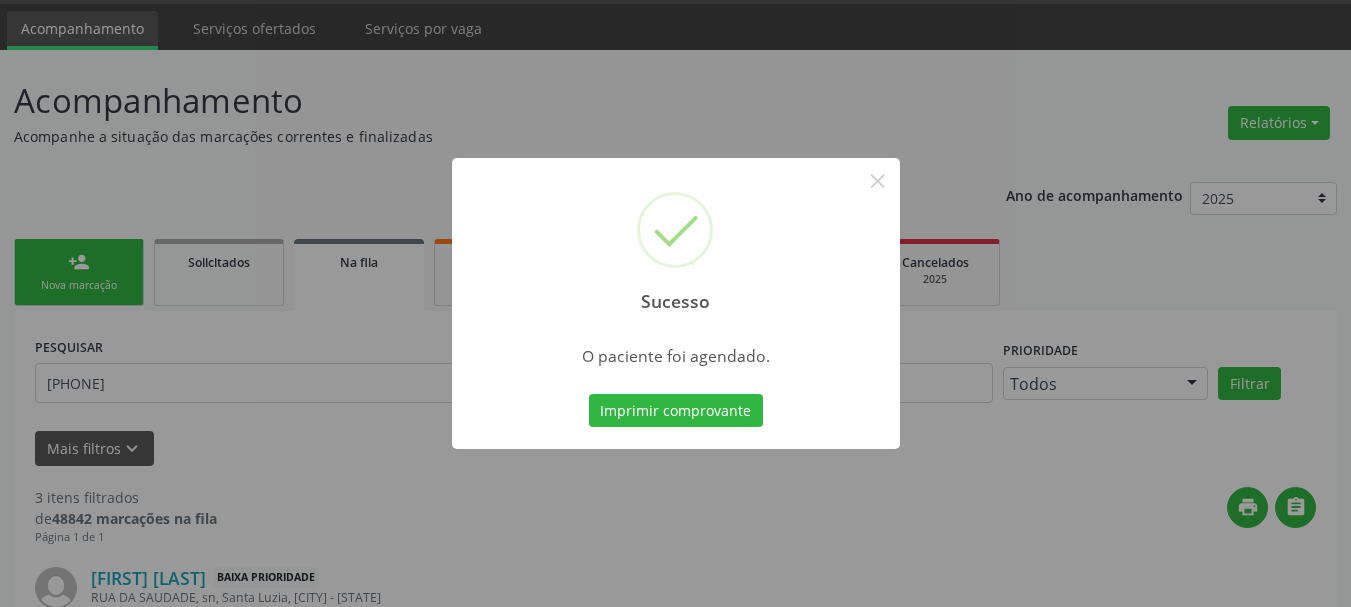 type 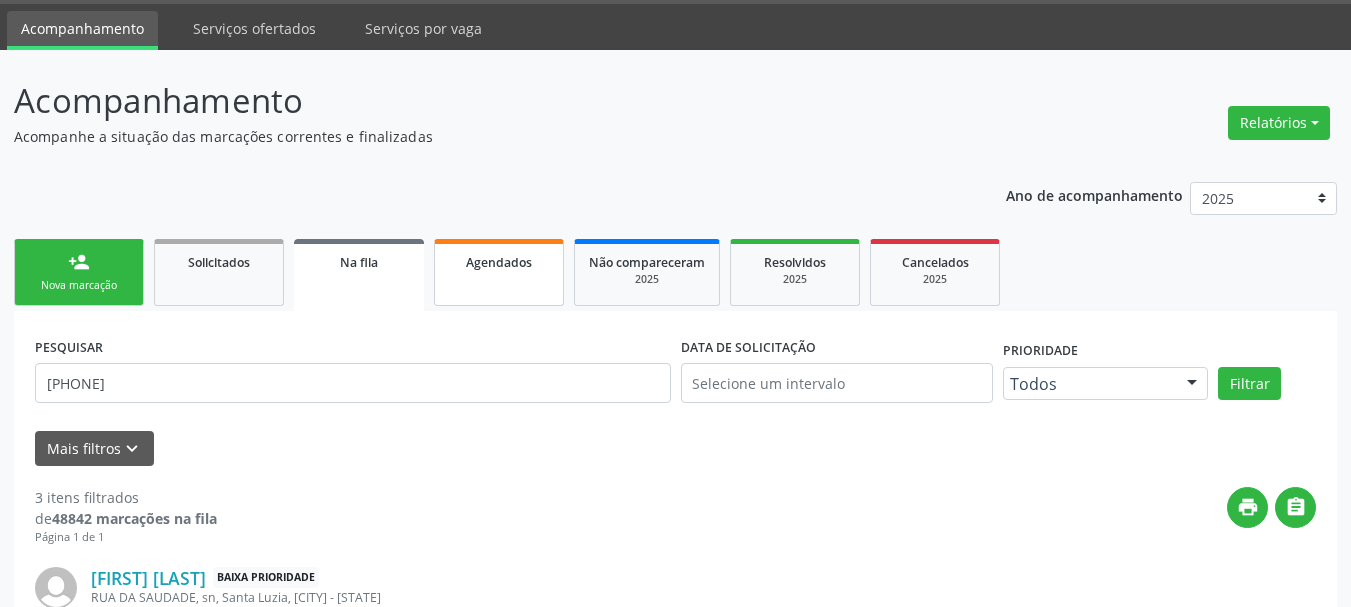 click on "Agendados" at bounding box center (499, 262) 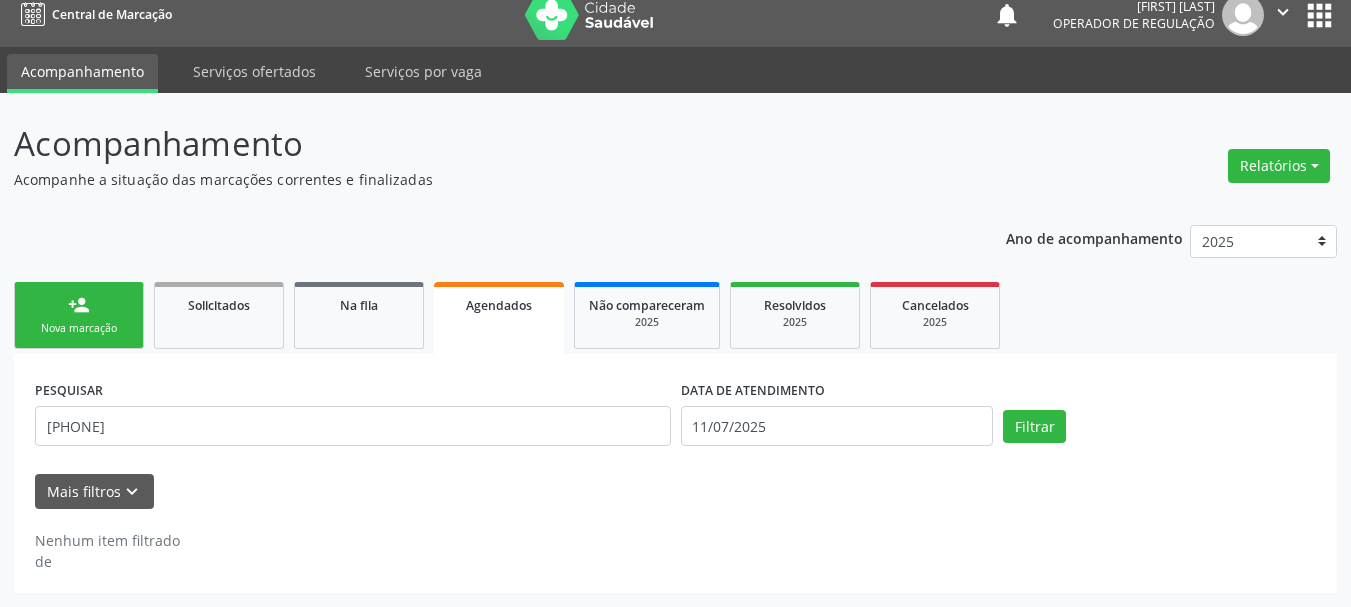 scroll, scrollTop: 17, scrollLeft: 0, axis: vertical 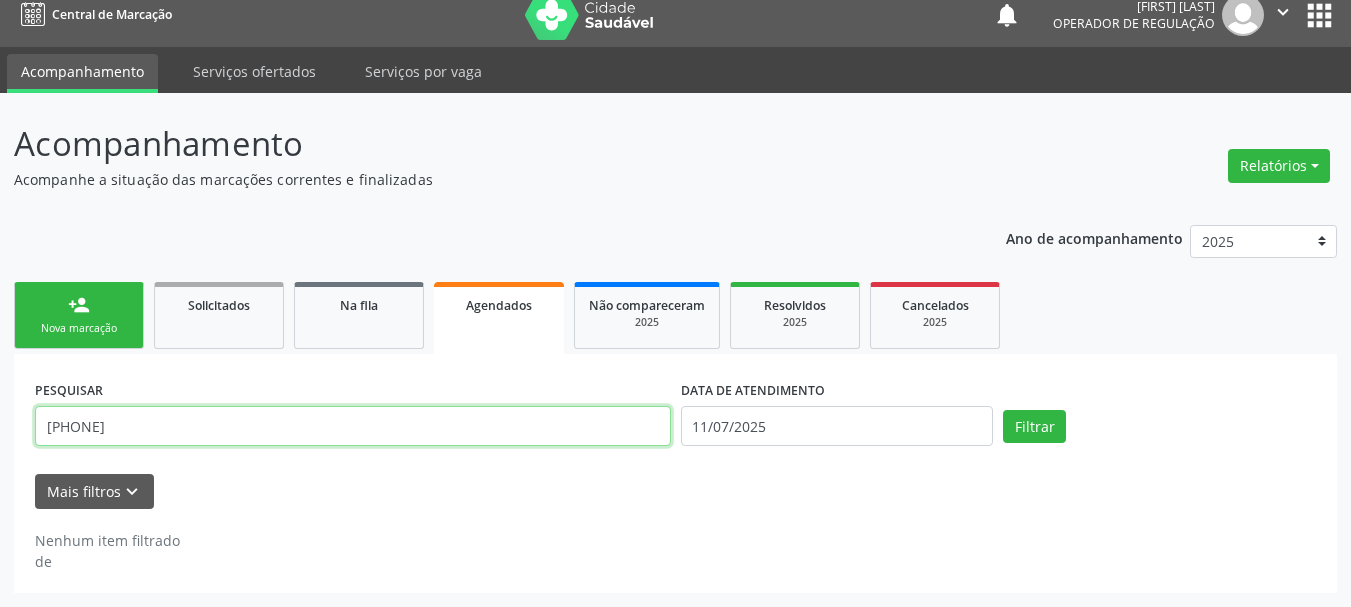 click on "[PHONE]" at bounding box center [353, 426] 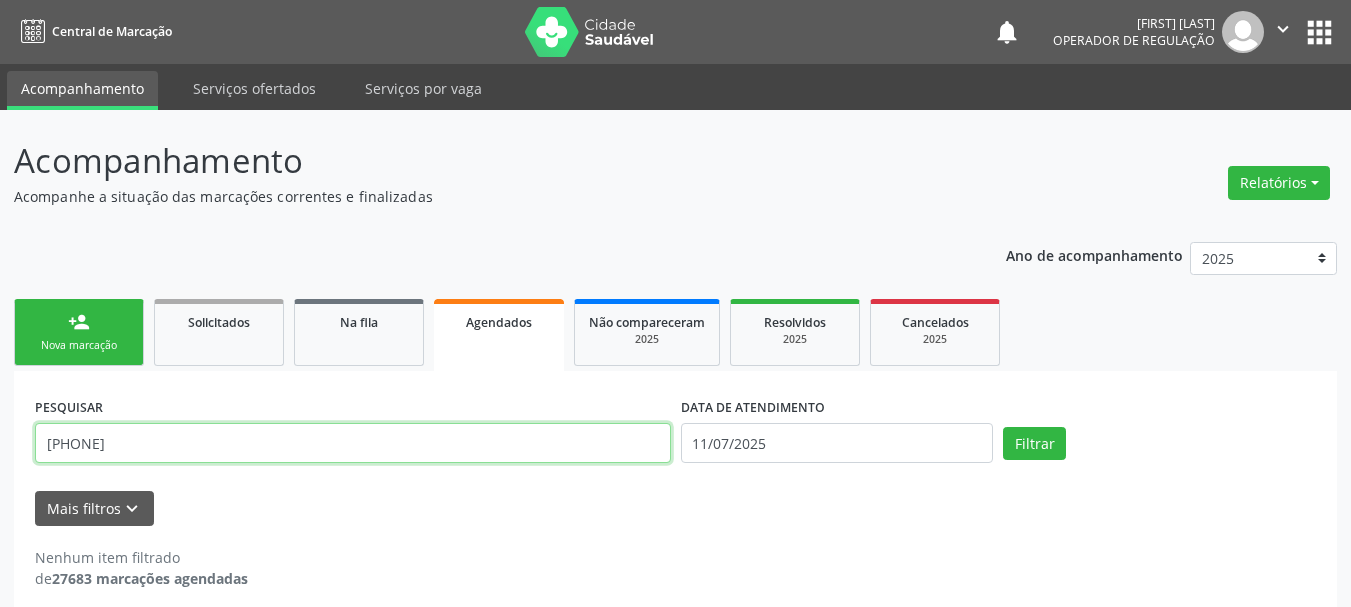 scroll, scrollTop: 17, scrollLeft: 0, axis: vertical 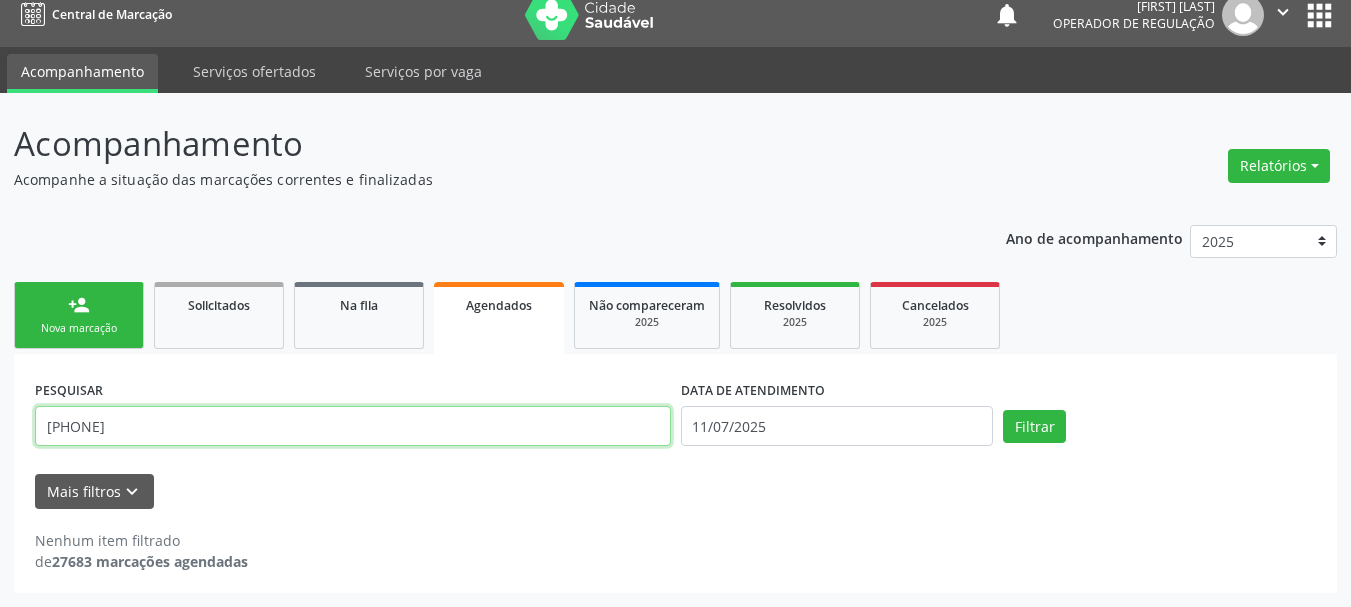 click on "[PHONE]" at bounding box center (353, 426) 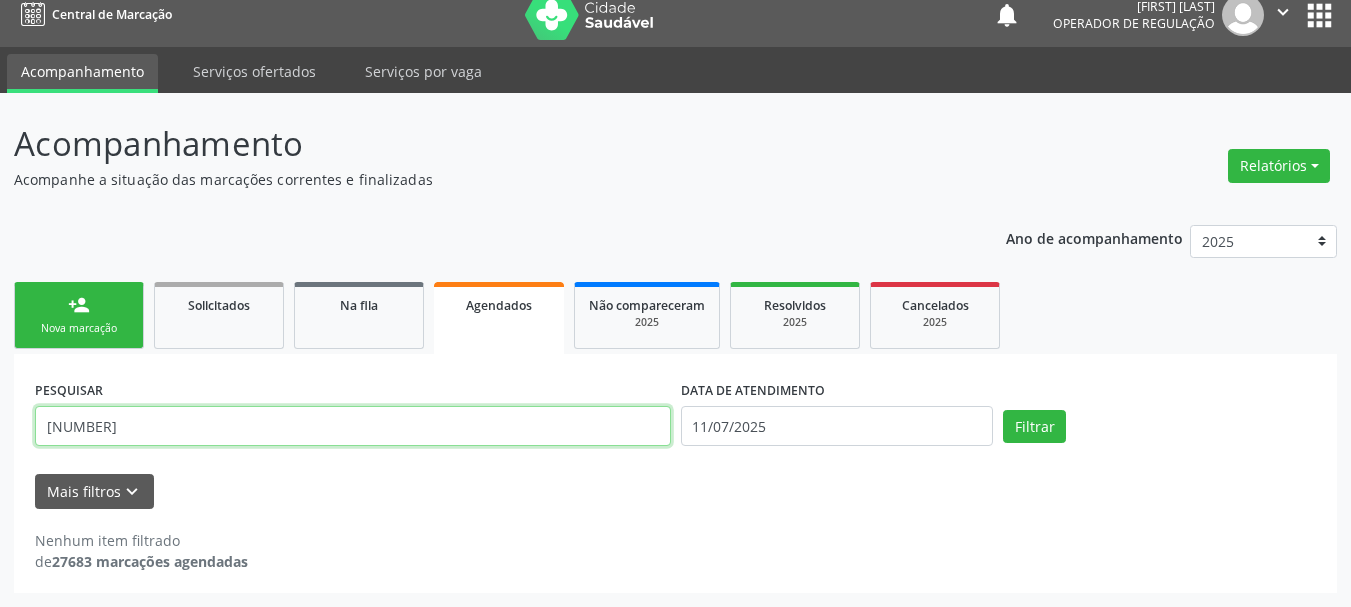 type on "[NUMBER]" 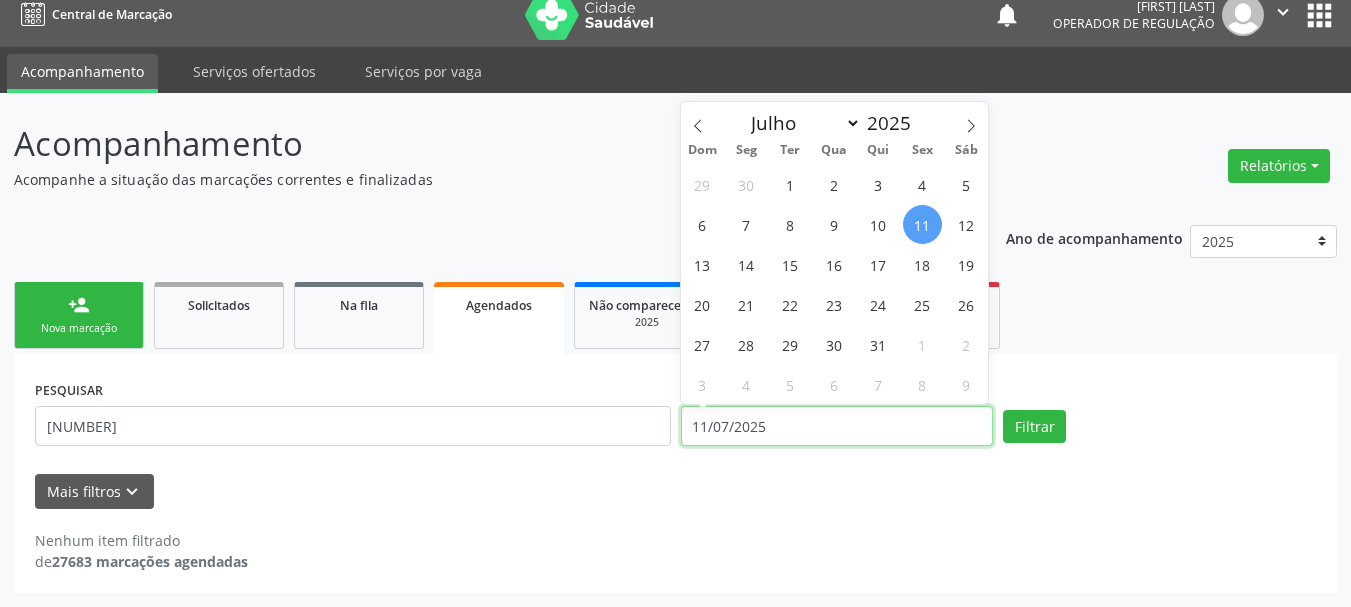 click on "11/07/2025" at bounding box center [837, 426] 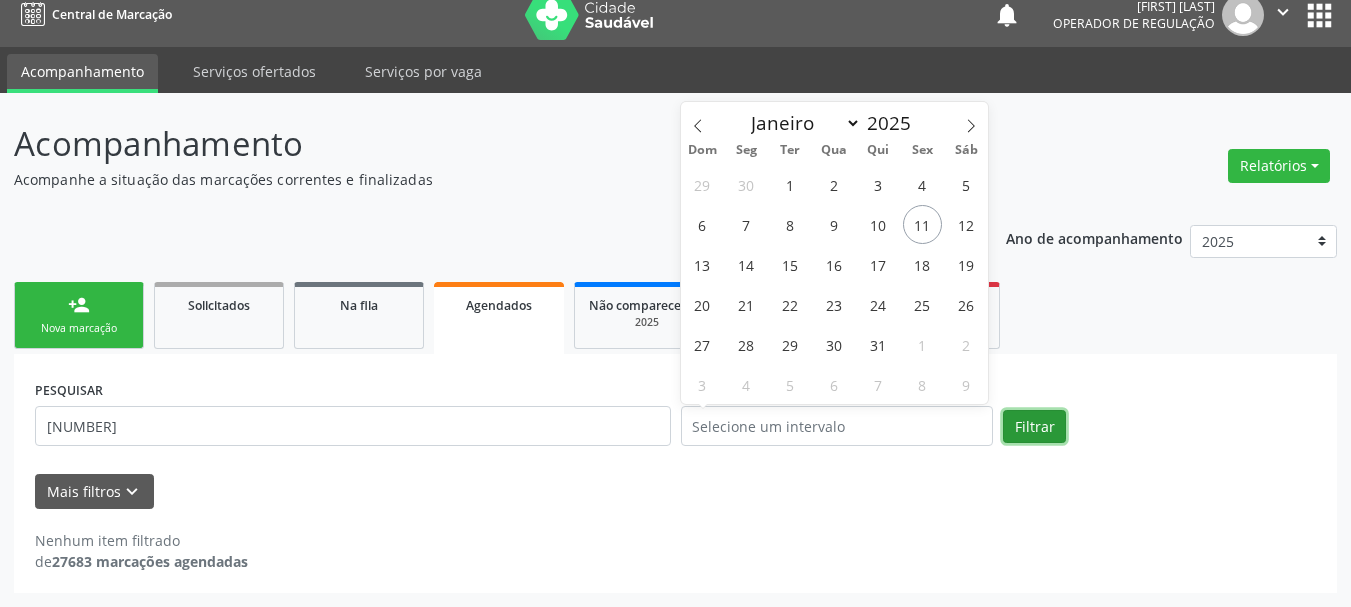 click on "Filtrar" at bounding box center [1034, 427] 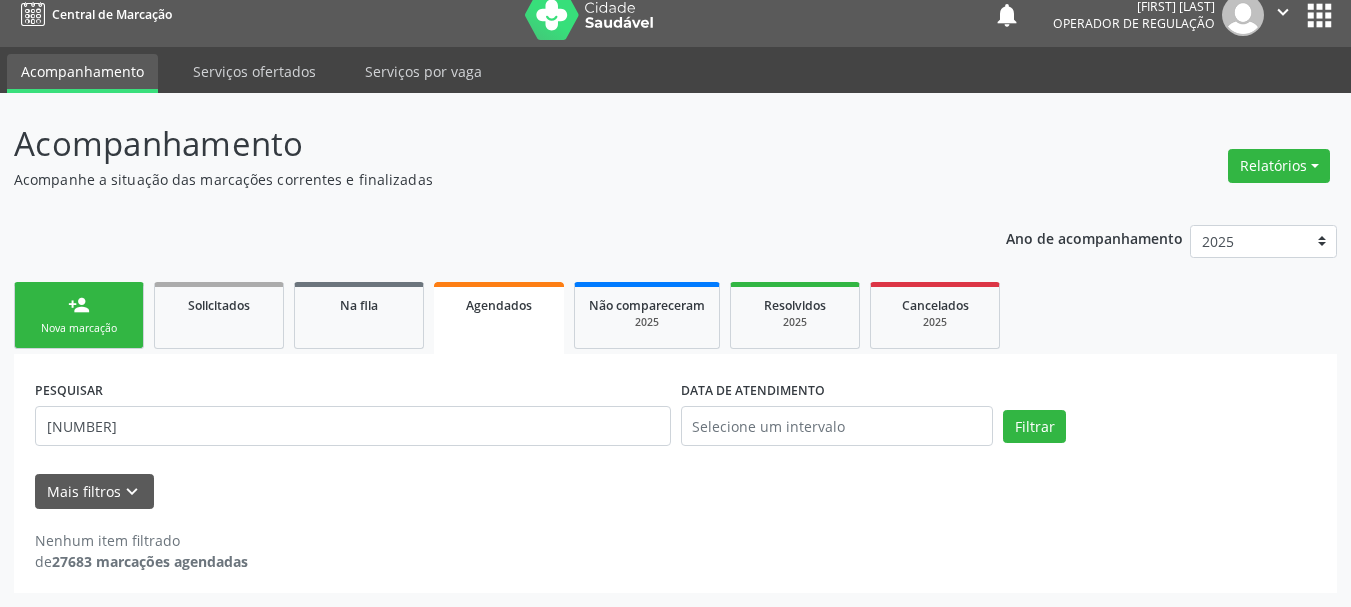 scroll, scrollTop: 17, scrollLeft: 0, axis: vertical 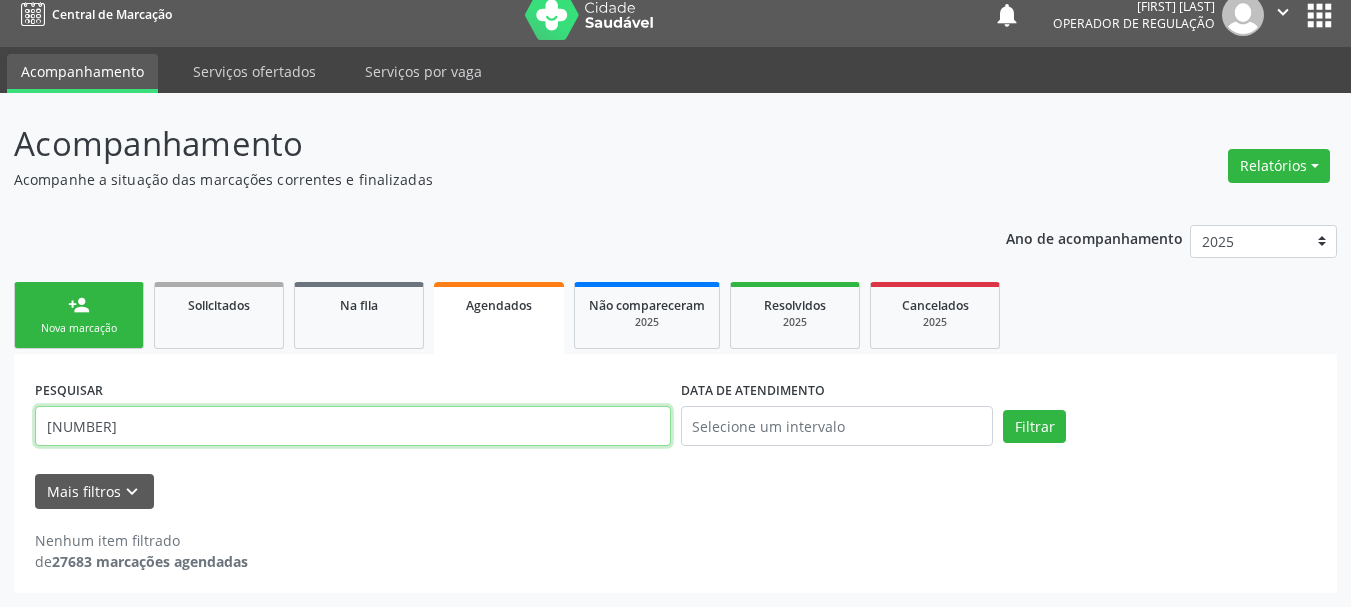 click on "[NUMBER]" at bounding box center [353, 426] 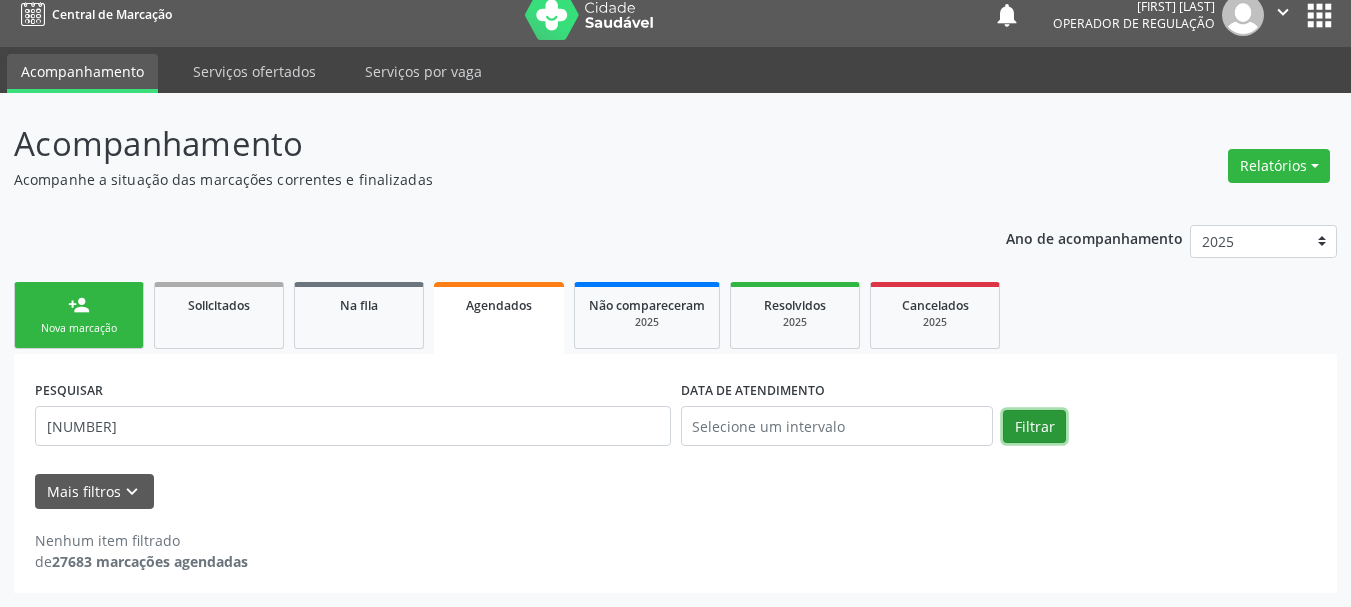 click on "Filtrar" at bounding box center (1034, 427) 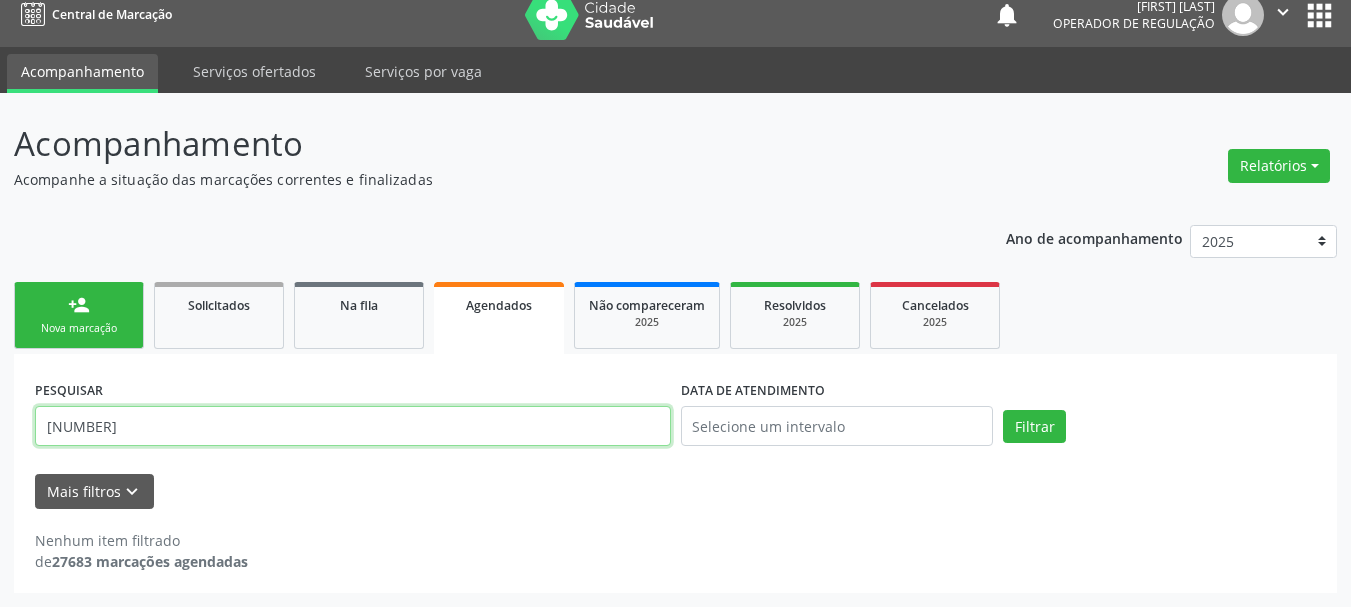 drag, startPoint x: 238, startPoint y: 414, endPoint x: 0, endPoint y: 411, distance: 238.0189 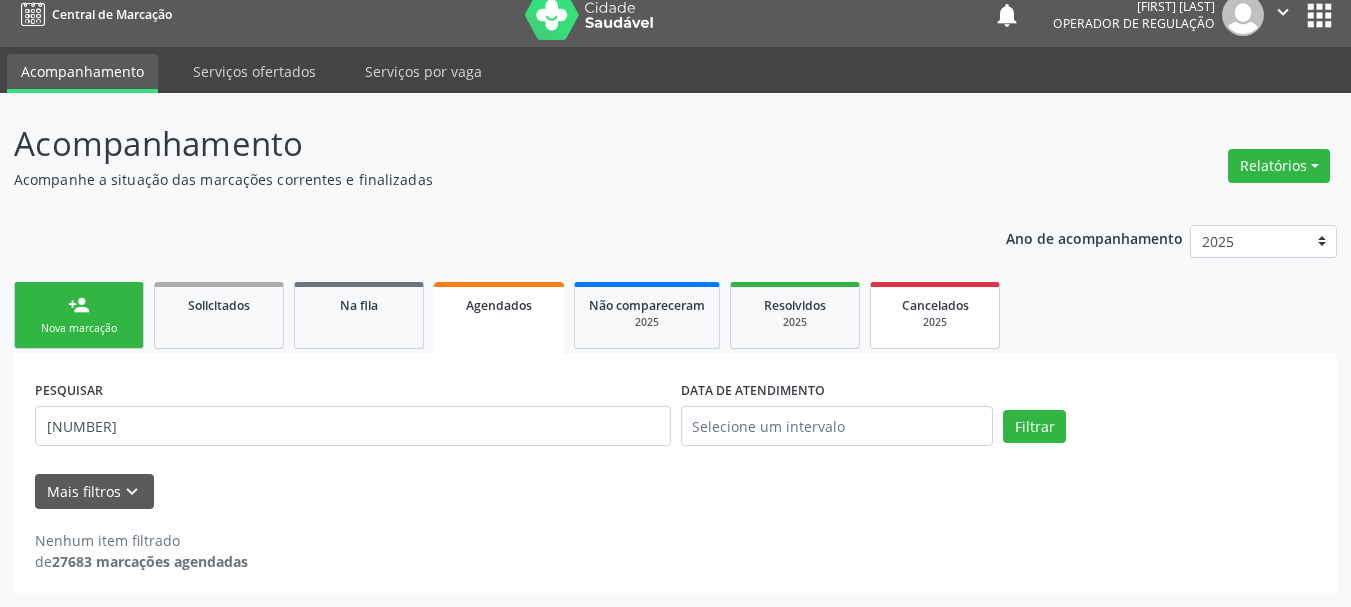 click on "Cancelados" at bounding box center [935, 304] 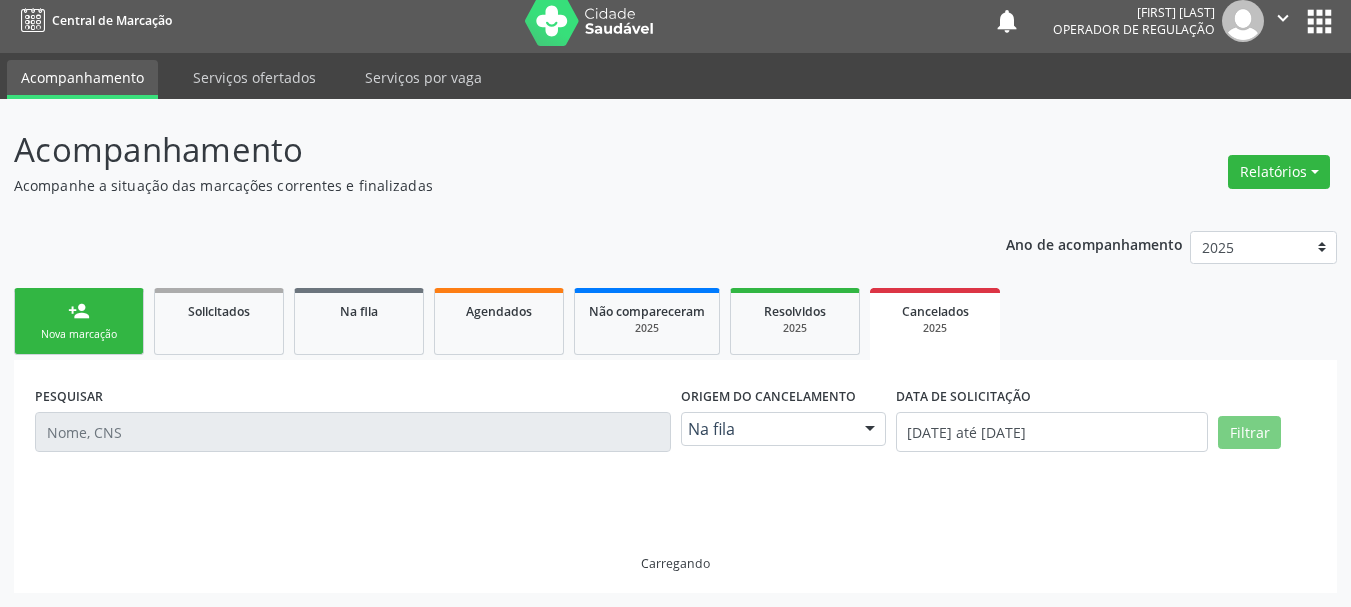 scroll, scrollTop: 17, scrollLeft: 0, axis: vertical 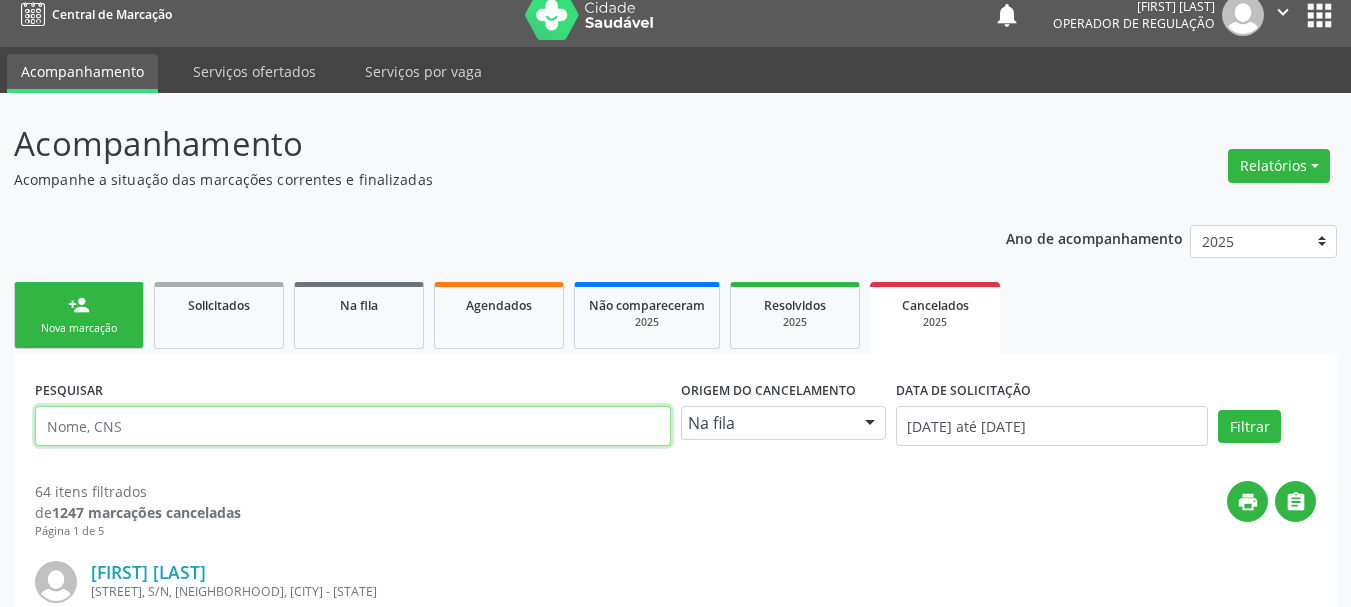 click at bounding box center (353, 426) 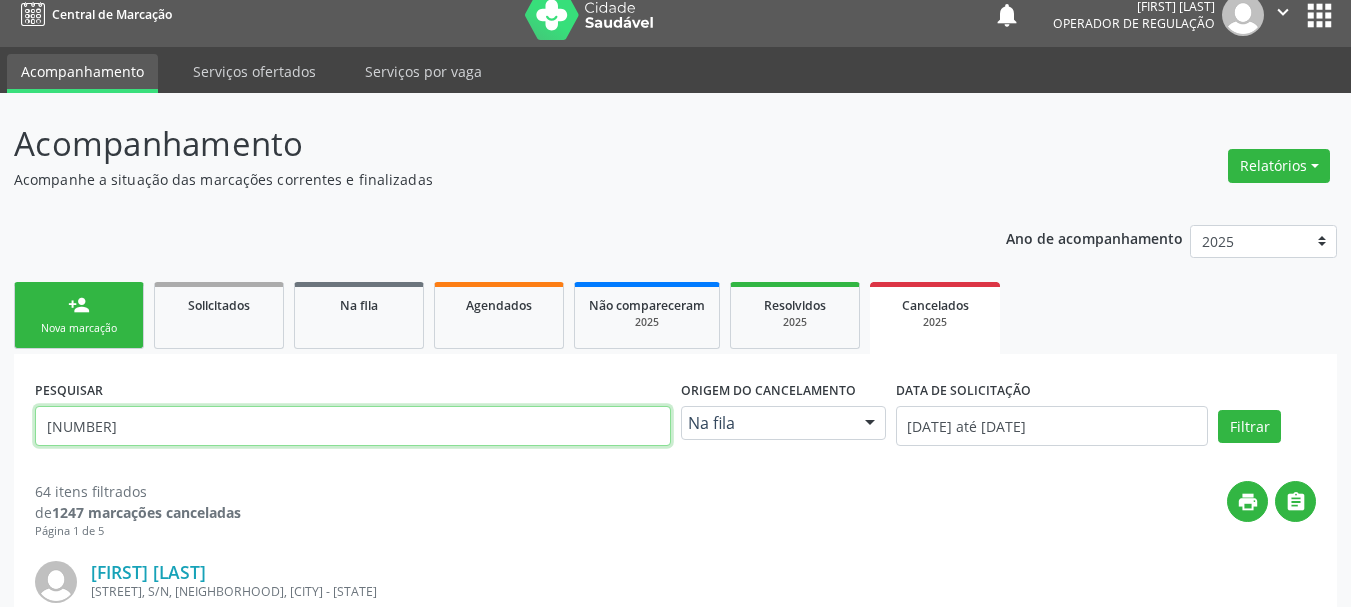 type on "[NUMBER]" 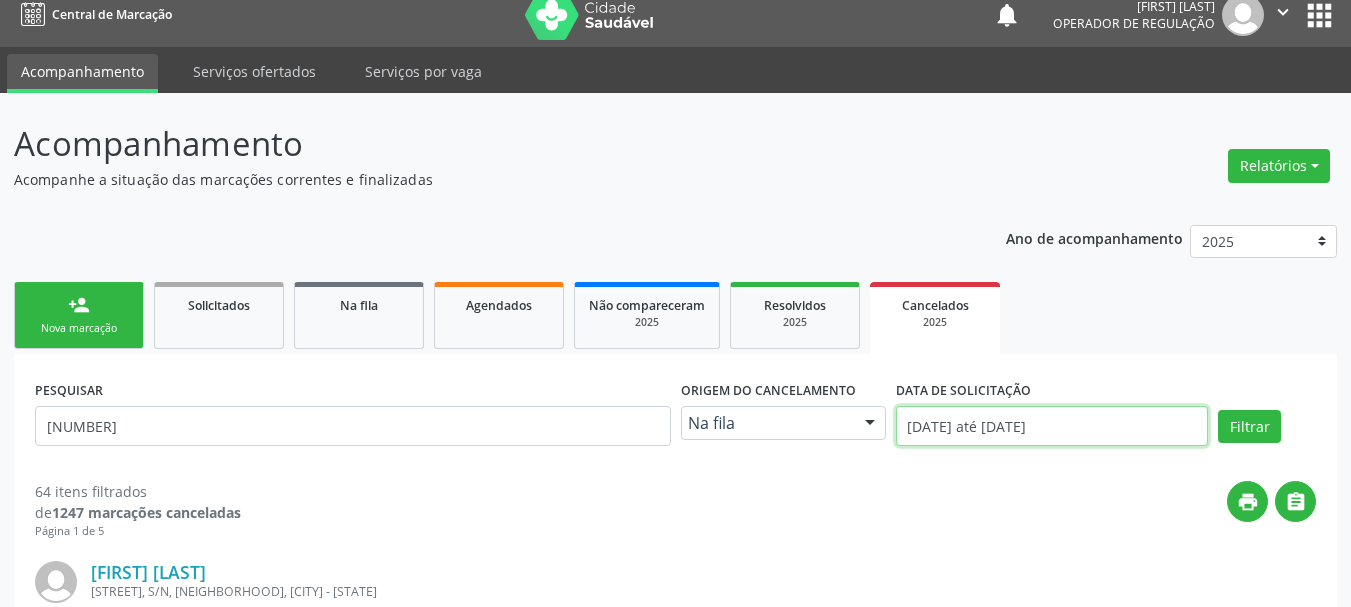 click on "[DATE] até [DATE]" at bounding box center (1052, 426) 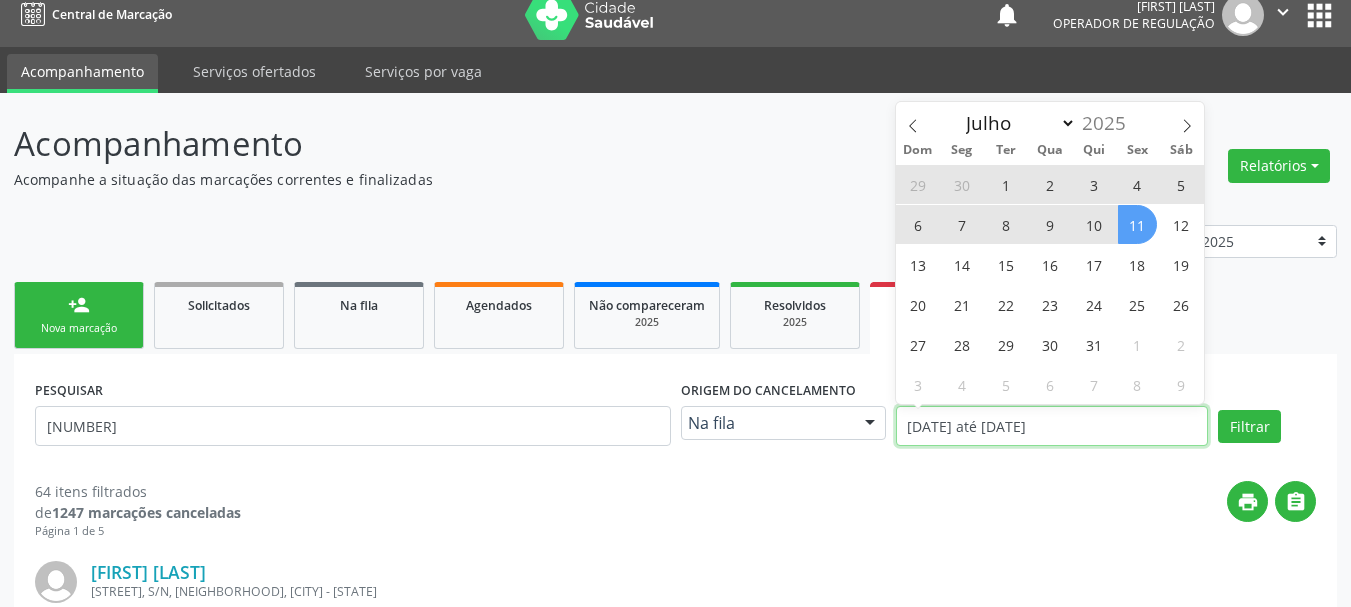 type 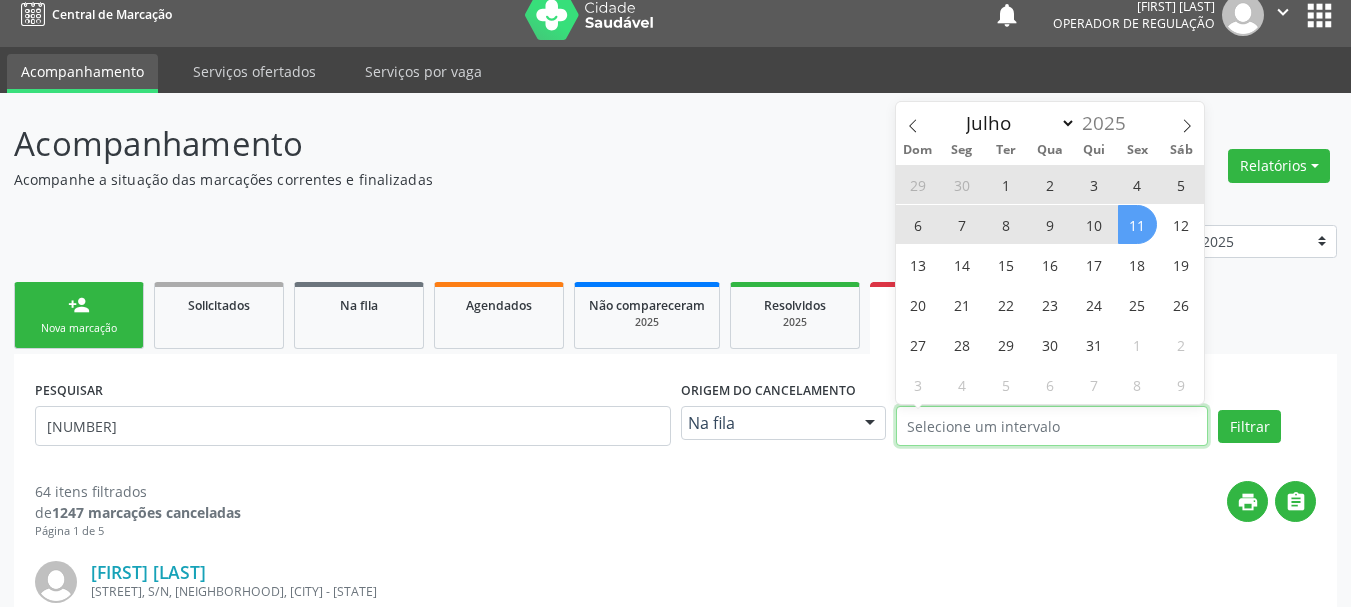 select on "0" 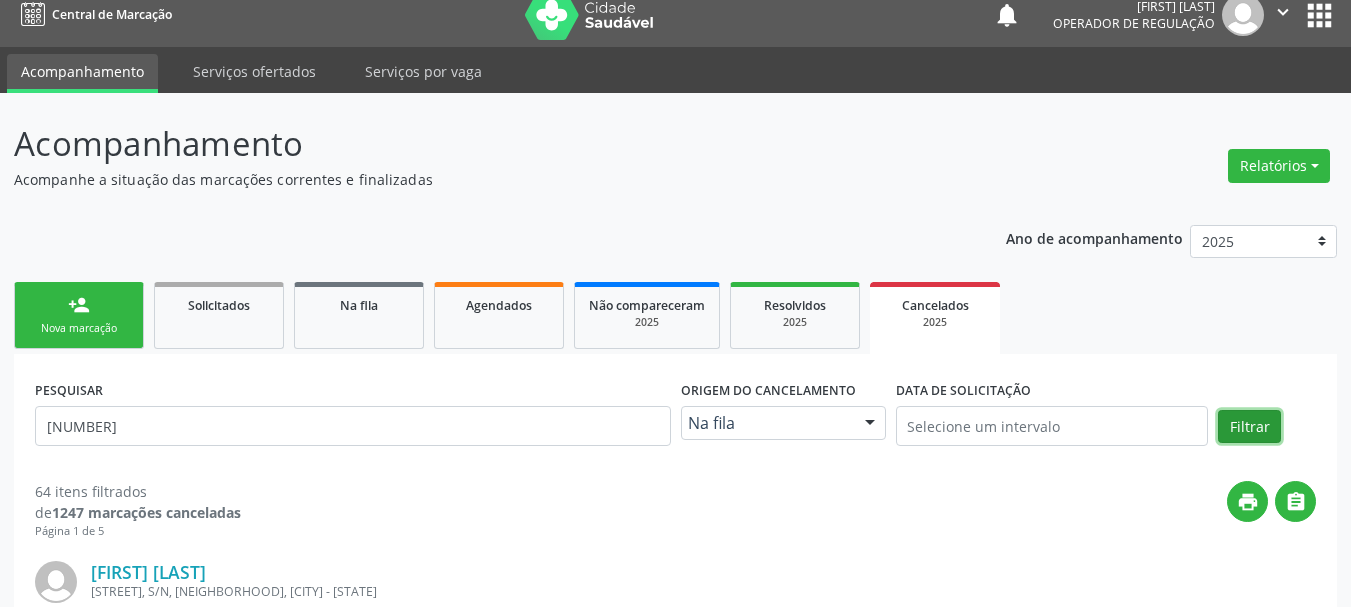 click on "Filtrar" at bounding box center [1249, 427] 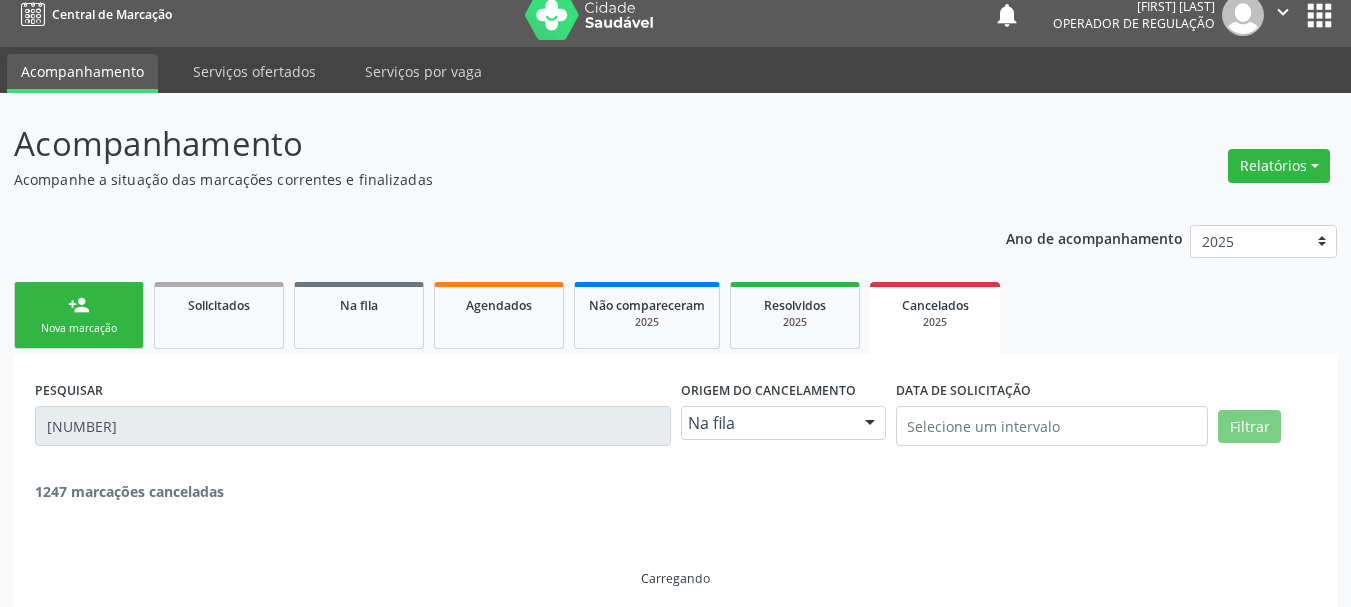 scroll, scrollTop: 0, scrollLeft: 0, axis: both 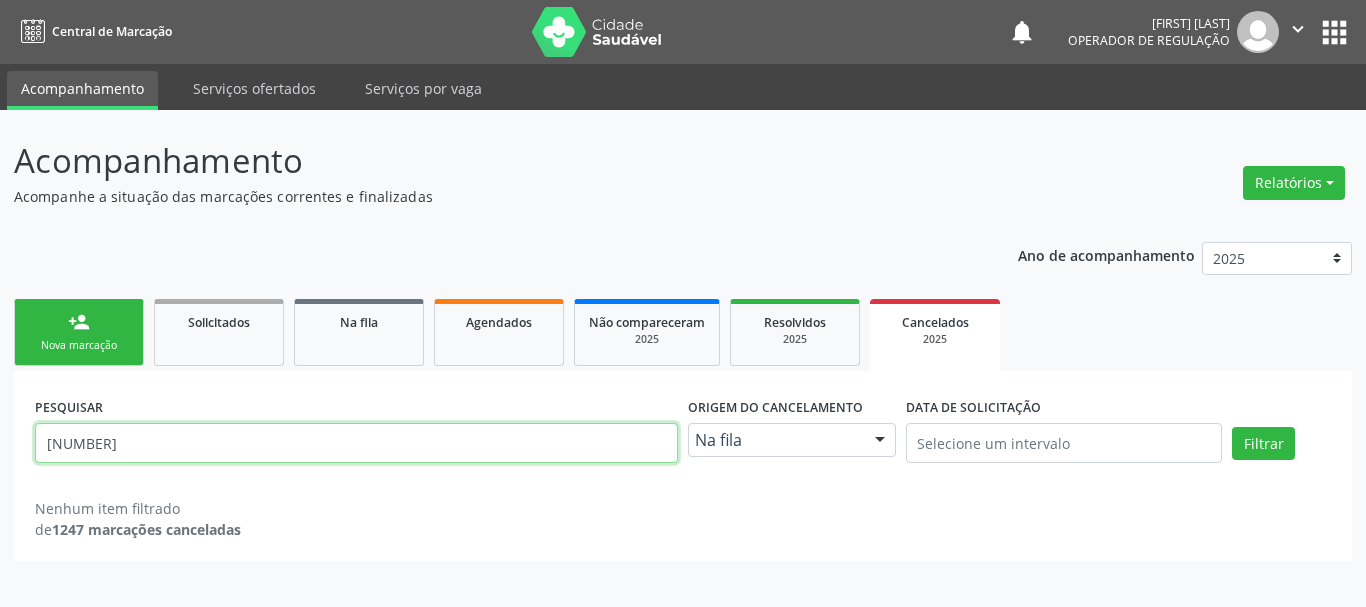 drag, startPoint x: 231, startPoint y: 451, endPoint x: 0, endPoint y: 449, distance: 231.00865 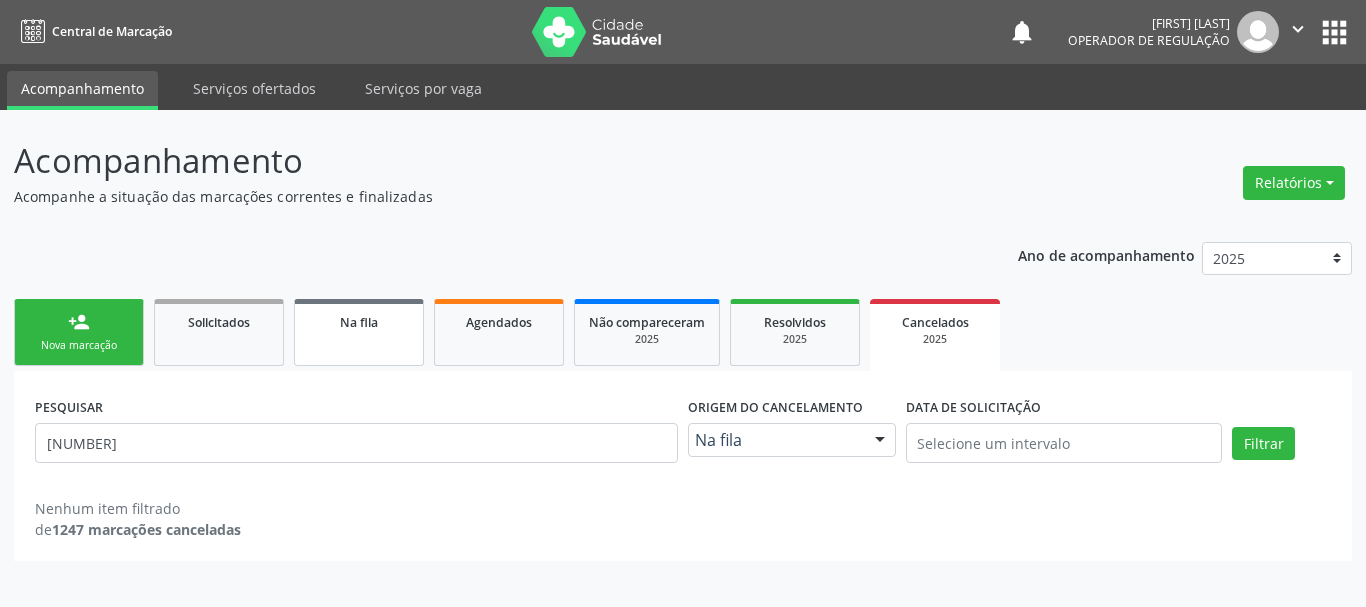 click on "Na fila" at bounding box center [359, 322] 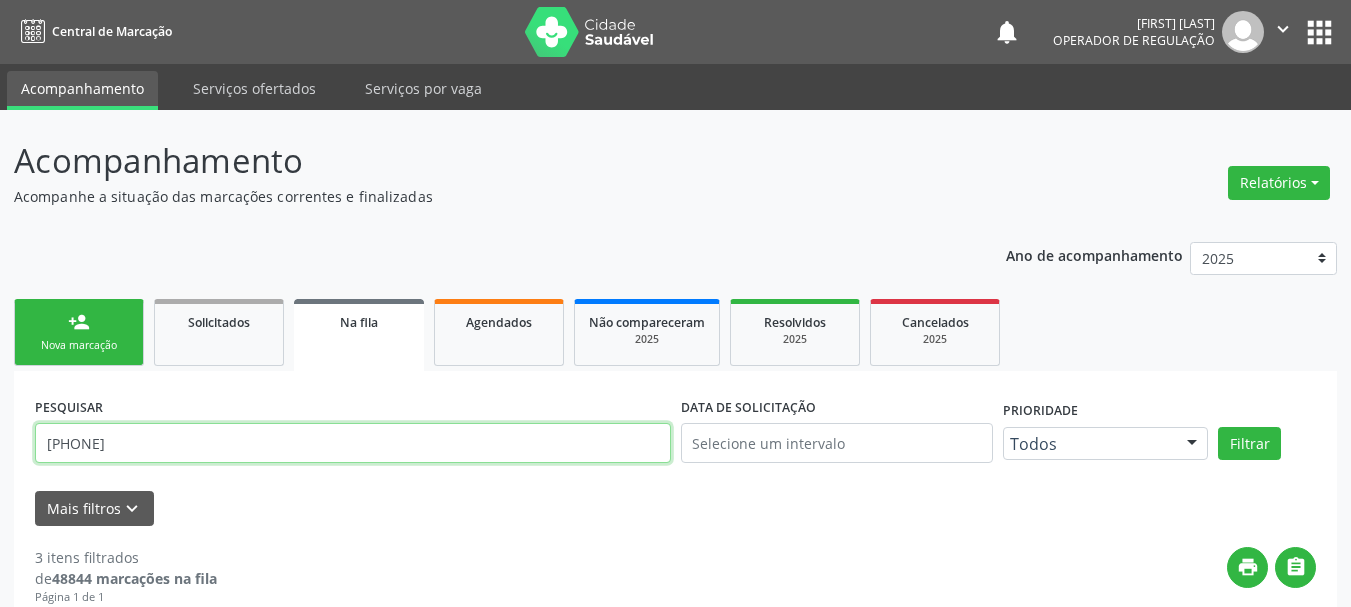 click on "[PHONE]" at bounding box center (353, 443) 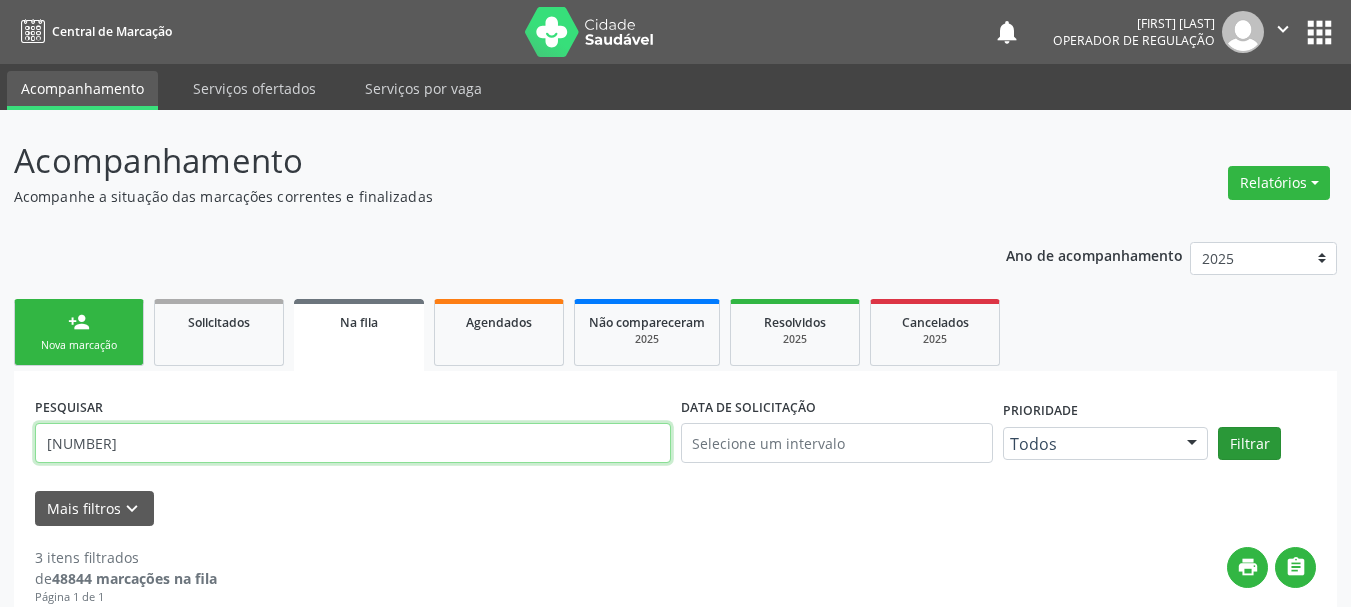 type on "[NUMBER]" 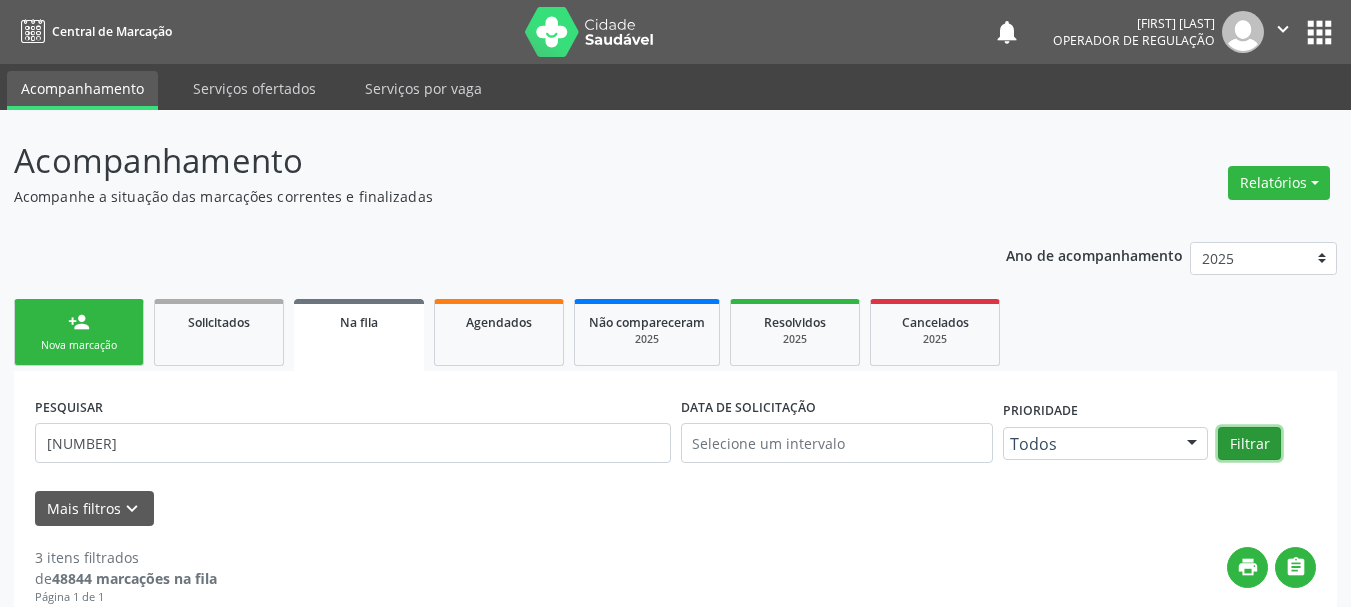 click on "Filtrar" at bounding box center [1249, 444] 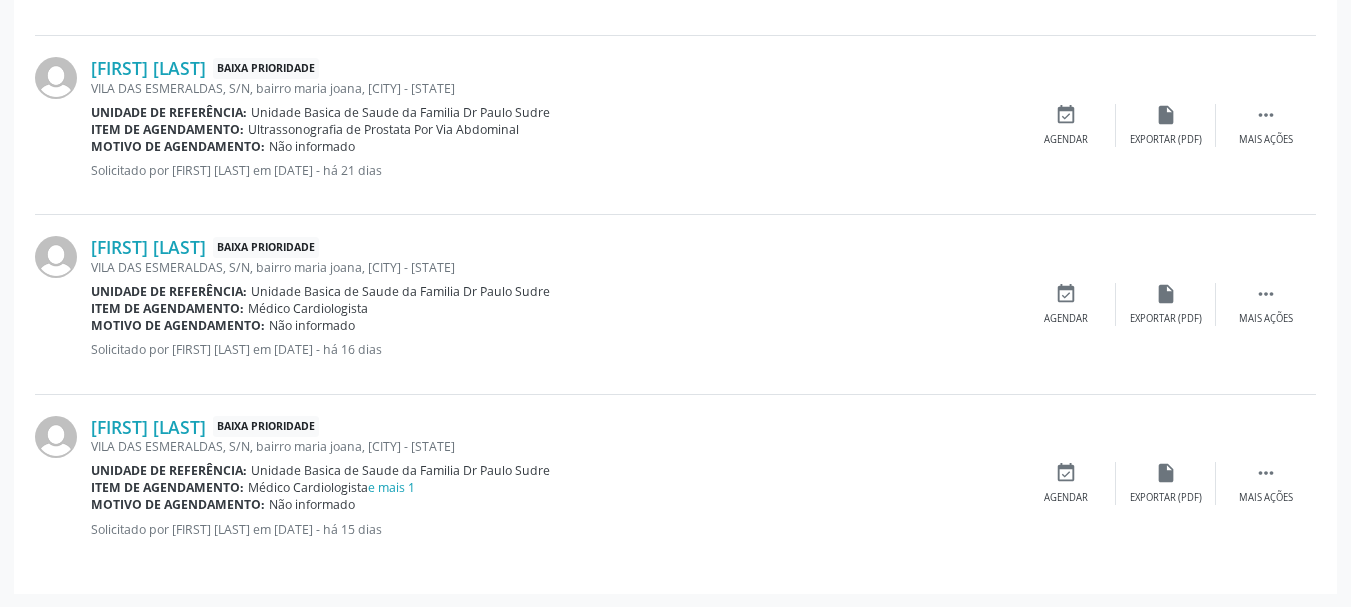 scroll, scrollTop: 1108, scrollLeft: 0, axis: vertical 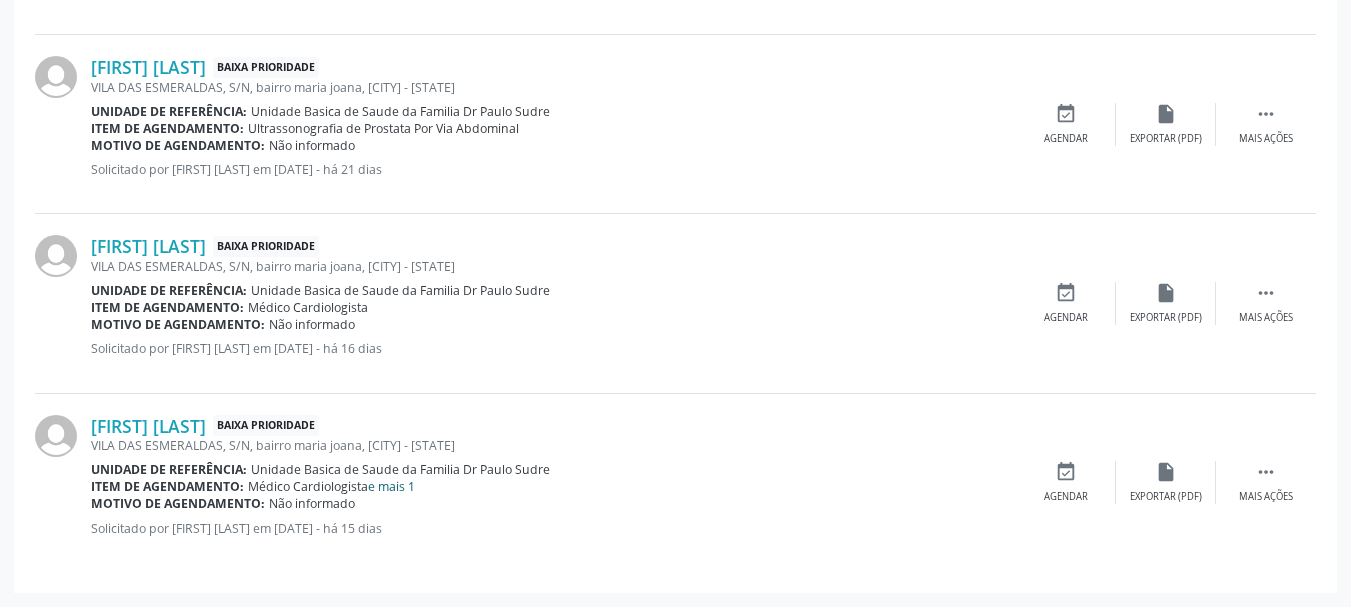 click on "e mais 1" at bounding box center [391, 486] 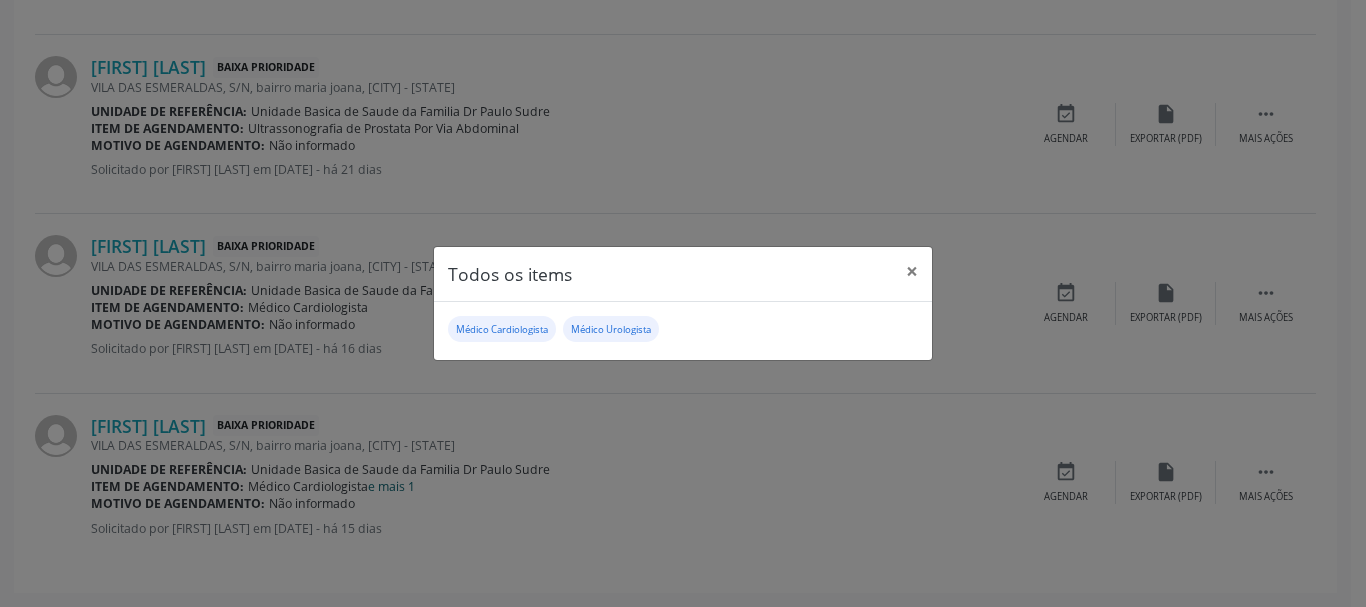 click on "Todos os items × Médico Cardiologista Médico Urologista" at bounding box center [683, 303] 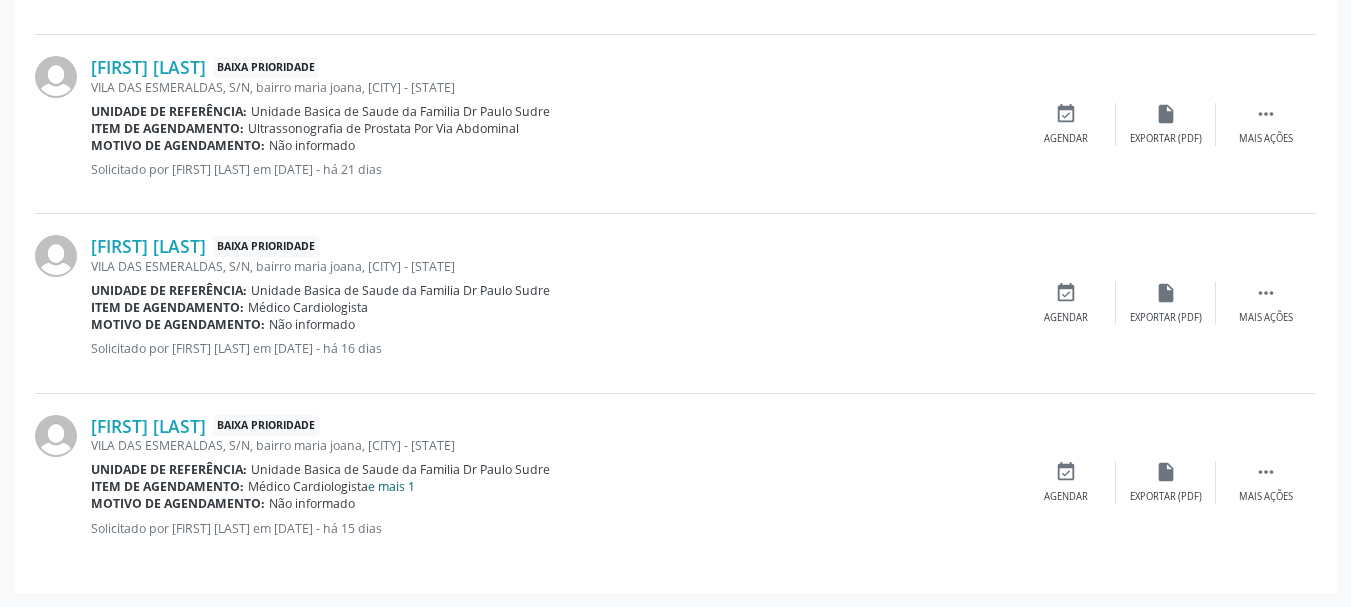 click on "e mais 1" at bounding box center (391, 486) 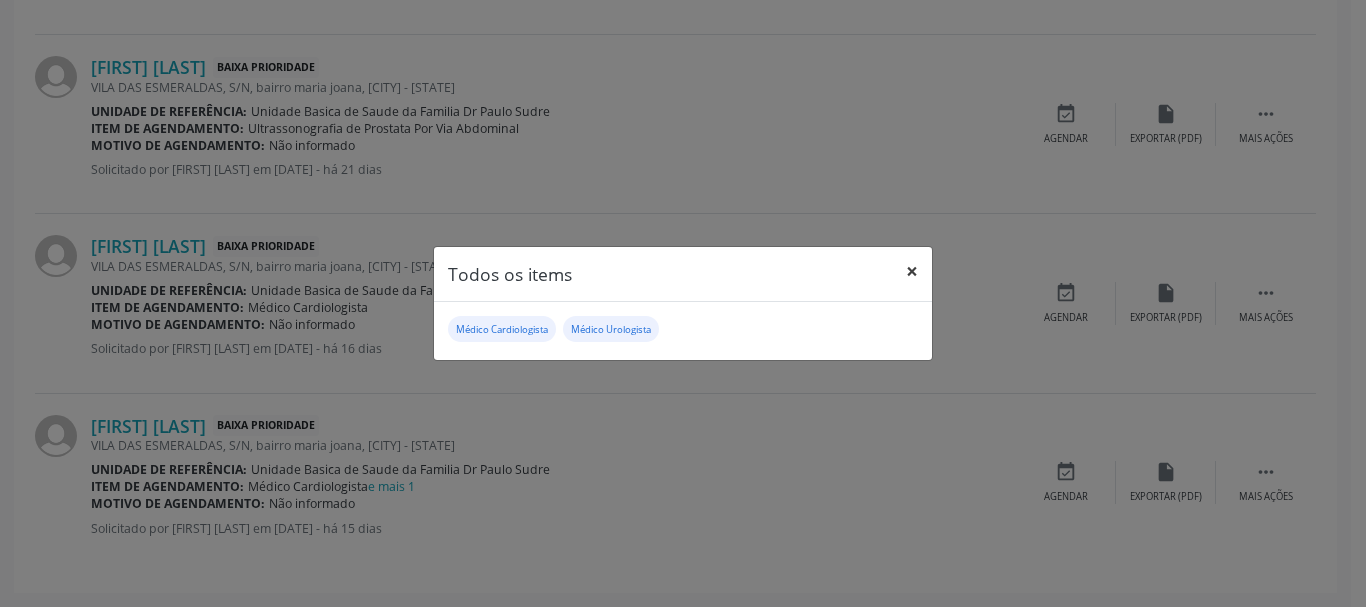 click on "×" at bounding box center (912, 271) 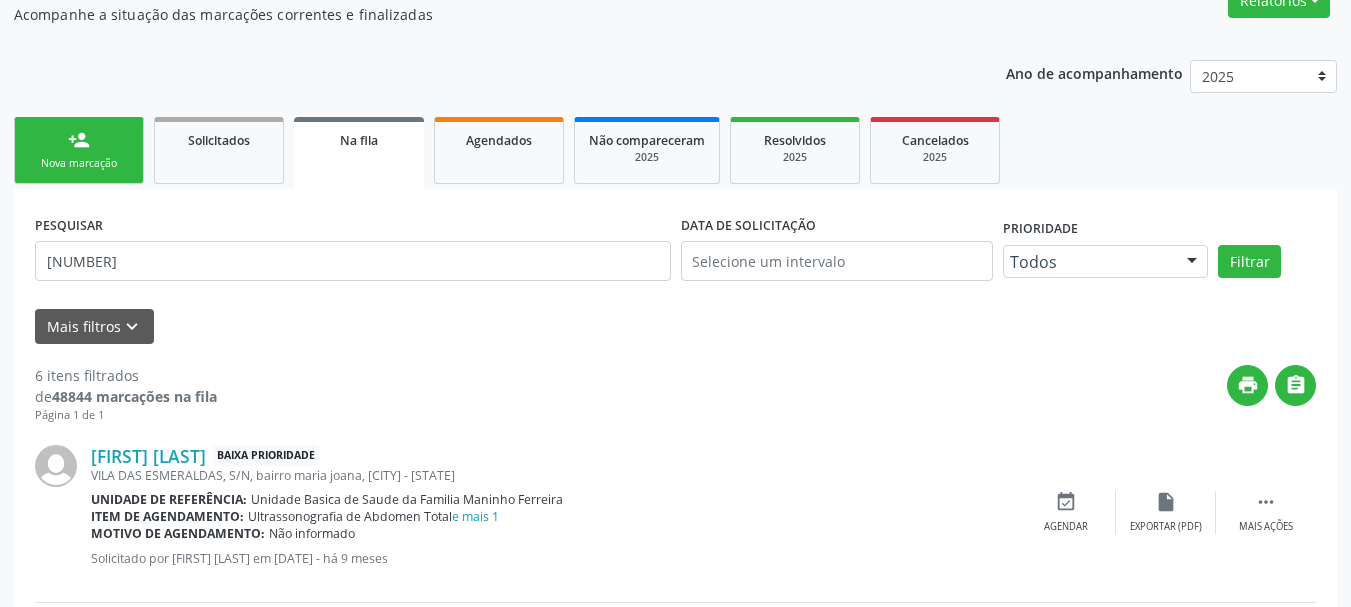 scroll, scrollTop: 8, scrollLeft: 0, axis: vertical 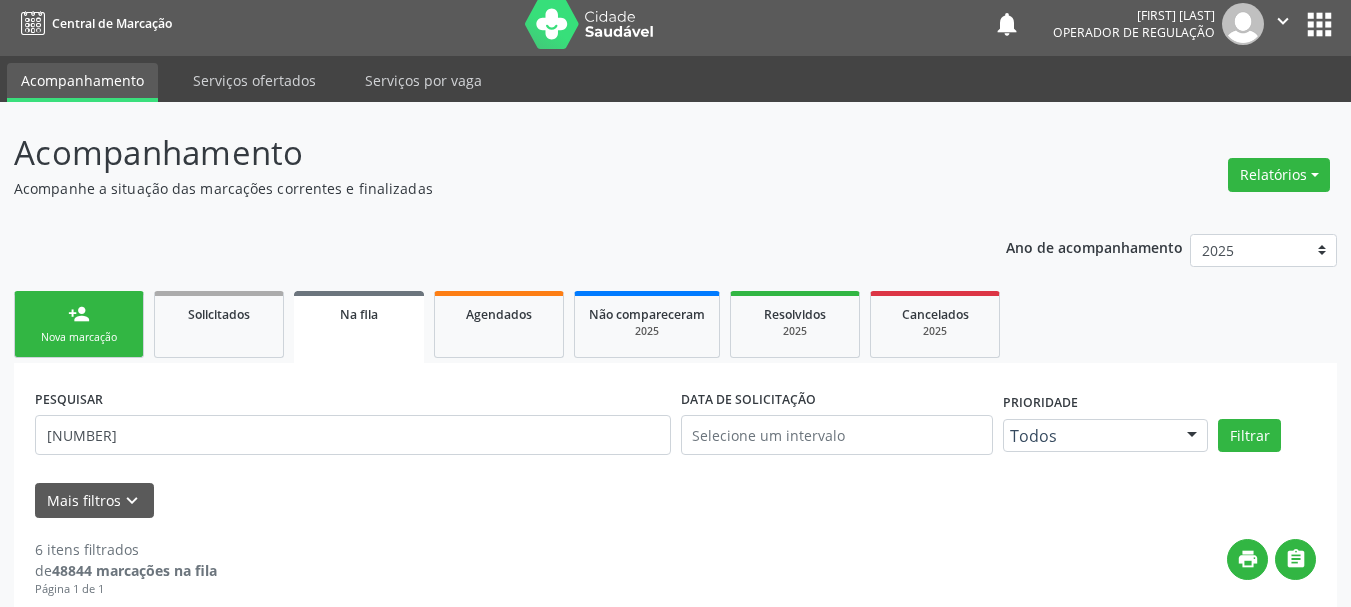 click on "Na fila" at bounding box center (359, 314) 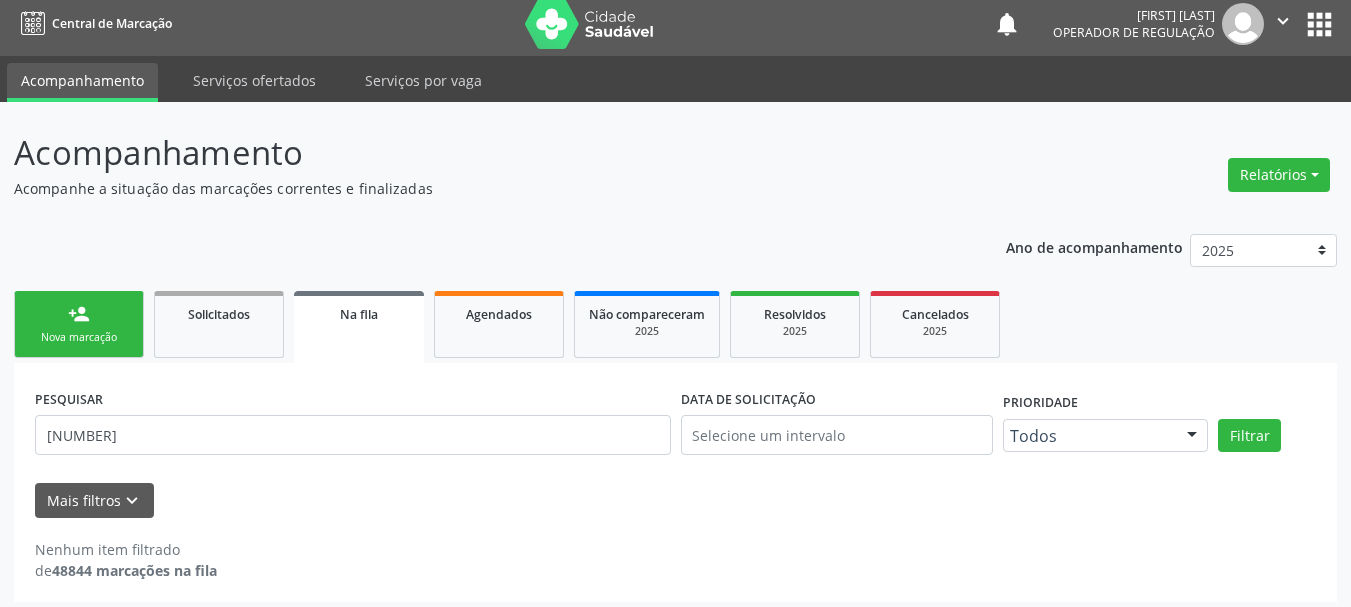 click on "person_add
Nova marcação" at bounding box center [79, 324] 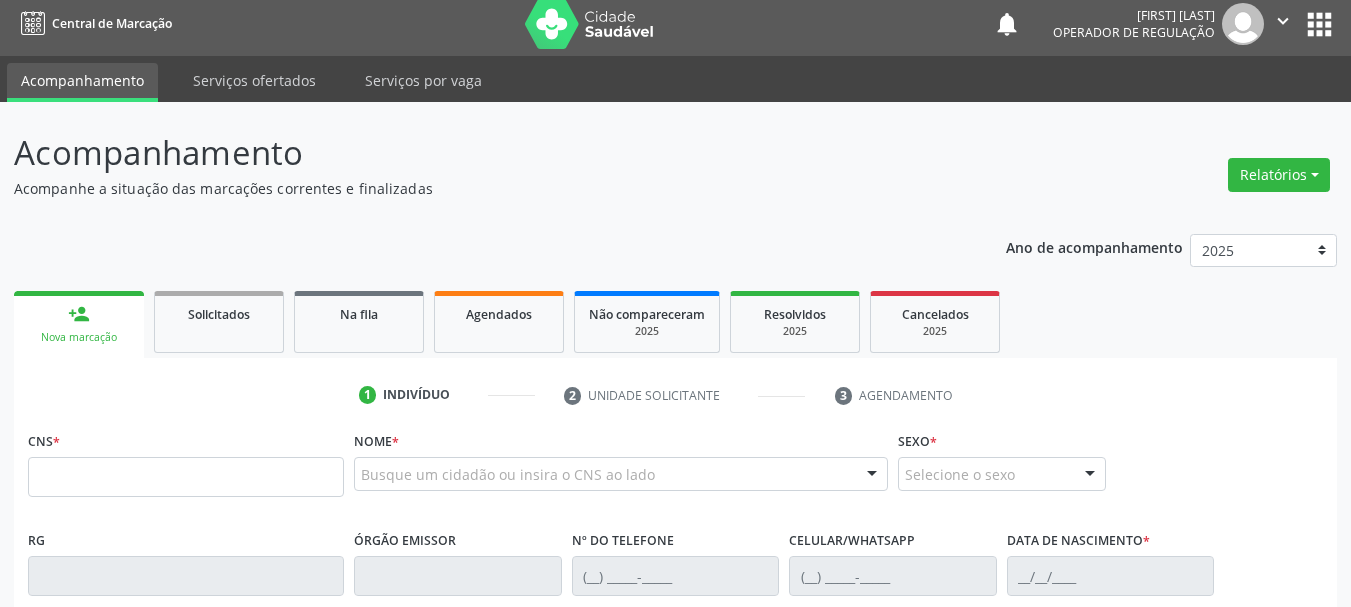 click on "person_add
Nova marcação" at bounding box center (79, 324) 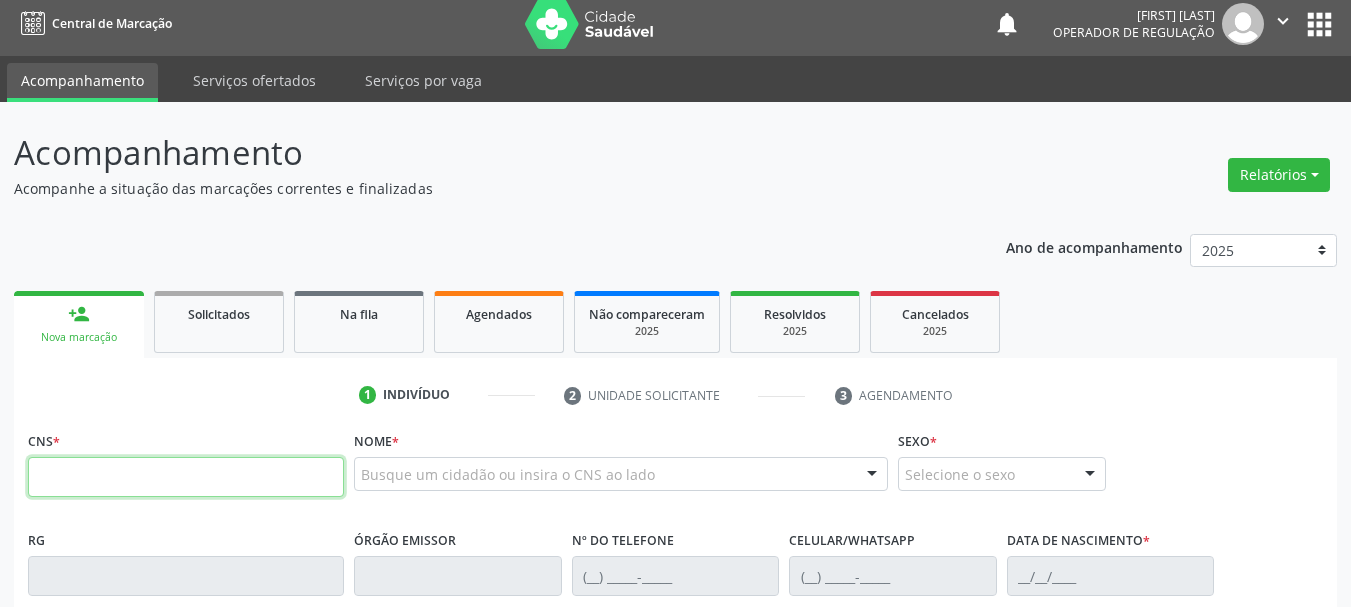 click at bounding box center (186, 477) 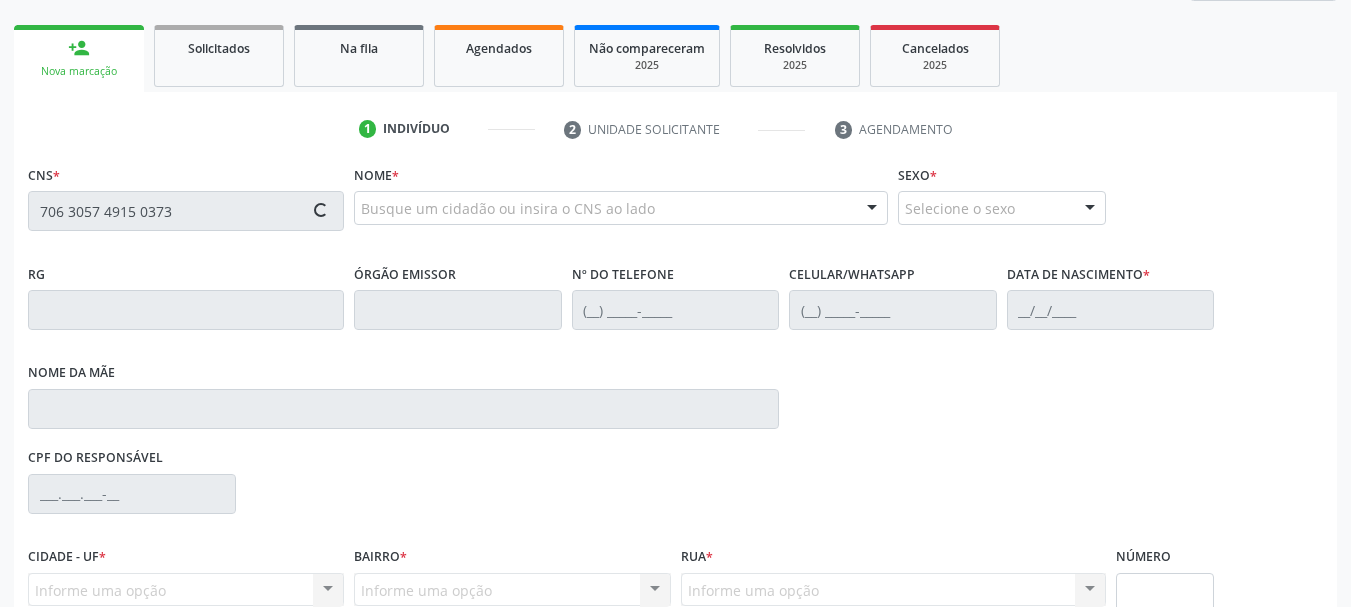 type on "706 3057 4915 0373" 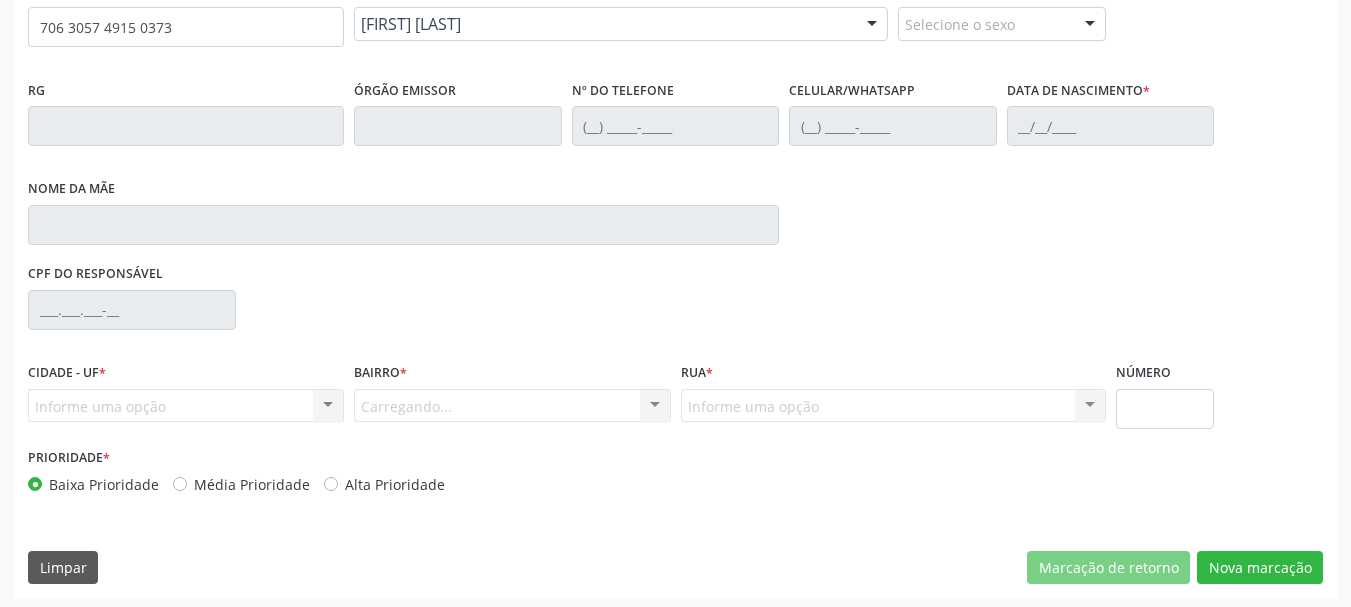 scroll, scrollTop: 463, scrollLeft: 0, axis: vertical 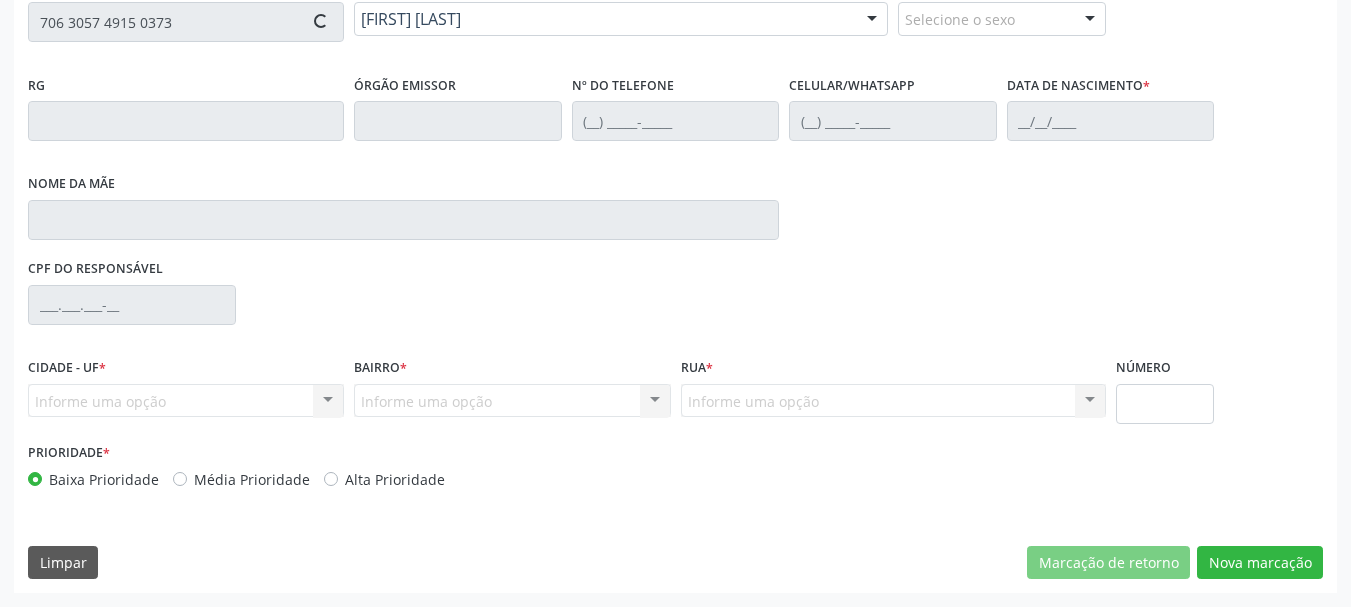 type on "[NUMBER]" 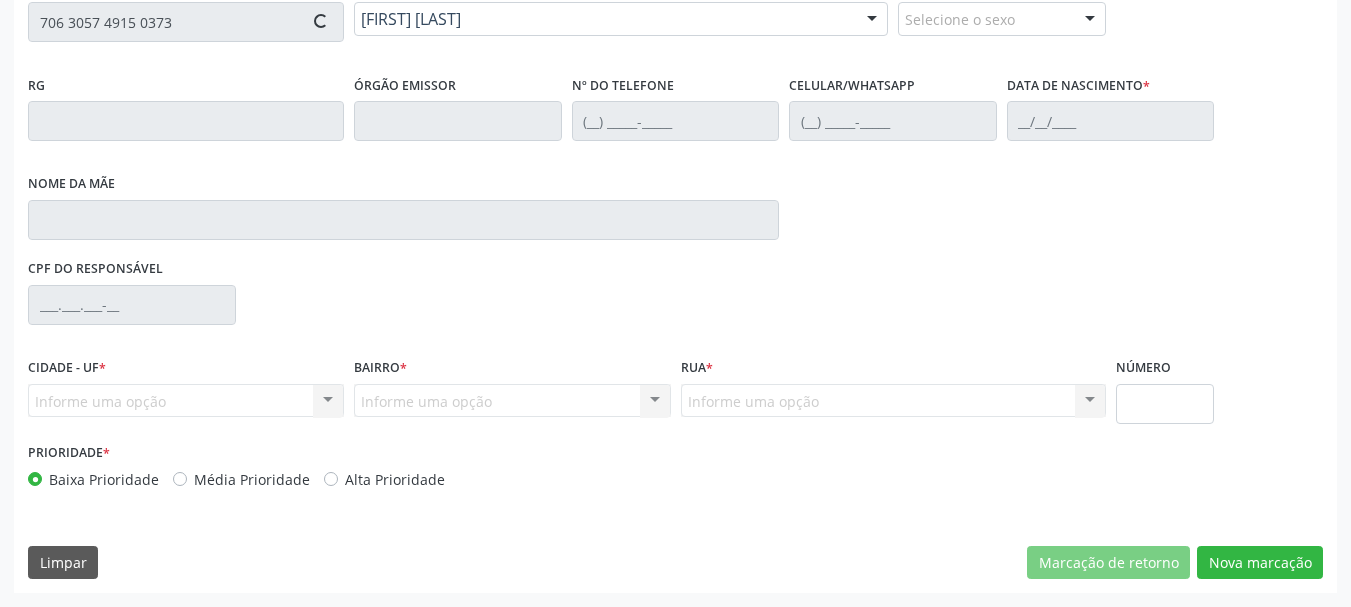 type on "([PHONE])" 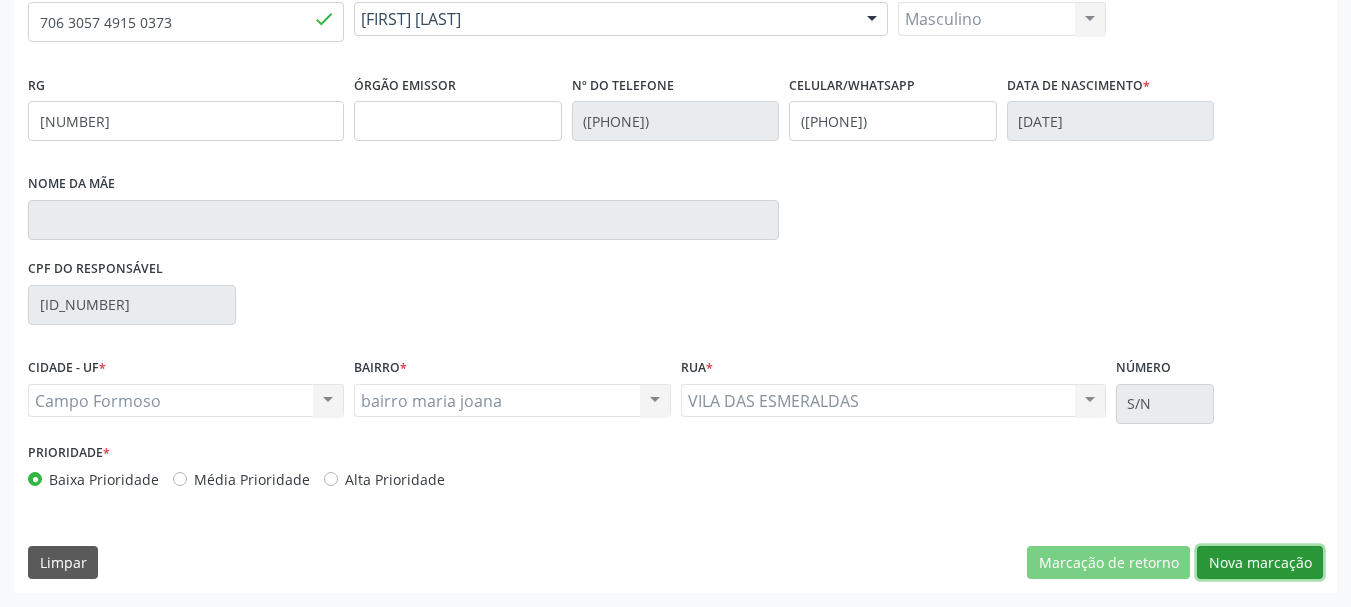 click on "Nova marcação" at bounding box center [1260, 563] 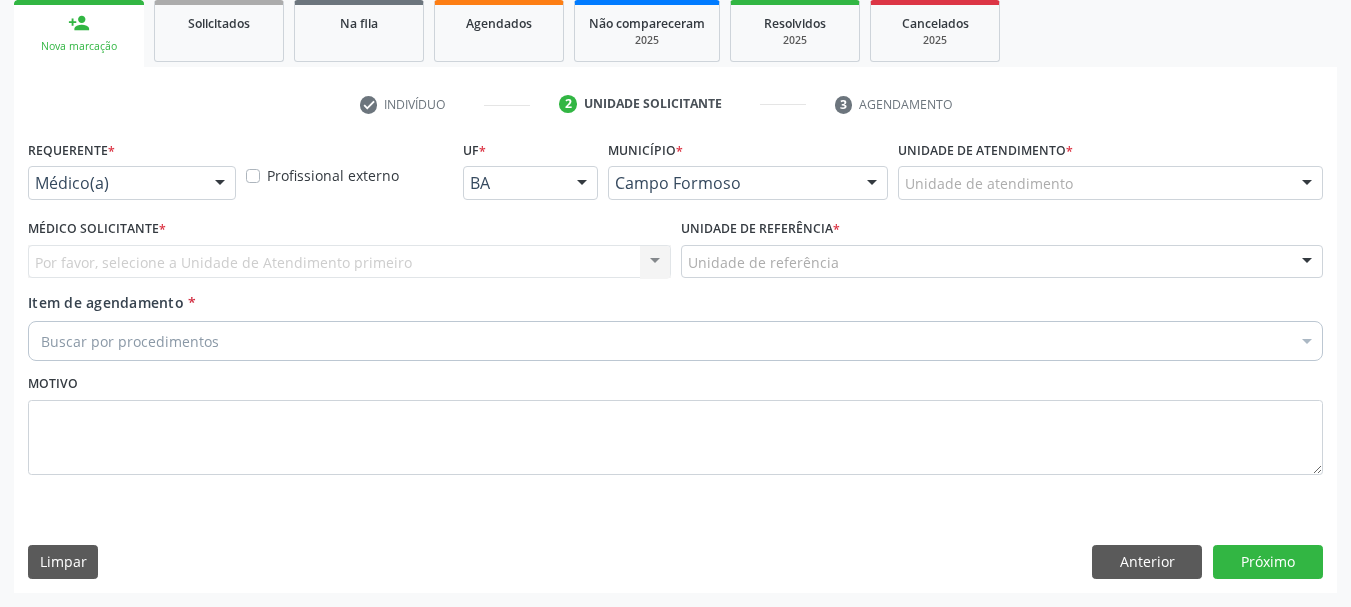 scroll, scrollTop: 299, scrollLeft: 0, axis: vertical 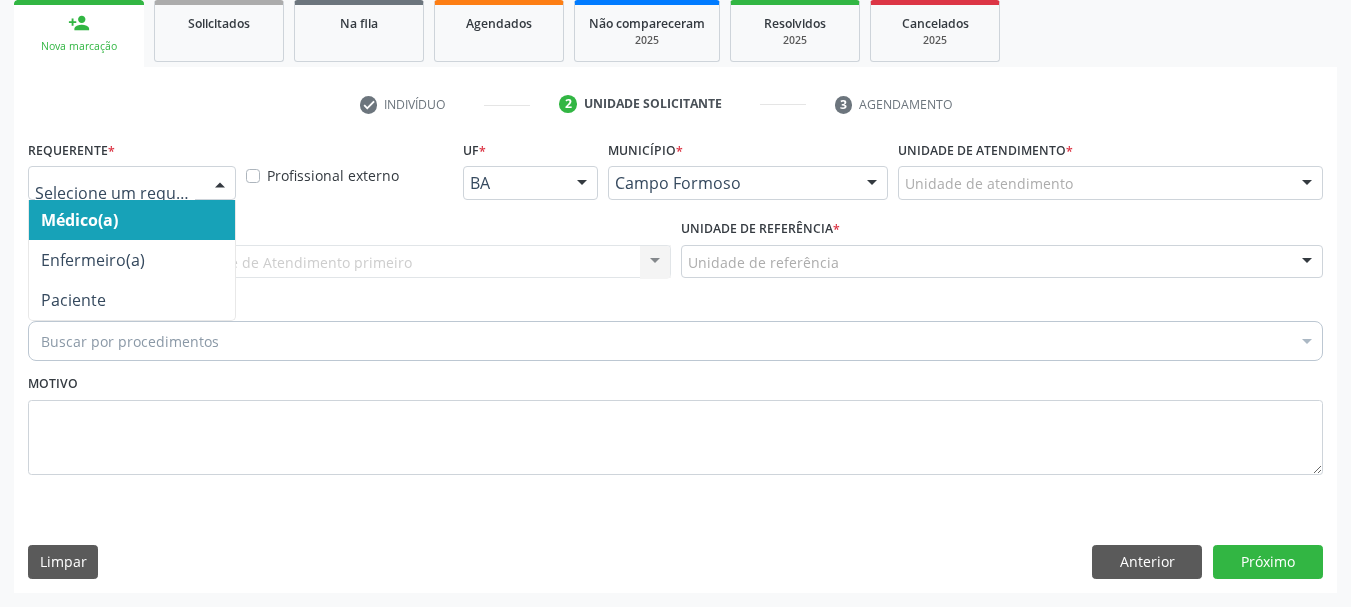 drag, startPoint x: 140, startPoint y: 183, endPoint x: 124, endPoint y: 305, distance: 123.04471 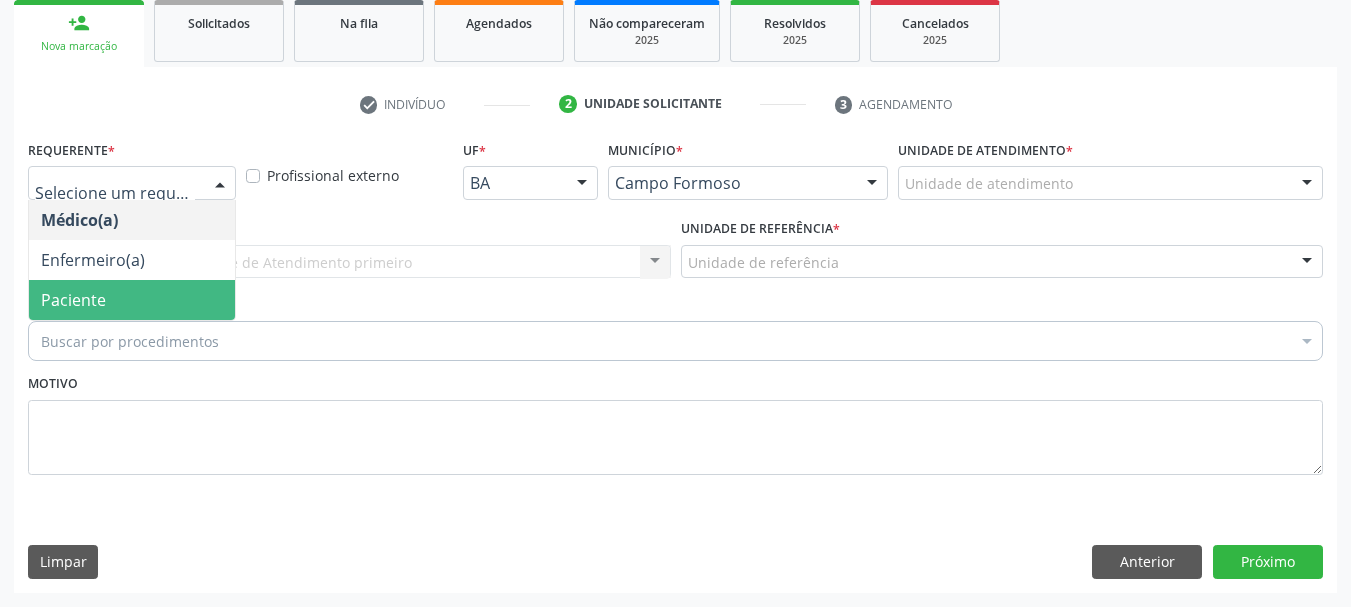 drag, startPoint x: 124, startPoint y: 309, endPoint x: 200, endPoint y: 265, distance: 87.81799 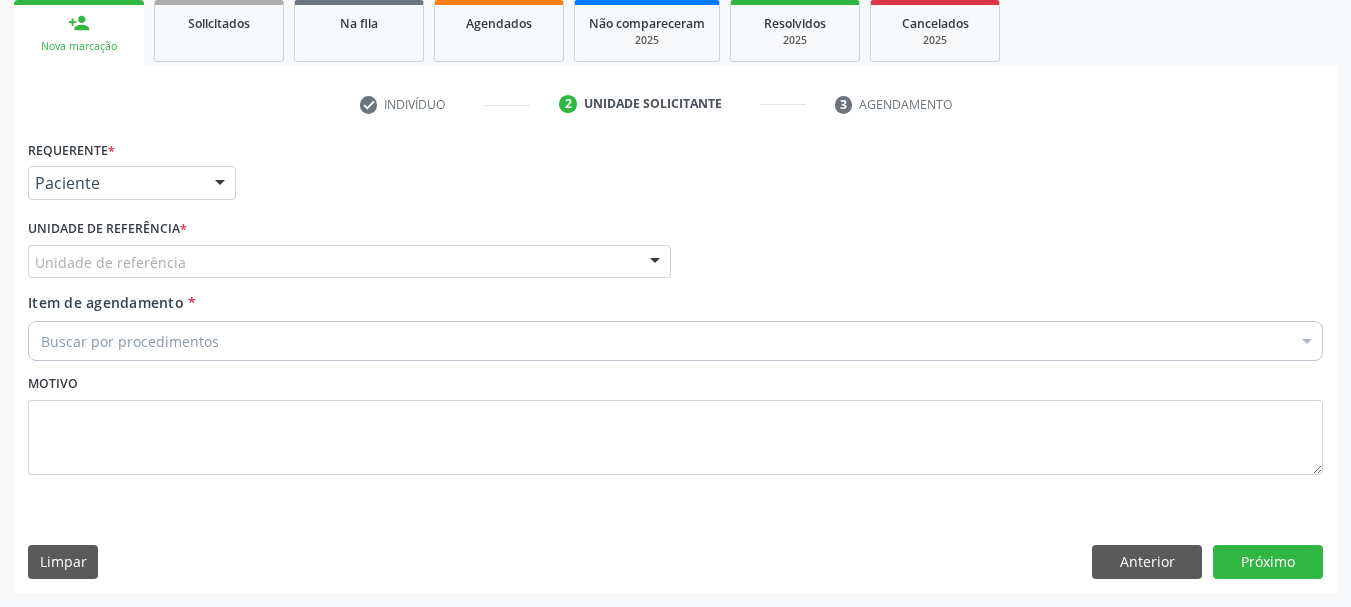 click on "Unidade de referência" at bounding box center (349, 262) 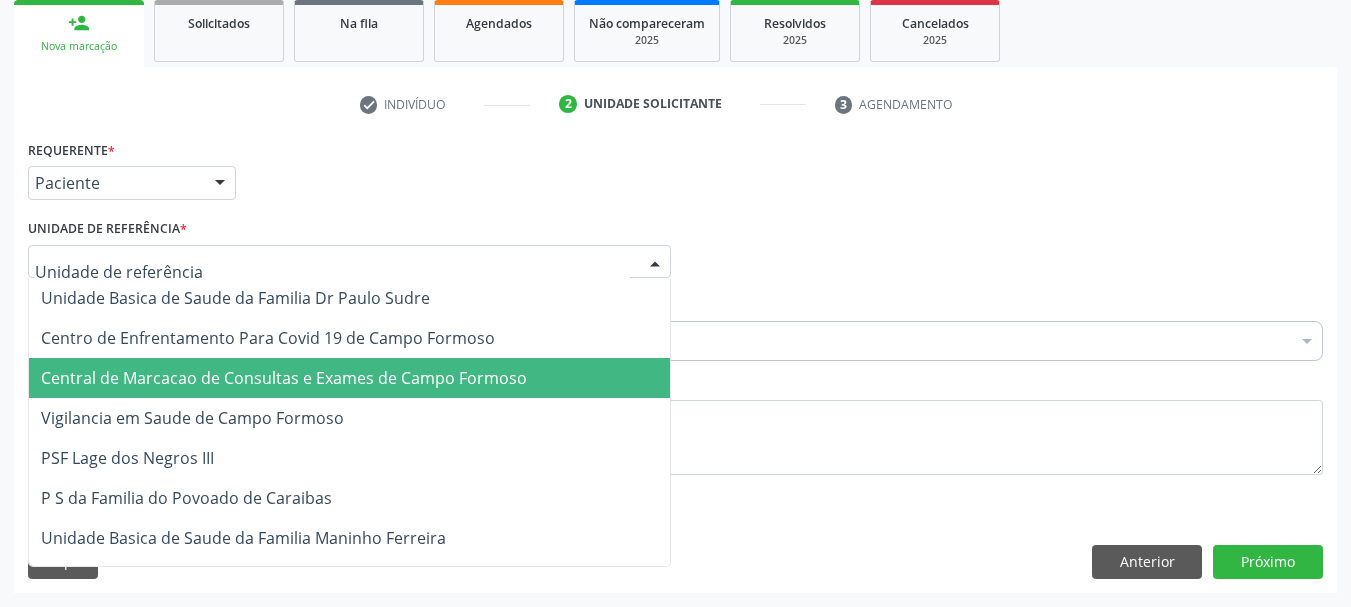 click on "Central de Marcacao de Consultas e Exames de Campo Formoso" at bounding box center [284, 378] 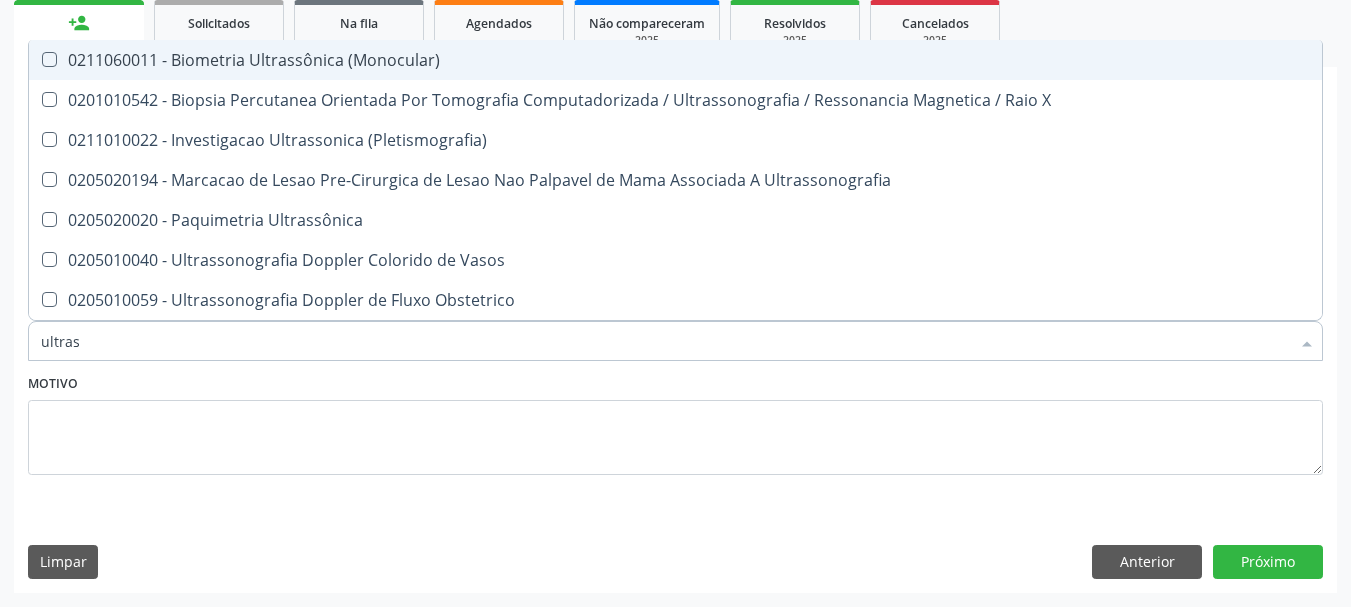 type on "ultrass" 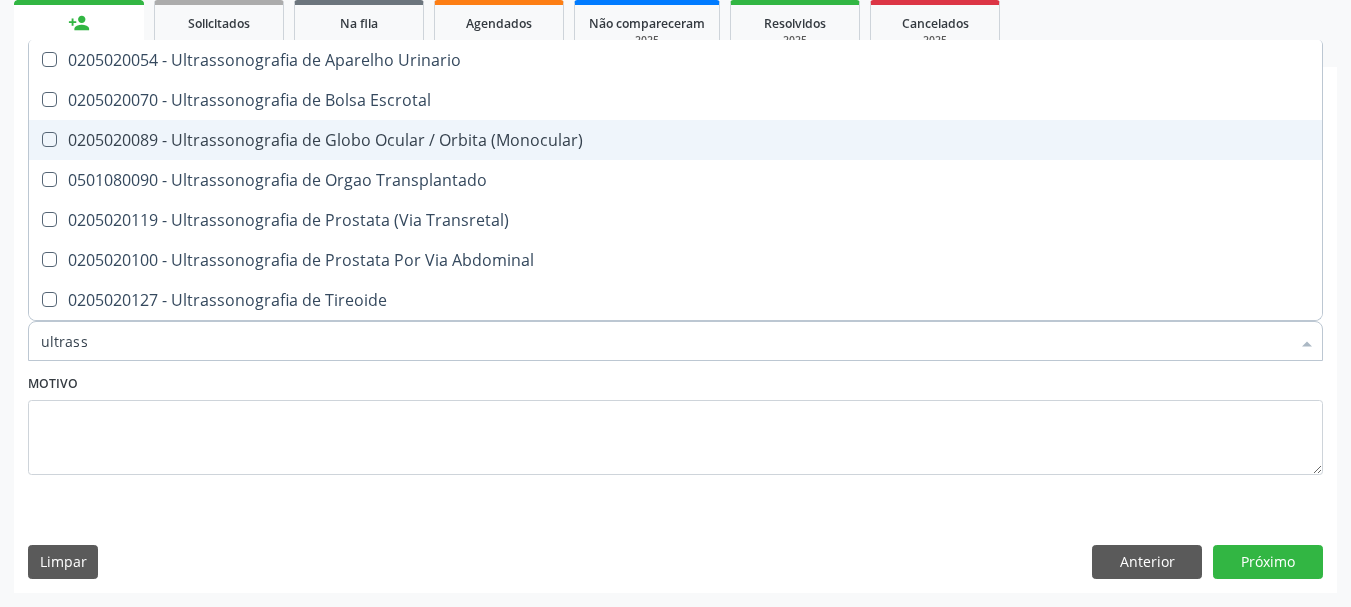 scroll, scrollTop: 640, scrollLeft: 0, axis: vertical 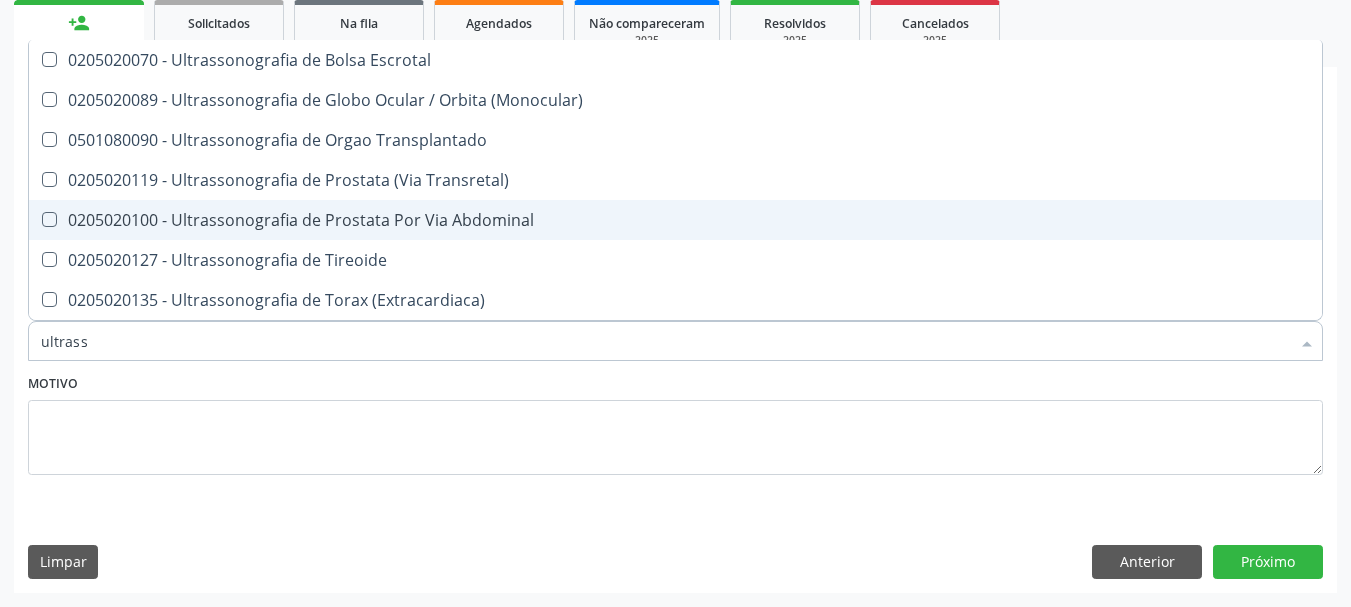 click on "0205020100 - Ultrassonografia de Prostata Por Via Abdominal" at bounding box center (675, 220) 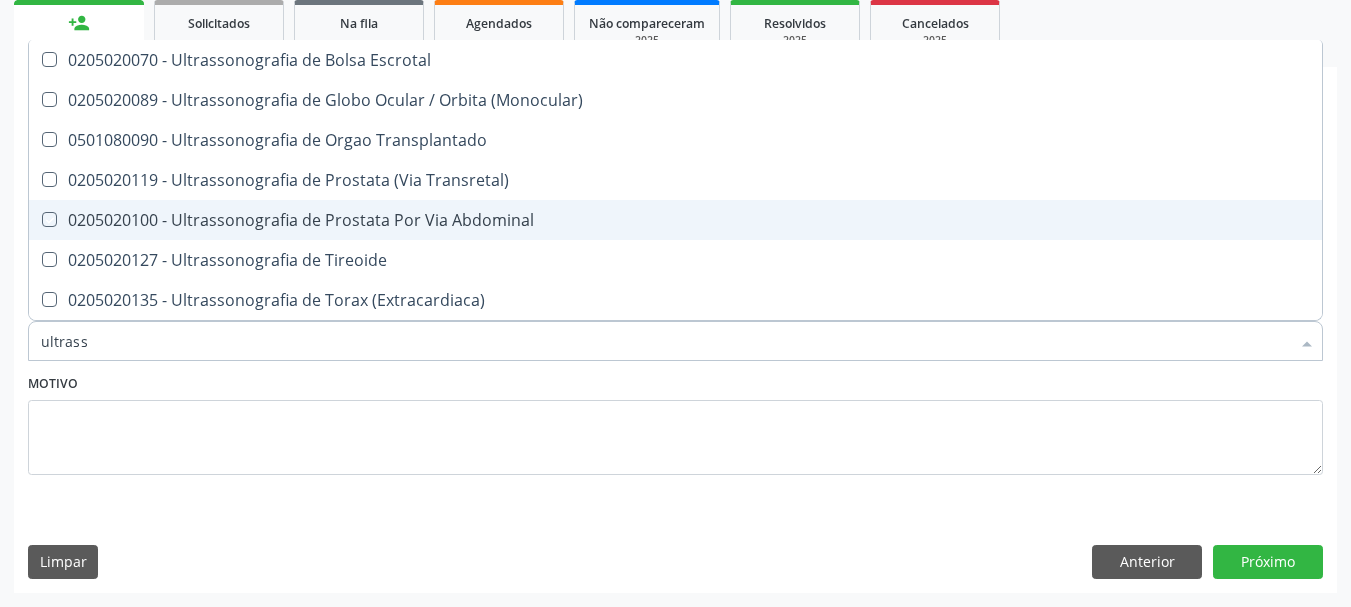 checkbox on "true" 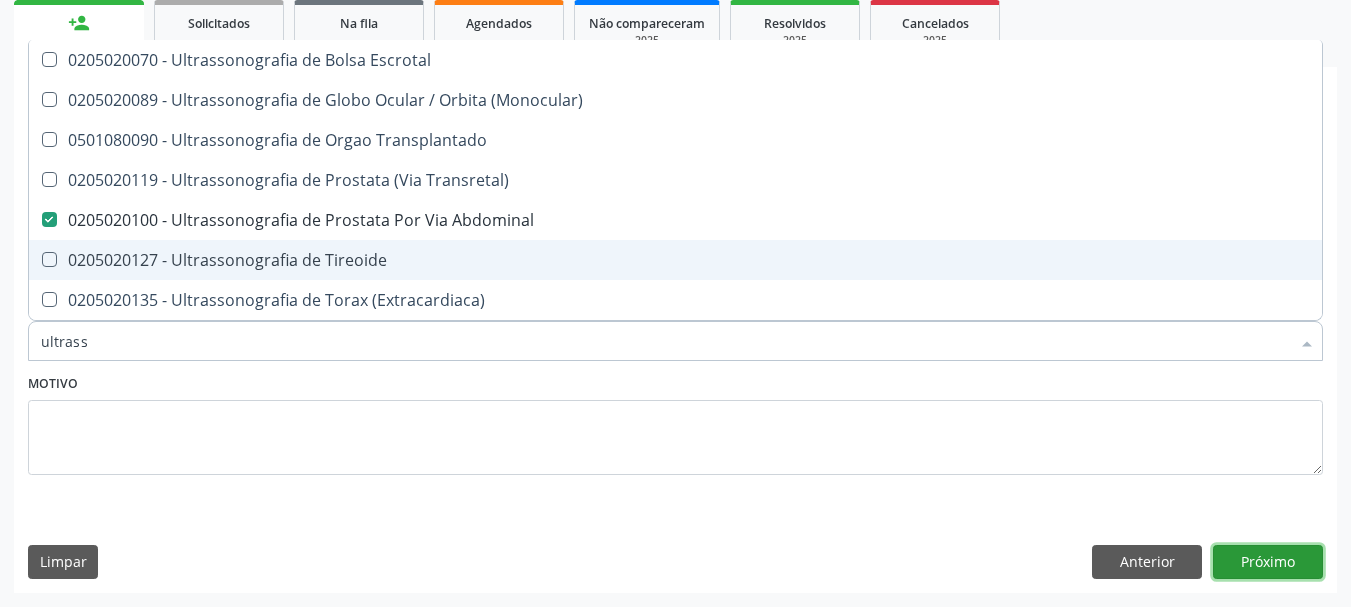 click on "Próximo" at bounding box center [1268, 562] 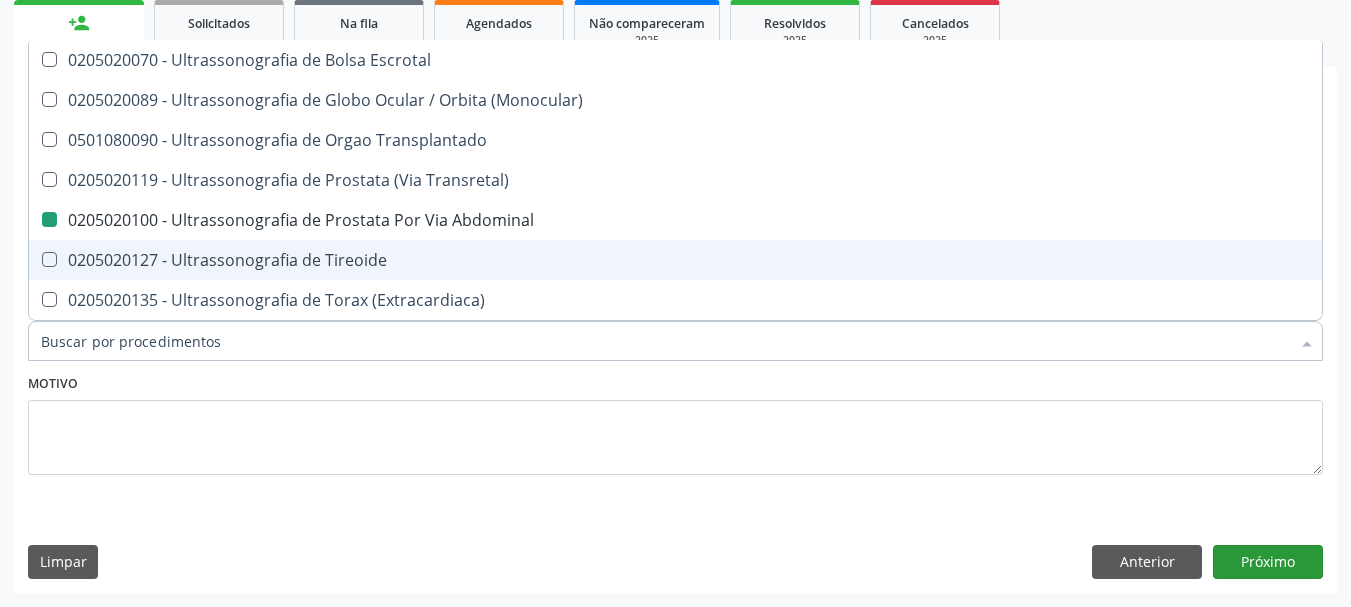 scroll, scrollTop: 263, scrollLeft: 0, axis: vertical 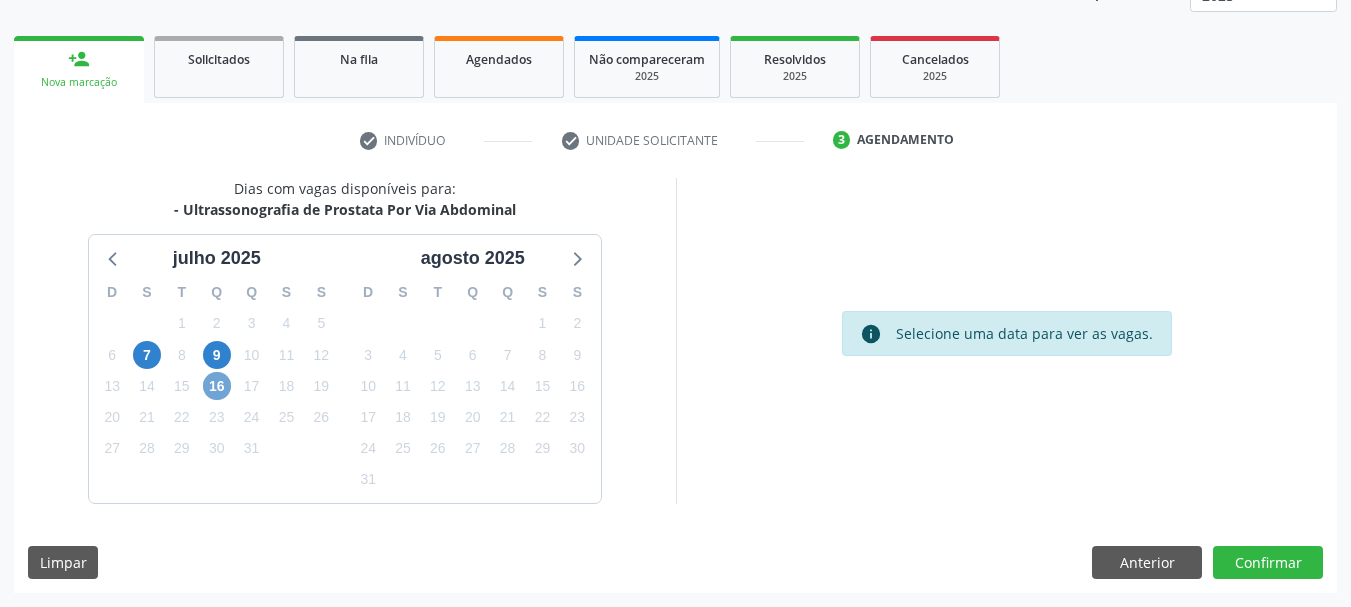 click on "16" at bounding box center (217, 386) 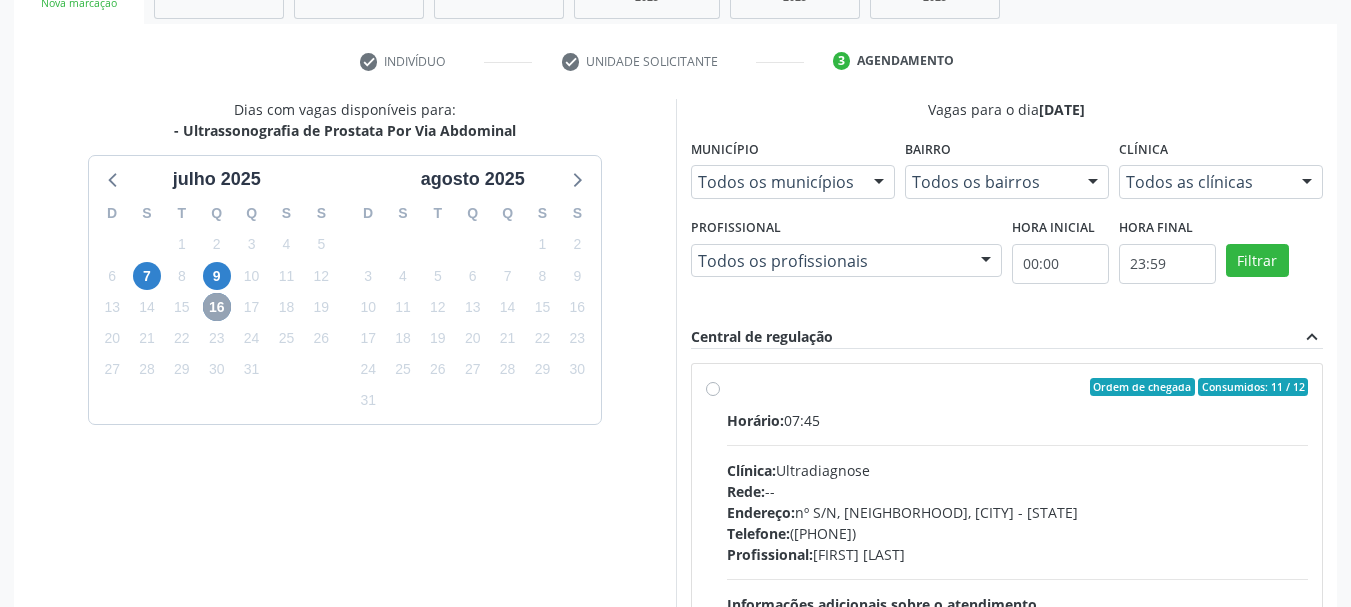 scroll, scrollTop: 563, scrollLeft: 0, axis: vertical 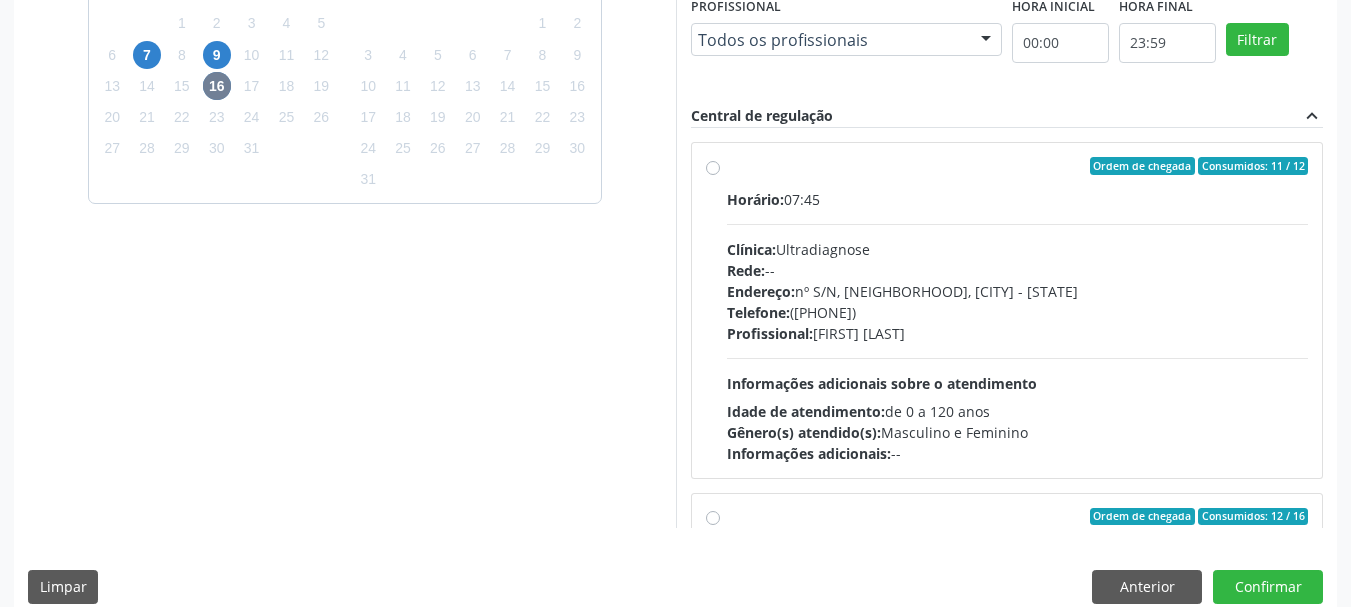 click on "Endereço:   nº S/N, [NEIGHBORHOOD], [CITY] - [STATE]" at bounding box center [1018, 291] 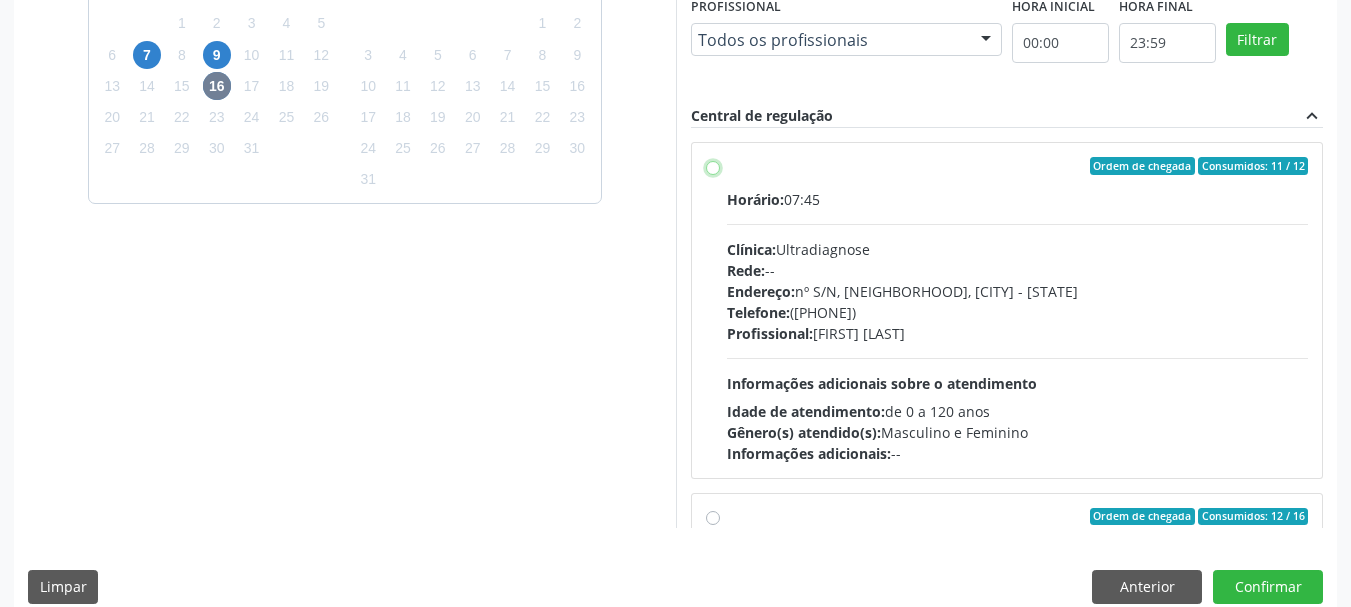 click on "Ordem de chegada
Consumidos: 11 / 12
Horário:   07:45
Clínica:  [ORGANIZATION]
Rede:
--
Endereço:   nº S/N, [NEIGHBORHOOD], [CITY] - [STATE]
Telefone:   ([PHONE])
Profissional:
[FIRST] [LAST]
Informações adicionais sobre o atendimento
Idade de atendimento:
de 0 a 120 anos
Gênero(s) atendido(s):
Masculino e Feminino
Informações adicionais:
--" at bounding box center (713, 166) 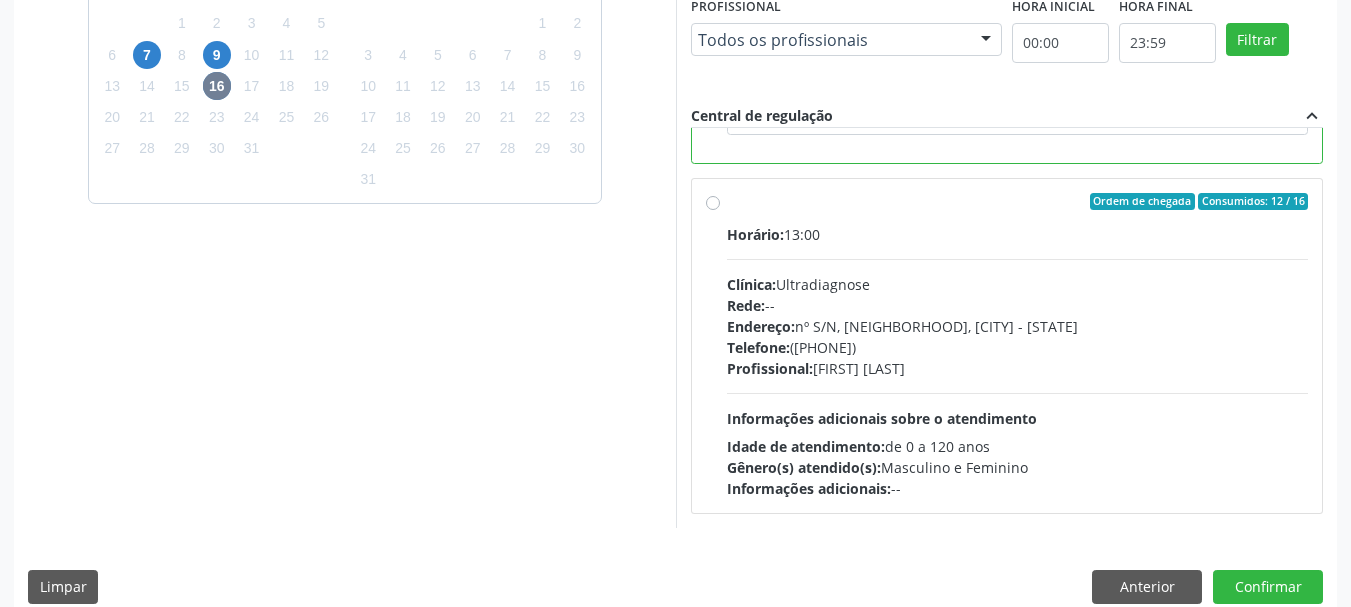 click on "Horário:   13:00
Clínica:  Ultradiagnose
Rede:
--
Endereço:   nº S/N, Centro, [CITY] - [STATE]
Telefone:   ([AREA_CODE]) [PHONE]
Profissional:
[FIRST] [LAST]
Informações adicionais sobre o atendimento
Idade de atendimento:
de 0 a 120 anos
Gênero(s) atendido(s):
Masculino e Feminino
Informações adicionais:
--" at bounding box center [1018, 361] 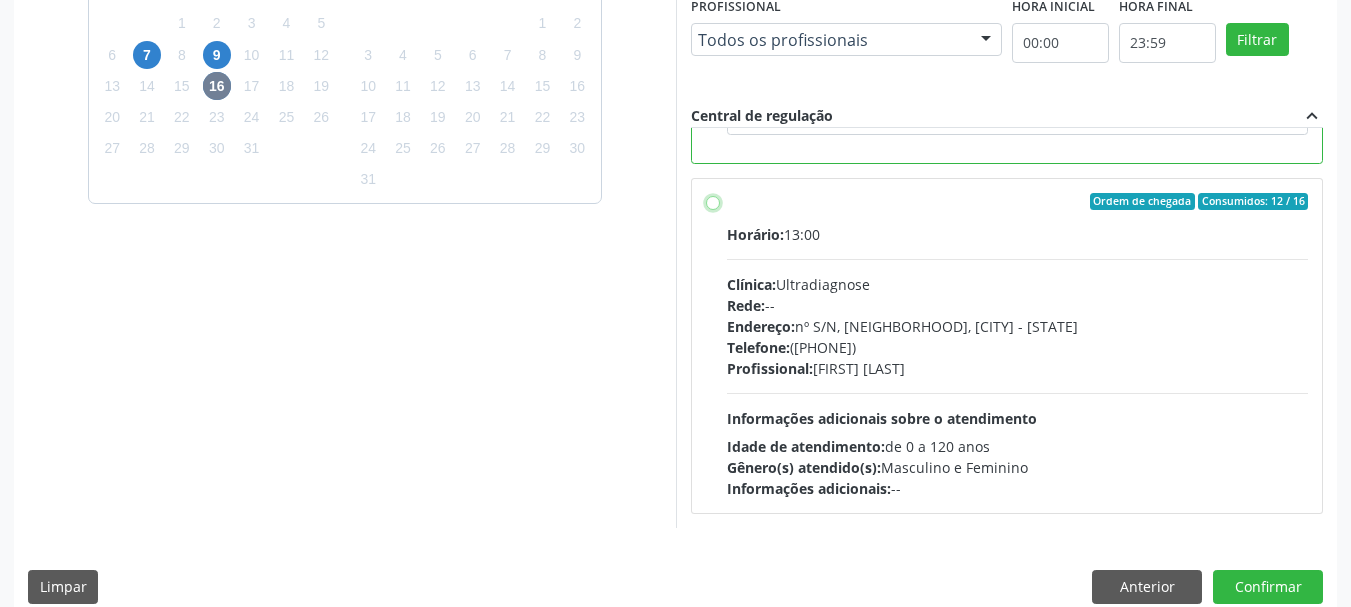 click on "Ordem de chegada
Consumidos: 12 / 16
Horário:   13:00
Clínica:  [ORGANIZATION]
Rede:
--
Endereço:   nº S/N, [NEIGHBORHOOD], [CITY] - [STATE]
Telefone:   ([PHONE])
Profissional:
[FIRST] [LAST]
Informações adicionais sobre o atendimento
Idade de atendimento:
de 0 a 120 anos
Gênero(s) atendido(s):
Masculino e Feminino
Informações adicionais:
--" at bounding box center [713, 202] 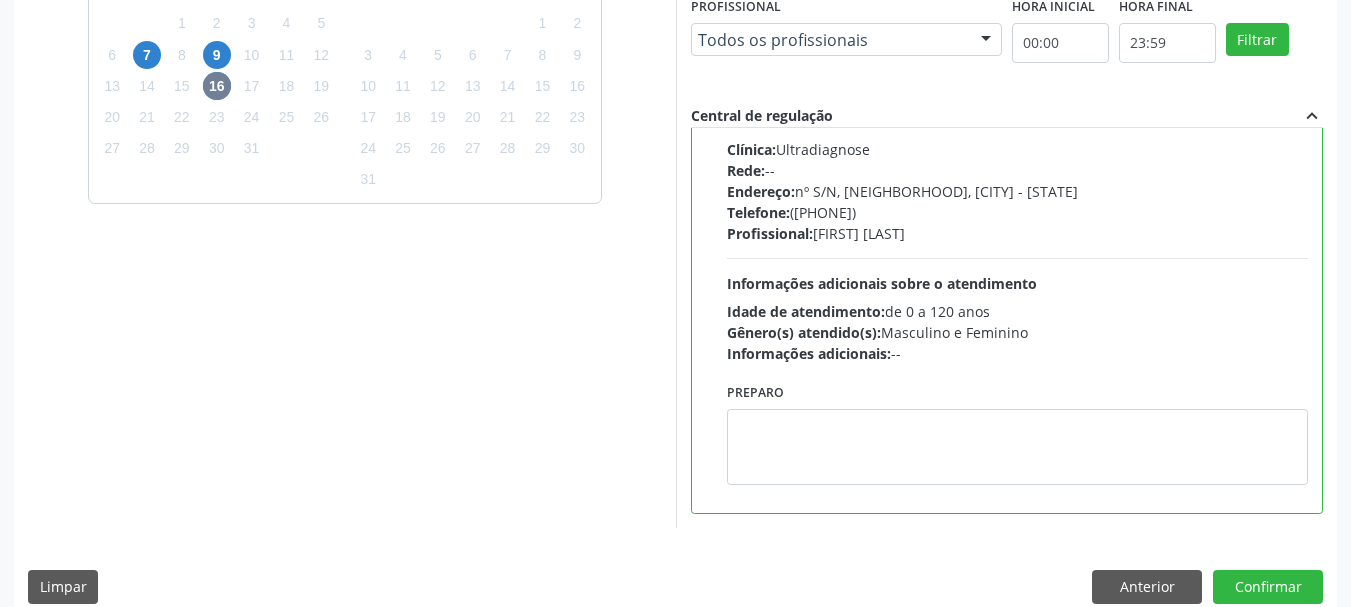 scroll, scrollTop: 188, scrollLeft: 0, axis: vertical 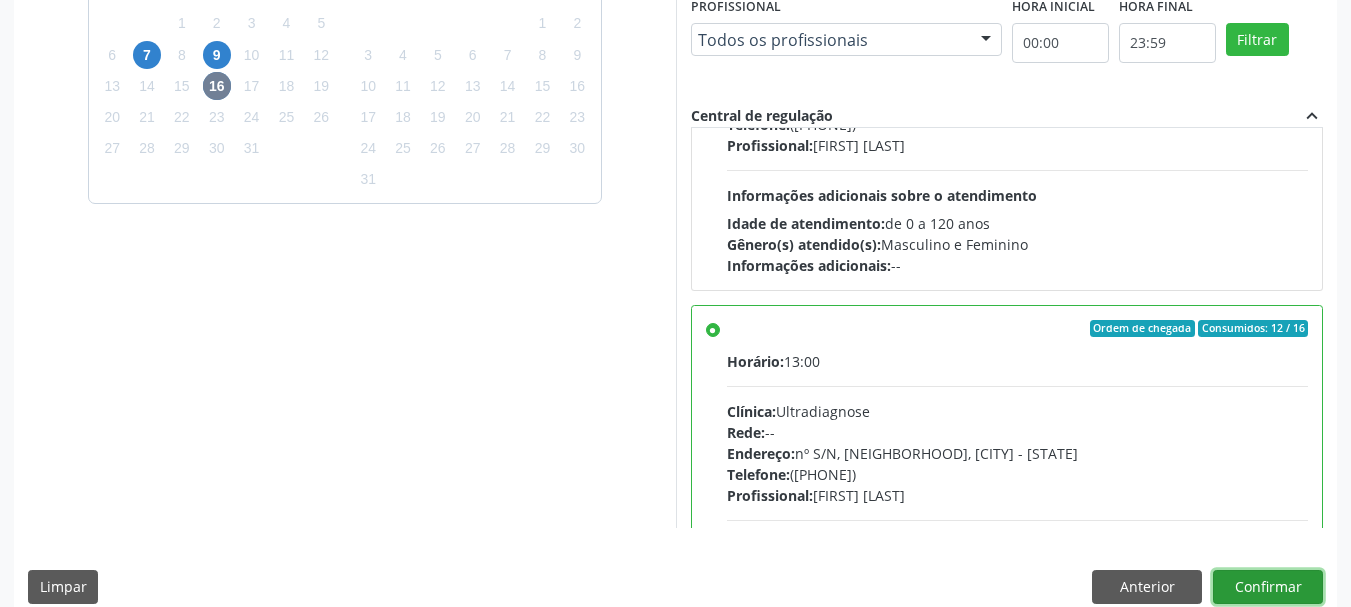 click on "Confirmar" at bounding box center [1268, 587] 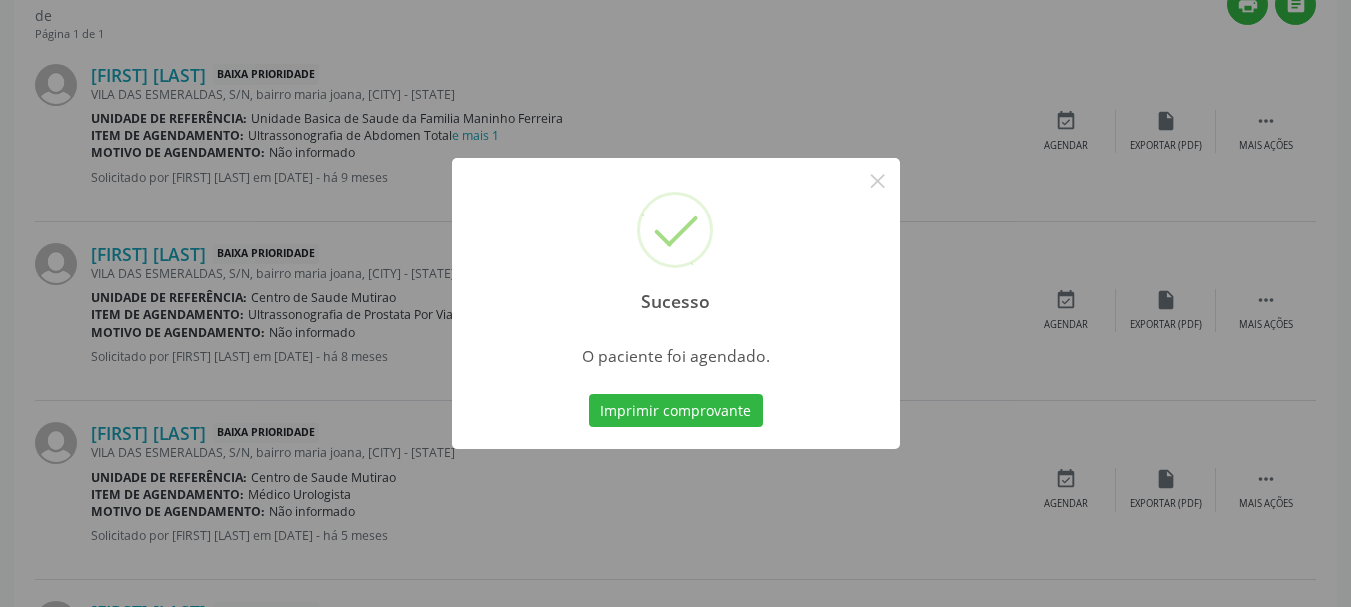 scroll, scrollTop: 60, scrollLeft: 0, axis: vertical 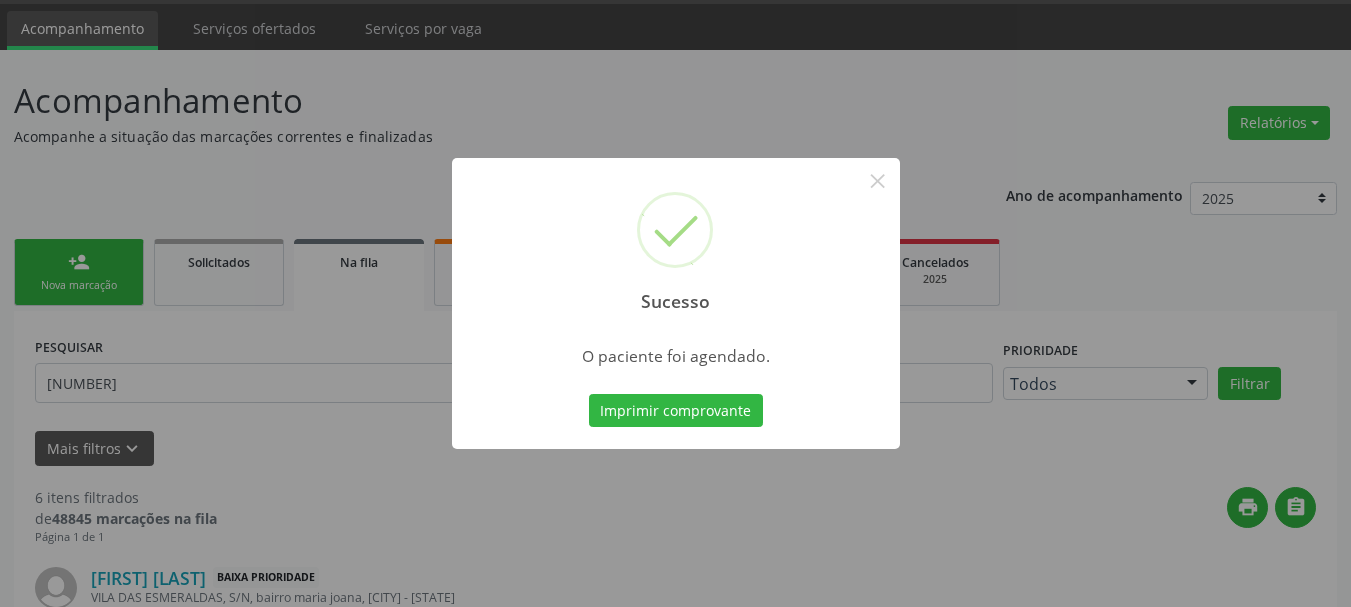 type 